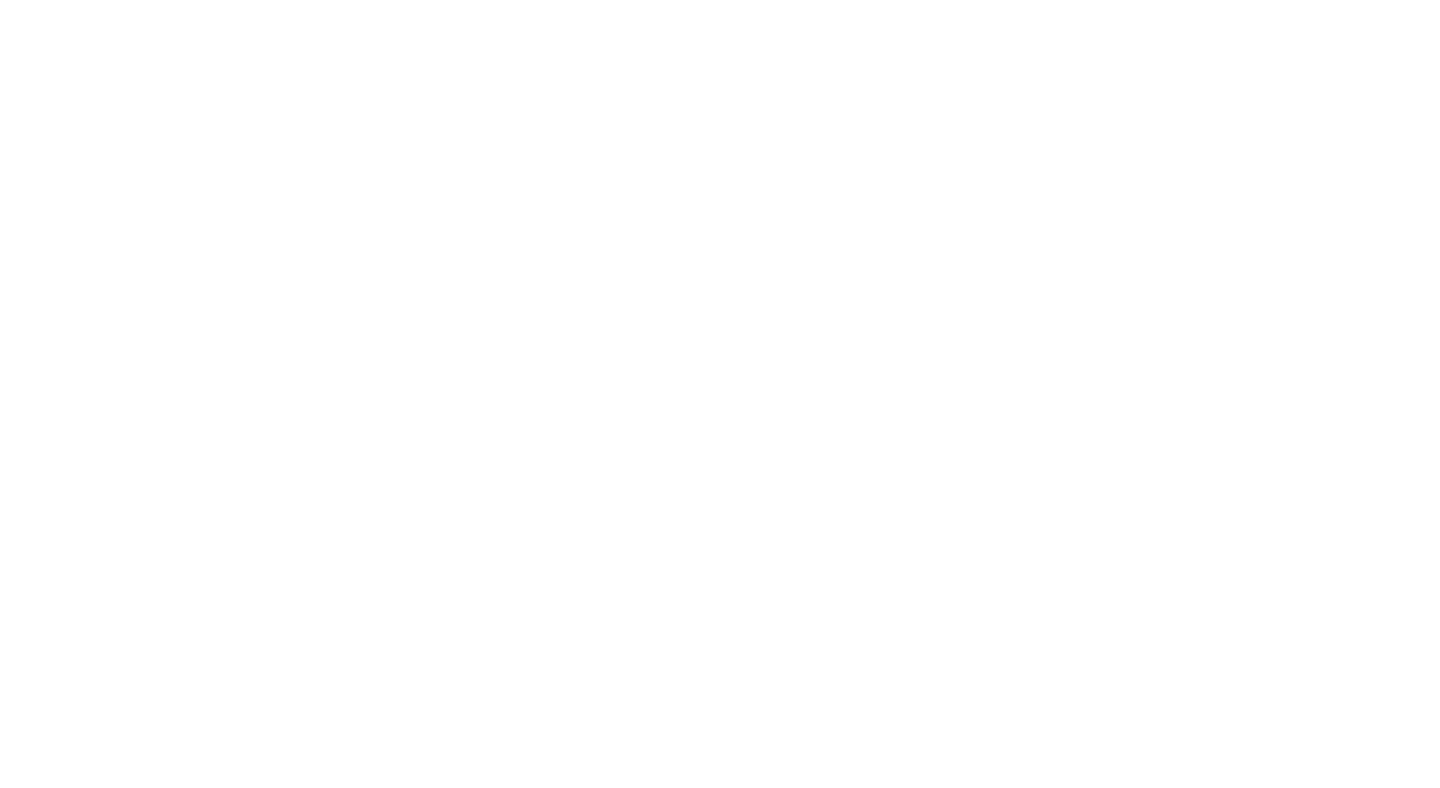 scroll, scrollTop: 0, scrollLeft: 0, axis: both 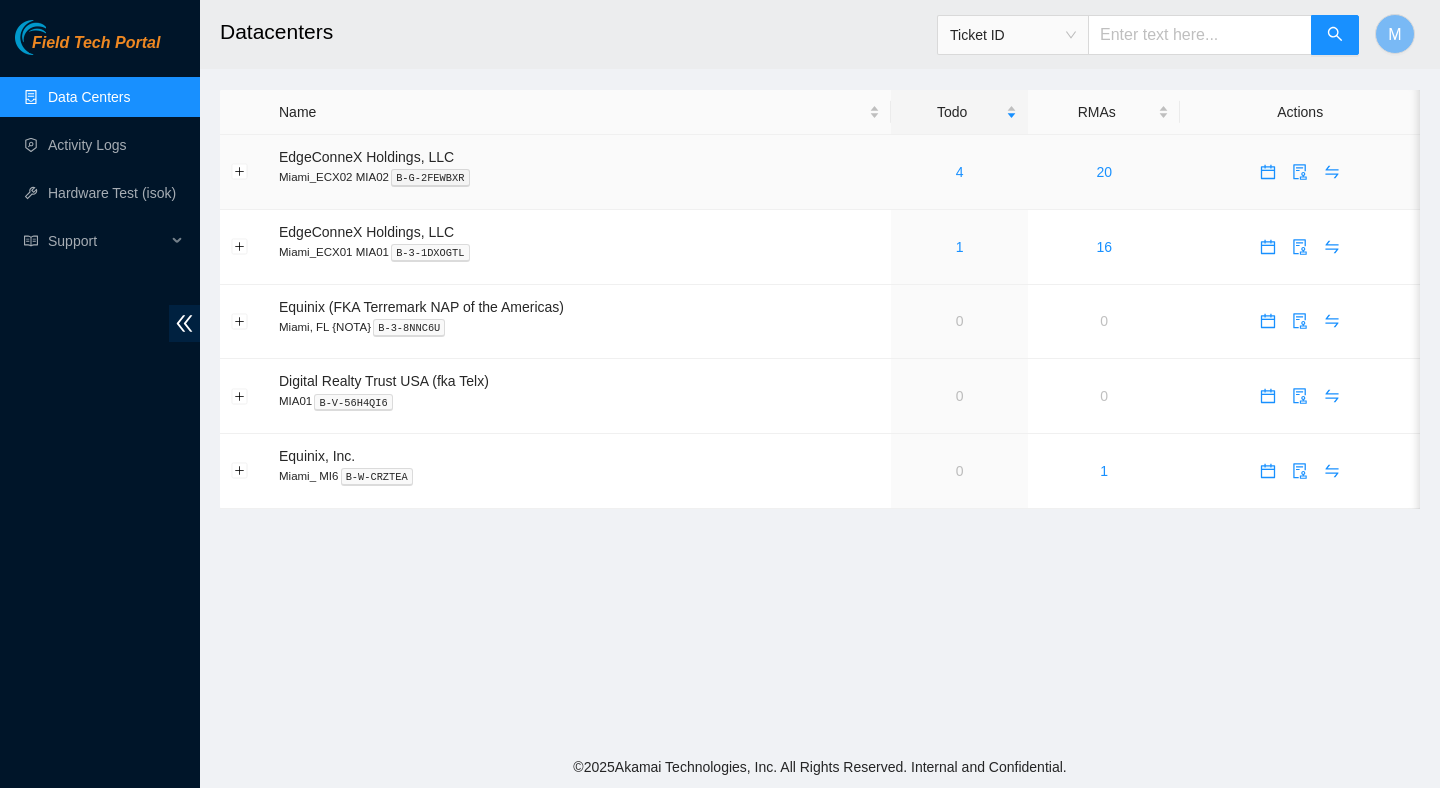 click on "4" at bounding box center [959, 172] 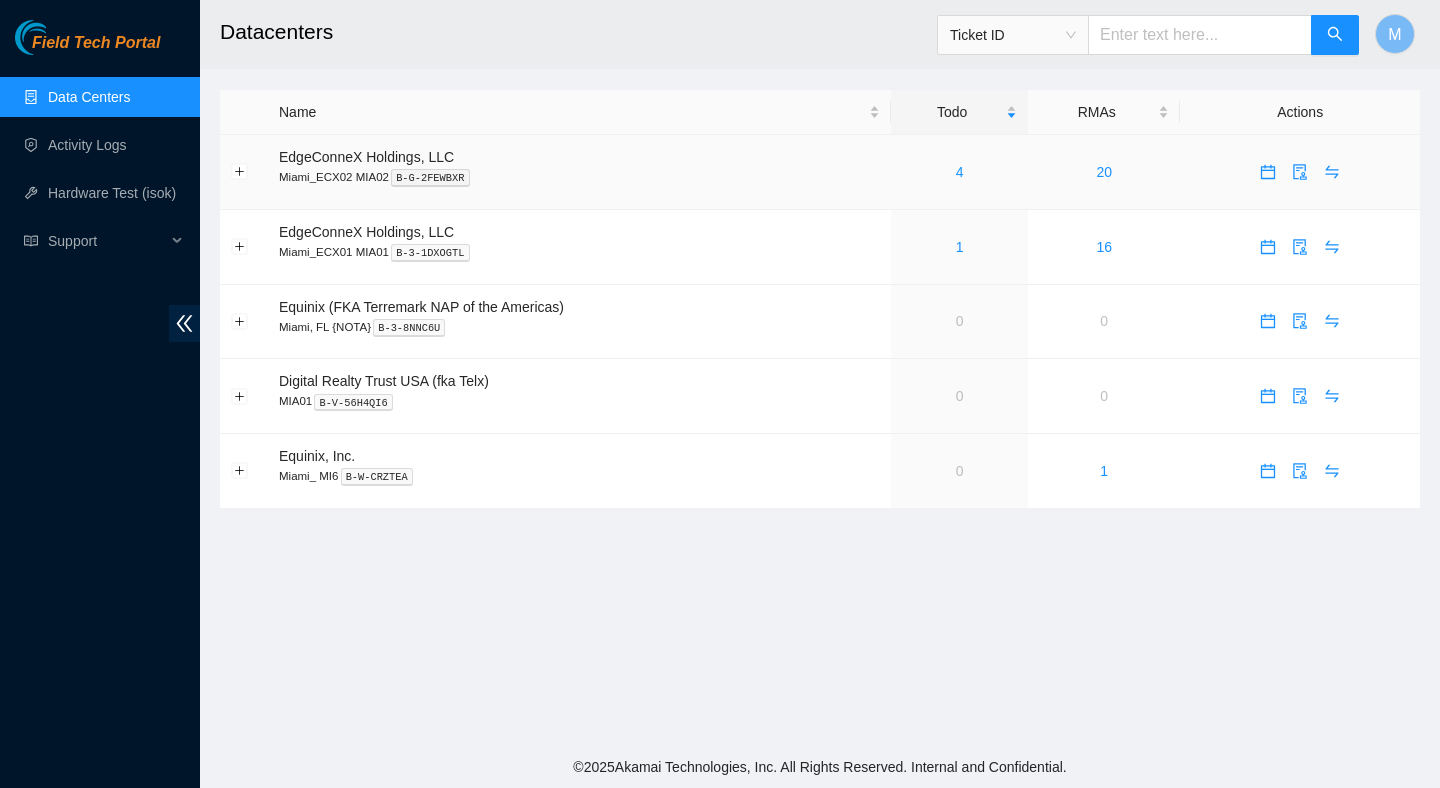 click on "4" at bounding box center (959, 172) 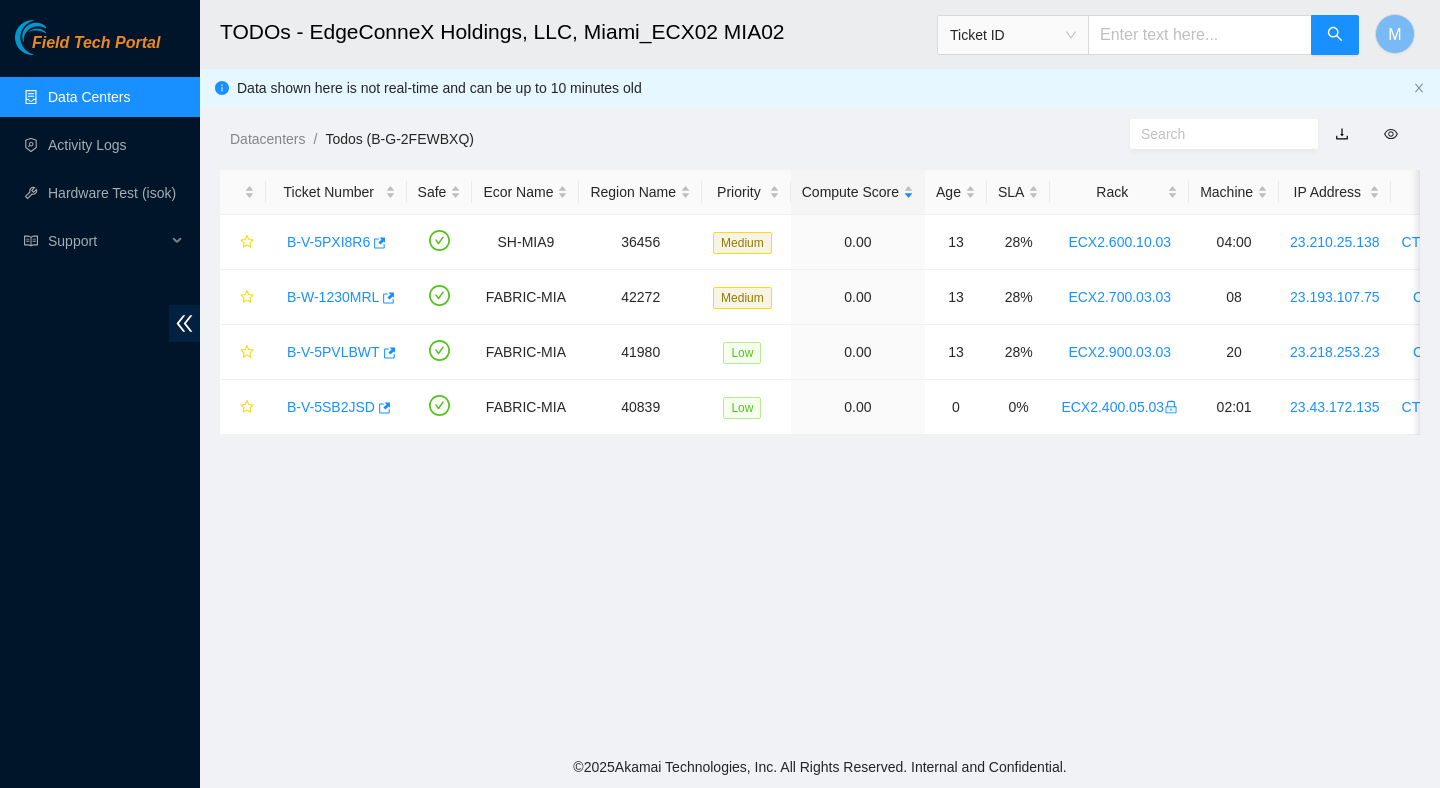 click on "TODOs - EdgeConneX Holdings, LLC, Miami_ECX02 MIA02    Ticket ID M Data shown here is not real-time and can be up to 10 minutes old Datacenters / Todos (B-G-2FEWBXQ) / Ticket Number Safe Ecor Name Region Name Priority Compute Score Age SLA Rack Machine IP Address Serial Number Server Type                               B-V-5PXI8R6 SH-MIA9 36456 Medium 0.00 13 28%  ECX2.600.10.03    04:00 23.210.25.138 CT-4190808-00103-N0 Ciara 1x6-X8 SSD-E Server {Rev H}   B-W-1230MRL FABRIC-MIA 42272 Medium 0.00 13 28%  ECX2.700.03.03    08 23.193.107.75 CT-4190716-00124 Ciara 1.5x18-X7 LCS 64G Server {Rev F}   B-V-5PVLBWT FABRIC-MIA 41980 Low 0.00 13 28%  ECX2.900.03.03    20 23.218.253.23 CT-4201229-00568 Ciara 1x7-X7p NVME-J 96G 100GE Server {Rev C1}{Sanyo}   B-V-5SB2JSD FABRIC-MIA 40839 Low 0.00 0 0% ECX2.400.05.03  02:01 23.43.172.135 CT-4180604-00021-N1 Ciara 1x6-X8 SSD-E Server {Rev E}" at bounding box center [820, 373] 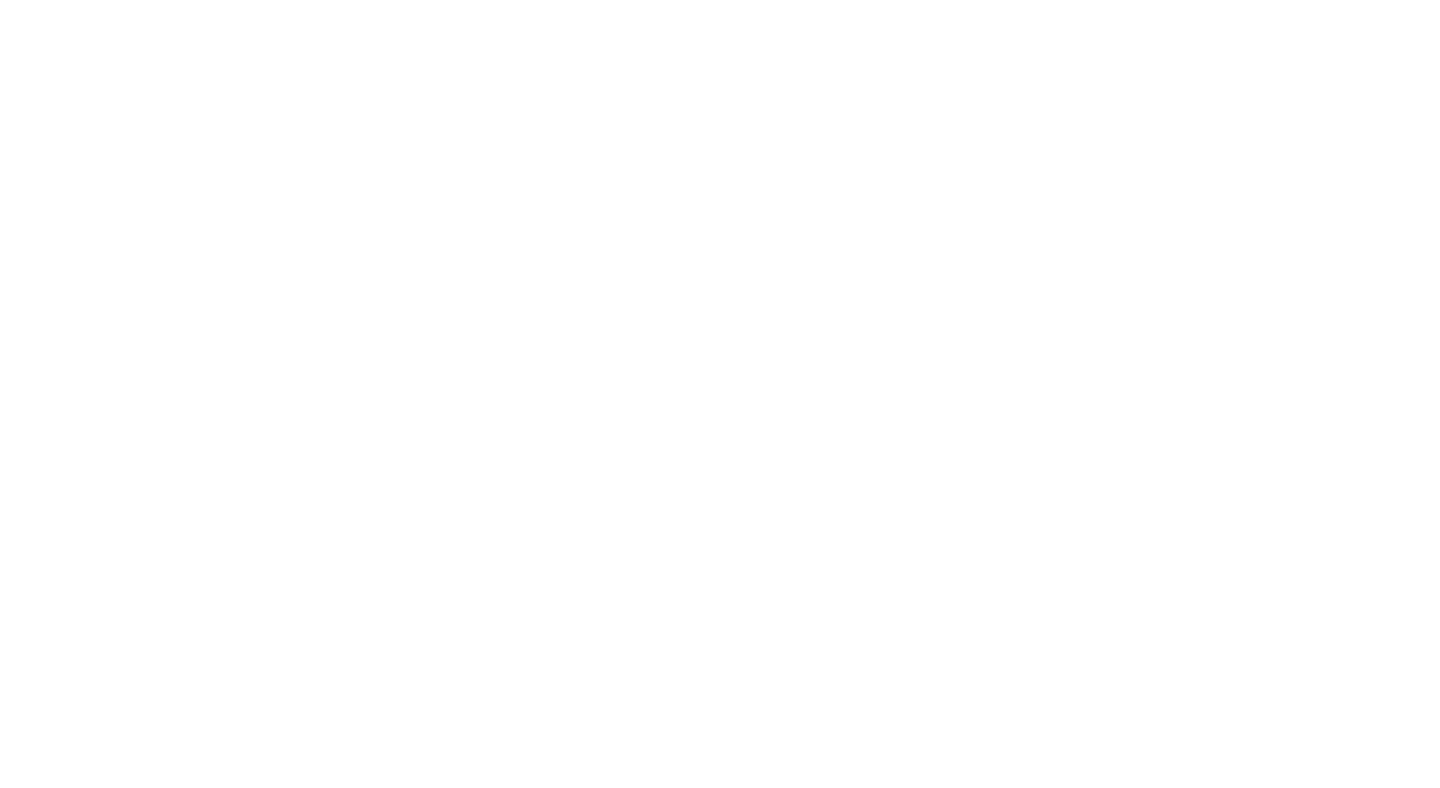 scroll, scrollTop: 0, scrollLeft: 0, axis: both 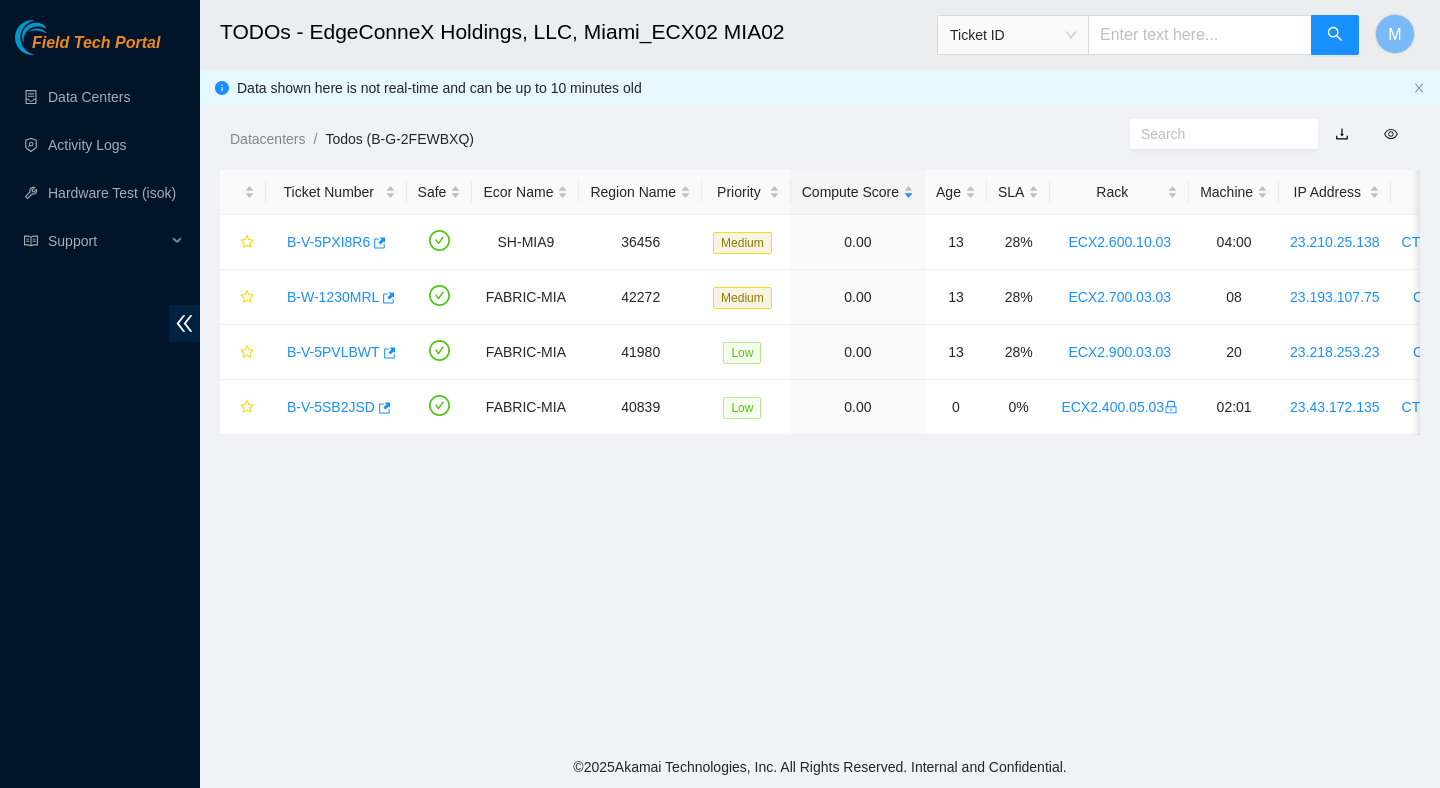 click on "TODOs - EdgeConneX Holdings, LLC, Miami_ECX02 MIA02    Ticket ID M Data shown here is not real-time and can be up to 10 minutes old Datacenters / Todos (B-G-2FEWBXQ) / Ticket Number Safe Ecor Name Region Name Priority Compute Score Age SLA Rack Machine IP Address Serial Number Server Type                               B-V-5PXI8R6 SH-MIA9 36456 Medium 0.00 13 28%  ECX2.600.10.03    04:00 23.210.25.138 CT-4190808-00103-N0 Ciara 1x6-X8 SSD-E Server {Rev H}   B-W-1230MRL FABRIC-MIA 42272 Medium 0.00 13 28%  ECX2.700.03.03    08 23.193.107.75 CT-4190716-00124 Ciara 1.5x18-X7 LCS 64G Server {Rev F}   B-V-5PVLBWT FABRIC-MIA 41980 Low 0.00 13 28%  ECX2.900.03.03    20 23.218.253.23 CT-4201229-00568 Ciara 1x7-X7p NVME-J 96G 100GE Server {Rev C1}{Sanyo}   B-V-5SB2JSD FABRIC-MIA 40839 Low 0.00 0 0% ECX2.400.05.03  02:01 23.43.172.135 CT-4180604-00021-N1 Ciara 1x6-X8 SSD-E Server {Rev E}" at bounding box center (820, 373) 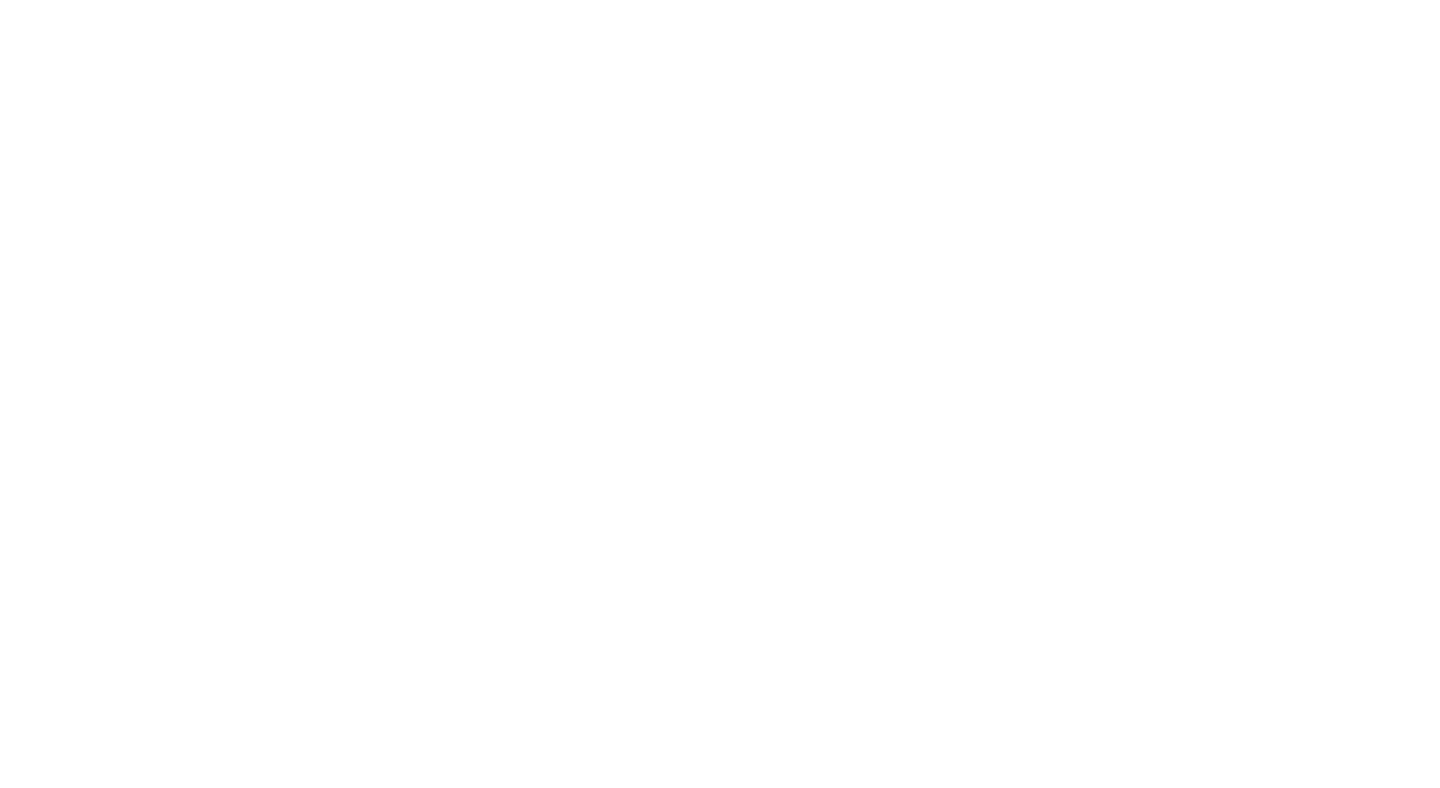 scroll, scrollTop: 0, scrollLeft: 0, axis: both 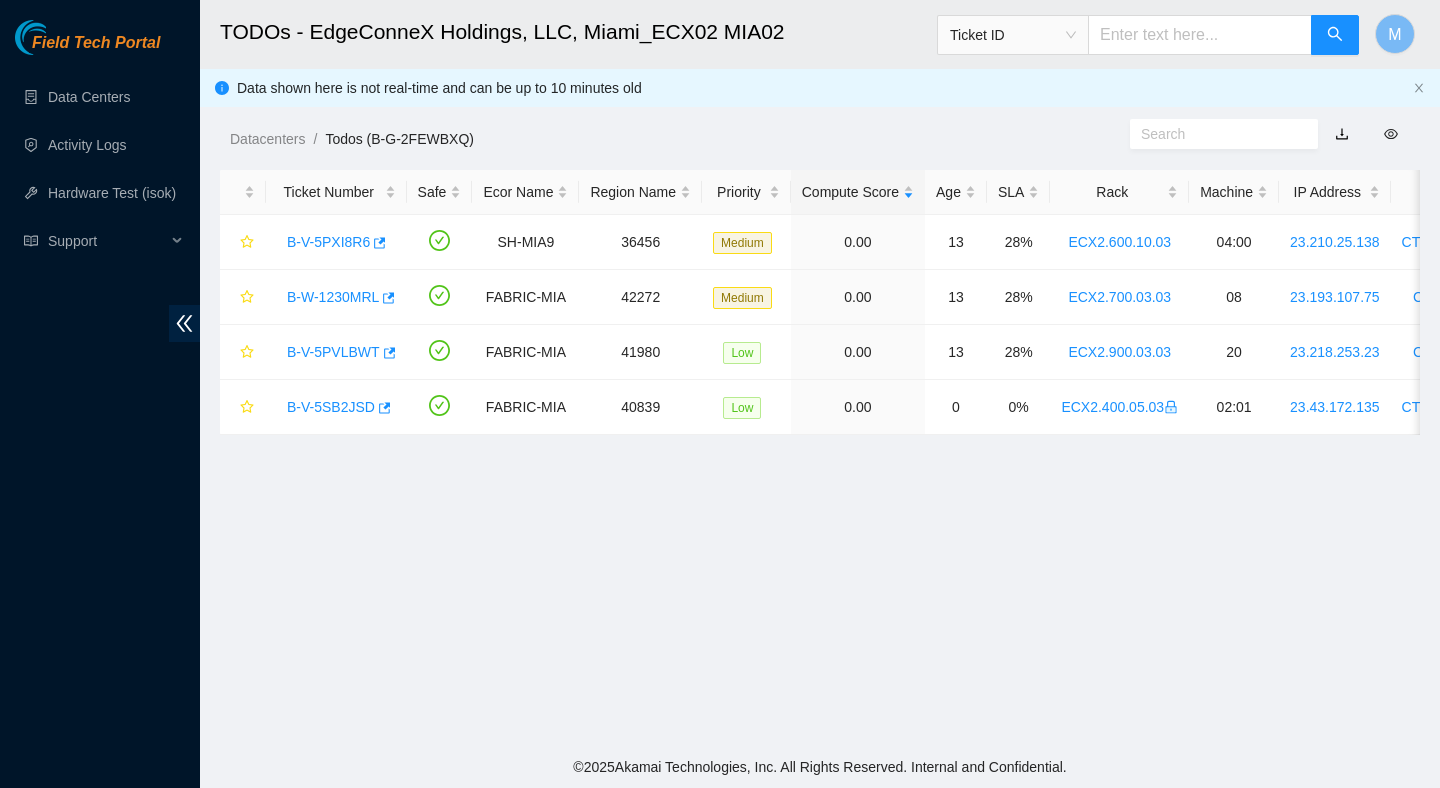 click on "TODOs - EdgeConneX Holdings, LLC, Miami_ECX02 MIA02    Ticket ID M Data shown here is not real-time and can be up to 10 minutes old Datacenters / Todos (B-G-2FEWBXQ) / Ticket Number Safe Ecor Name Region Name Priority Compute Score Age SLA Rack Machine IP Address Serial Number Server Type                               B-V-5PXI8R6 SH-MIA9 36456 Medium 0.00 13 28%  ECX2.600.10.03    04:00 23.210.25.138 CT-4190808-00103-N0 Ciara 1x6-X8 SSD-E Server {Rev H}   B-W-1230MRL FABRIC-MIA 42272 Medium 0.00 13 28%  ECX2.700.03.03    08 23.193.107.75 CT-4190716-00124 Ciara 1.5x18-X7 LCS 64G Server {Rev F}   B-V-5PVLBWT FABRIC-MIA 41980 Low 0.00 13 28%  ECX2.900.03.03    20 23.218.253.23 CT-4201229-00568 Ciara 1x7-X7p NVME-J 96G 100GE Server {Rev C1}{Sanyo}   B-V-5SB2JSD FABRIC-MIA 40839 Low 0.00 0 0% ECX2.400.05.03  02:01 23.43.172.135 CT-4180604-00021-N1 Ciara 1x6-X8 SSD-E Server {Rev E}" at bounding box center [820, 373] 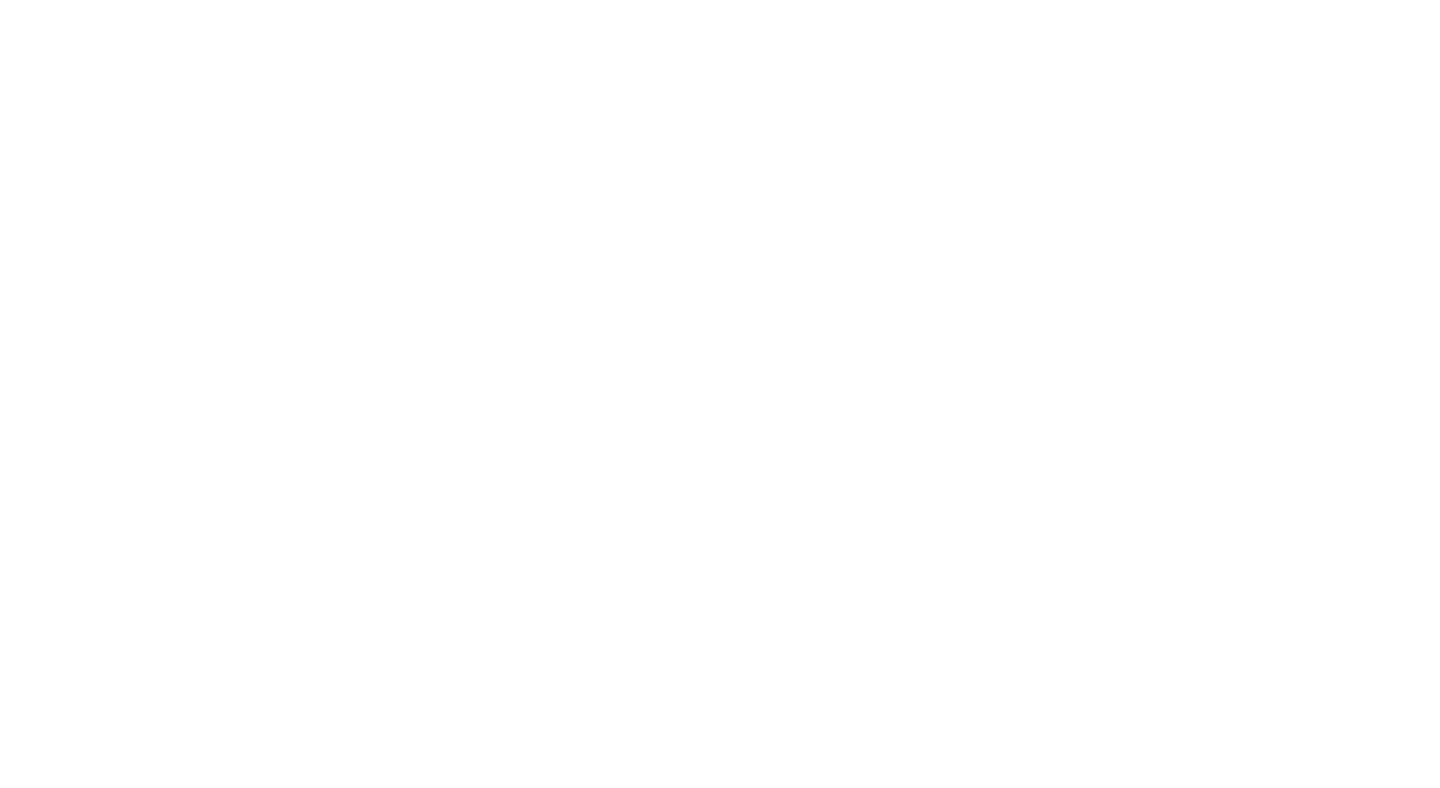 scroll, scrollTop: 0, scrollLeft: 0, axis: both 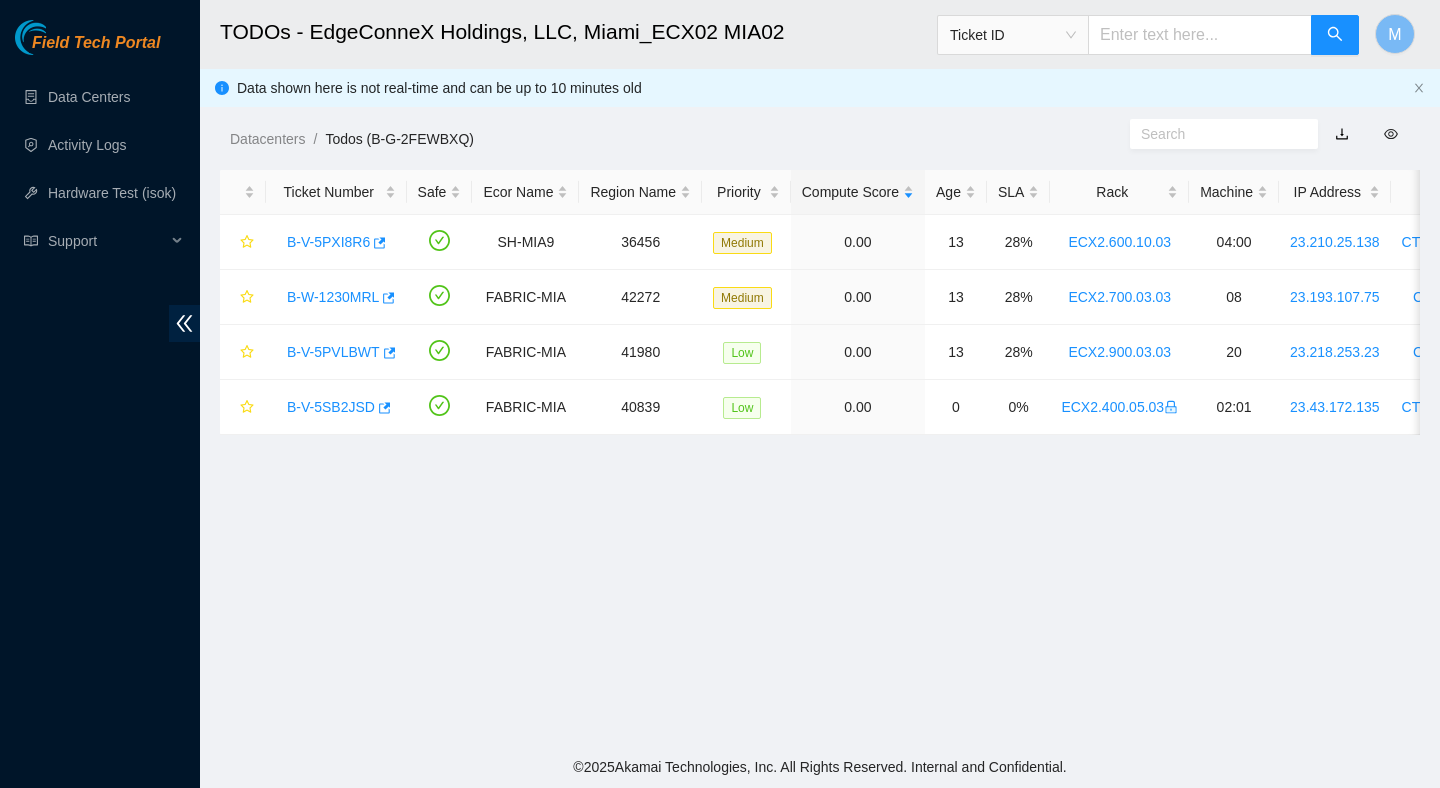 click on "TODOs - EdgeConneX Holdings, LLC, Miami_ECX02 MIA02    Ticket ID M Data shown here is not real-time and can be up to 10 minutes old Datacenters / Todos (B-G-2FEWBXQ) / Ticket Number Safe Ecor Name Region Name Priority Compute Score Age SLA Rack Machine IP Address Serial Number Server Type                               B-V-5PXI8R6 SH-MIA9 36456 Medium 0.00 13 28%  ECX2.600.10.03    04:00 23.210.25.138 CT-4190808-00103-N0 Ciara 1x6-X8 SSD-E Server {Rev H}   B-W-1230MRL FABRIC-MIA 42272 Medium 0.00 13 28%  ECX2.700.03.03    08 23.193.107.75 CT-4190716-00124 Ciara 1.5x18-X7 LCS 64G Server {Rev F}   B-V-5PVLBWT FABRIC-MIA 41980 Low 0.00 13 28%  ECX2.900.03.03    20 23.218.253.23 CT-4201229-00568 Ciara 1x7-X7p NVME-J 96G 100GE Server {Rev C1}{Sanyo}   B-V-5SB2JSD FABRIC-MIA 40839 Low 0.00 0 0% ECX2.400.05.03  02:01 23.43.172.135 CT-4180604-00021-N1 Ciara 1x6-X8 SSD-E Server {Rev E}" at bounding box center [820, 373] 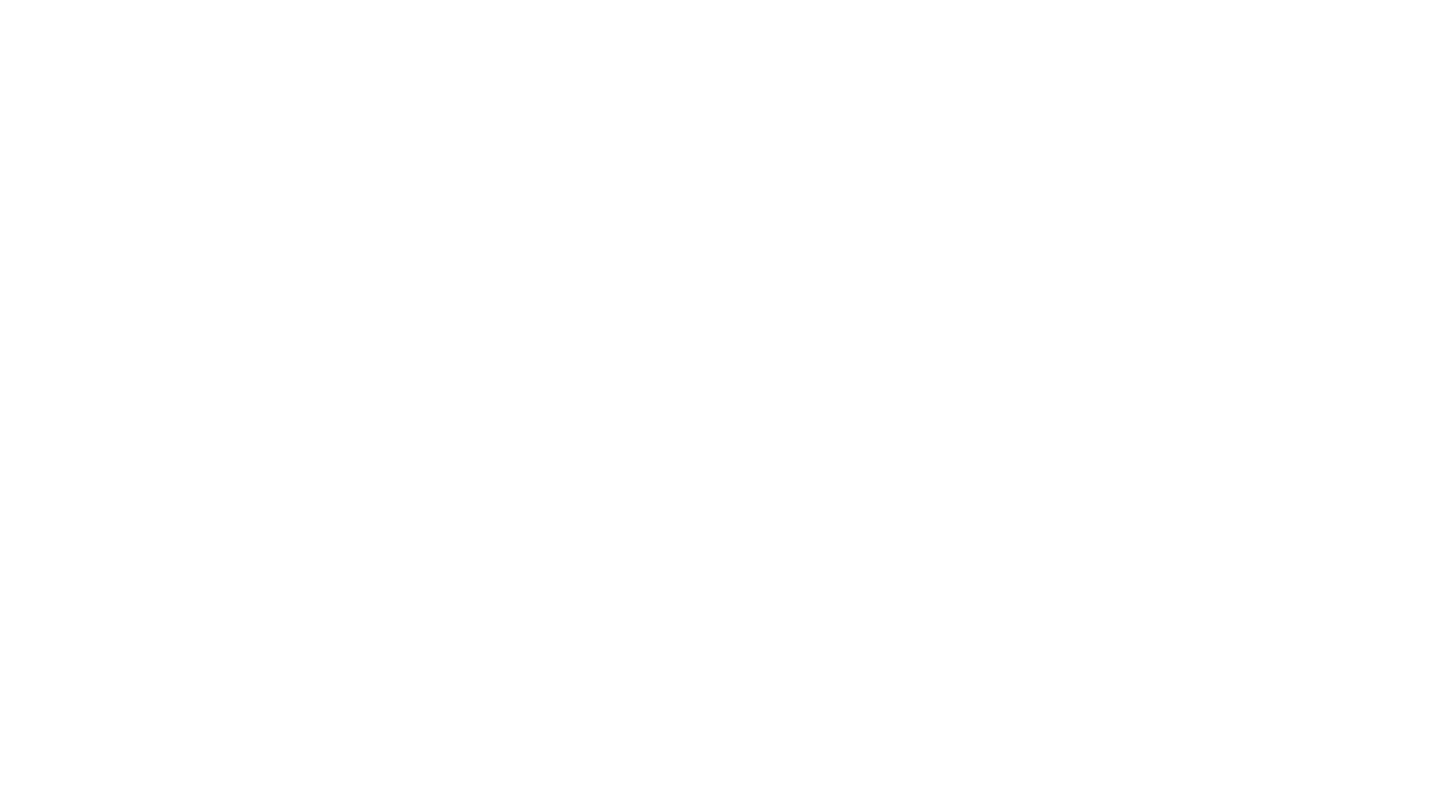 scroll, scrollTop: 0, scrollLeft: 0, axis: both 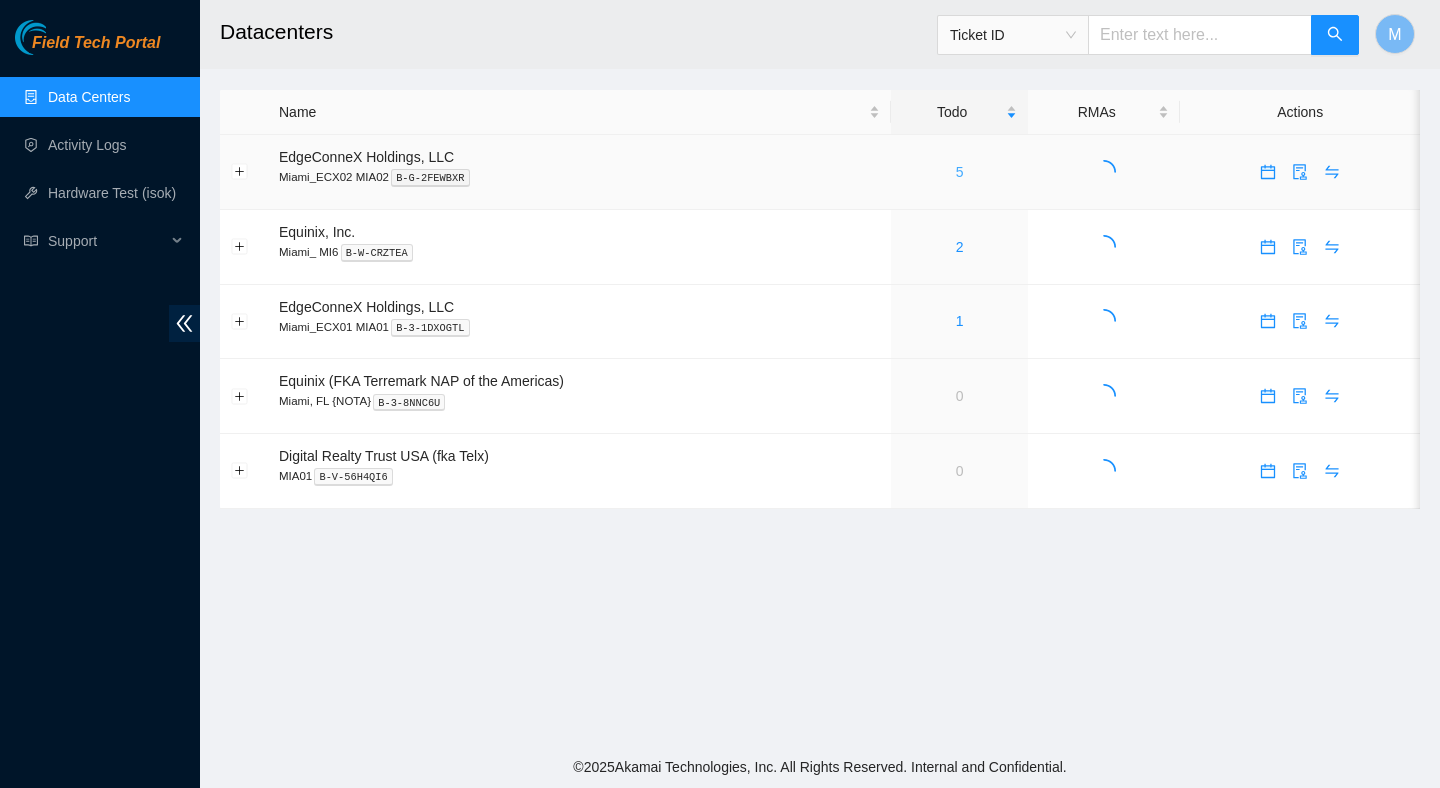 click on "5" at bounding box center [960, 172] 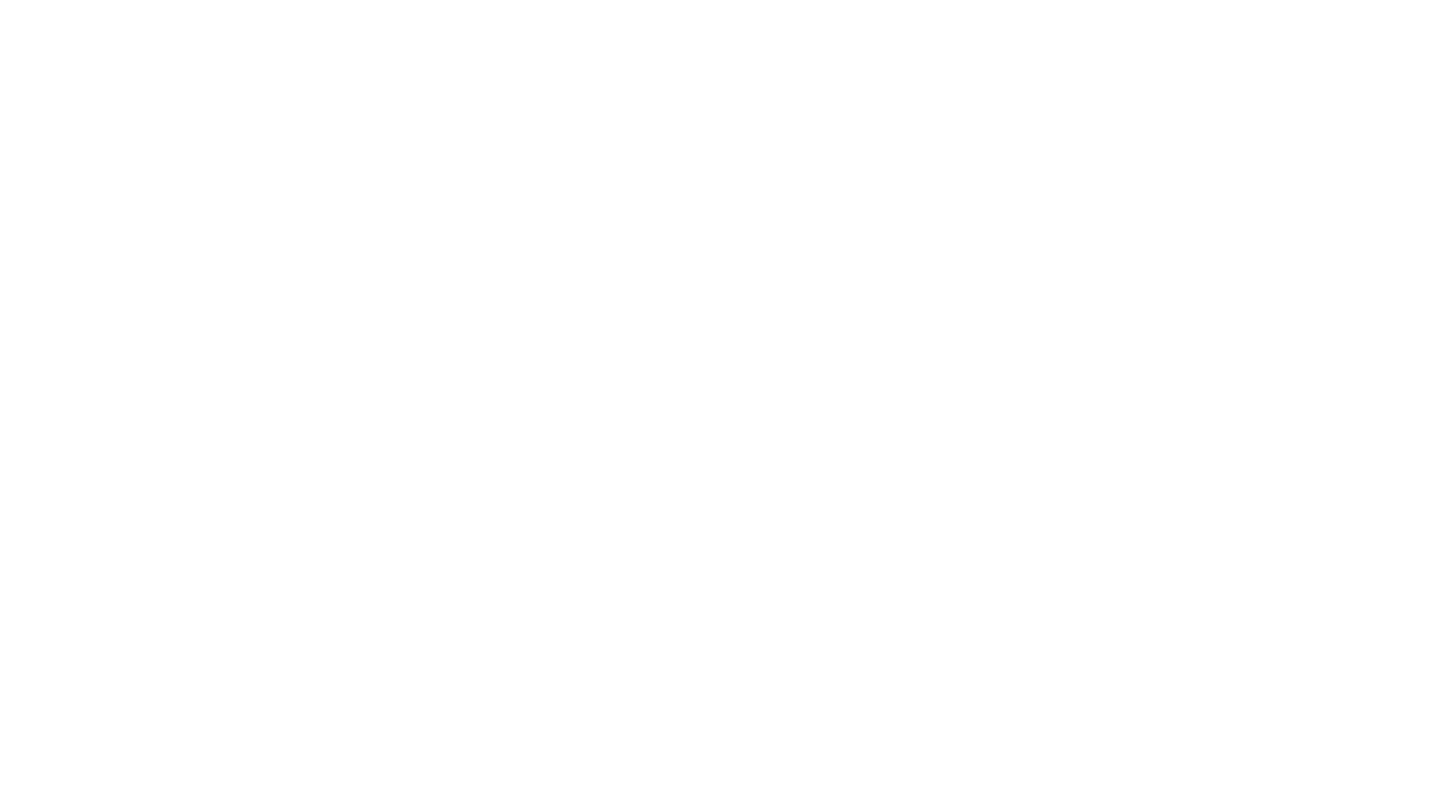 scroll, scrollTop: 0, scrollLeft: 0, axis: both 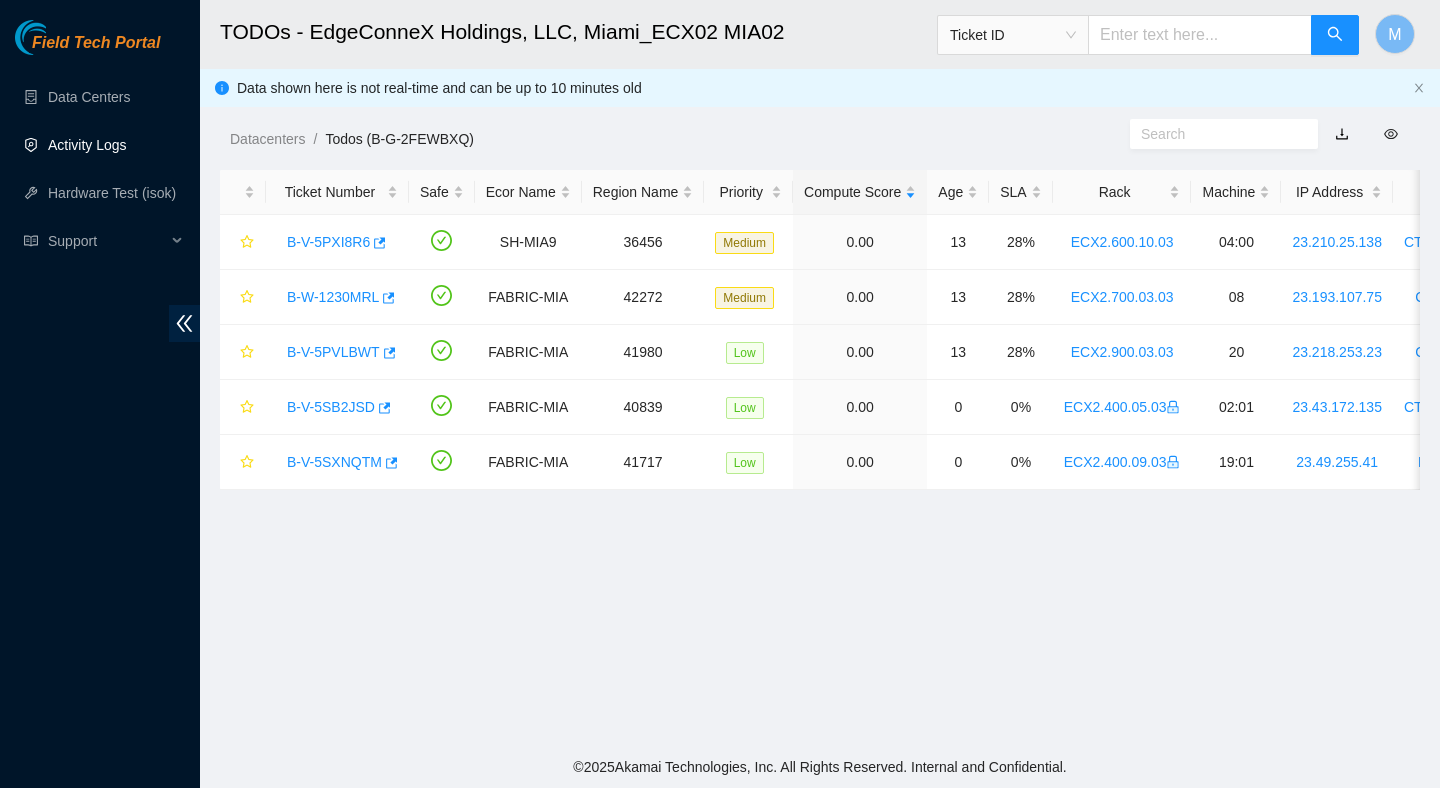 click on "Activity Logs" at bounding box center [87, 145] 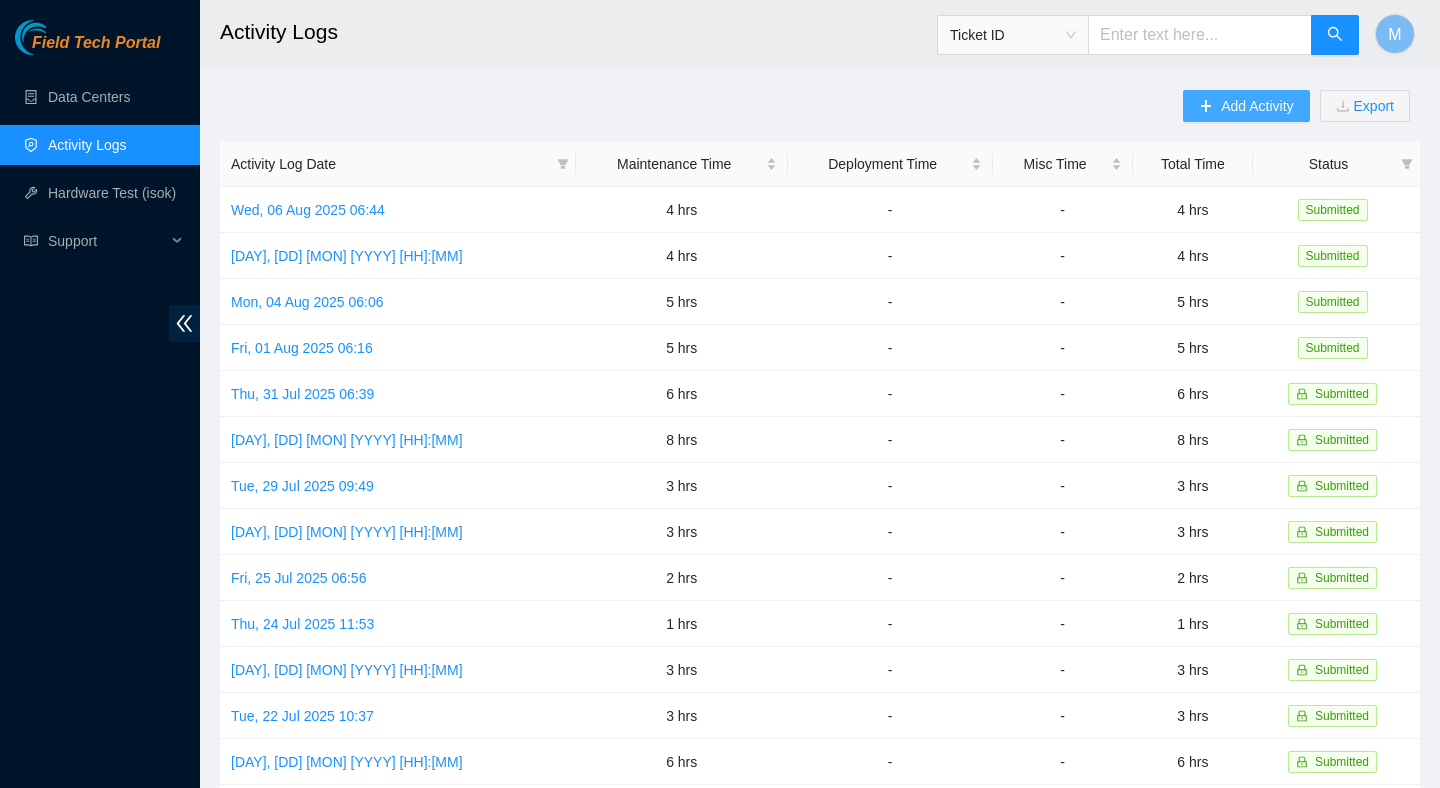 click on "Add Activity" at bounding box center (1257, 106) 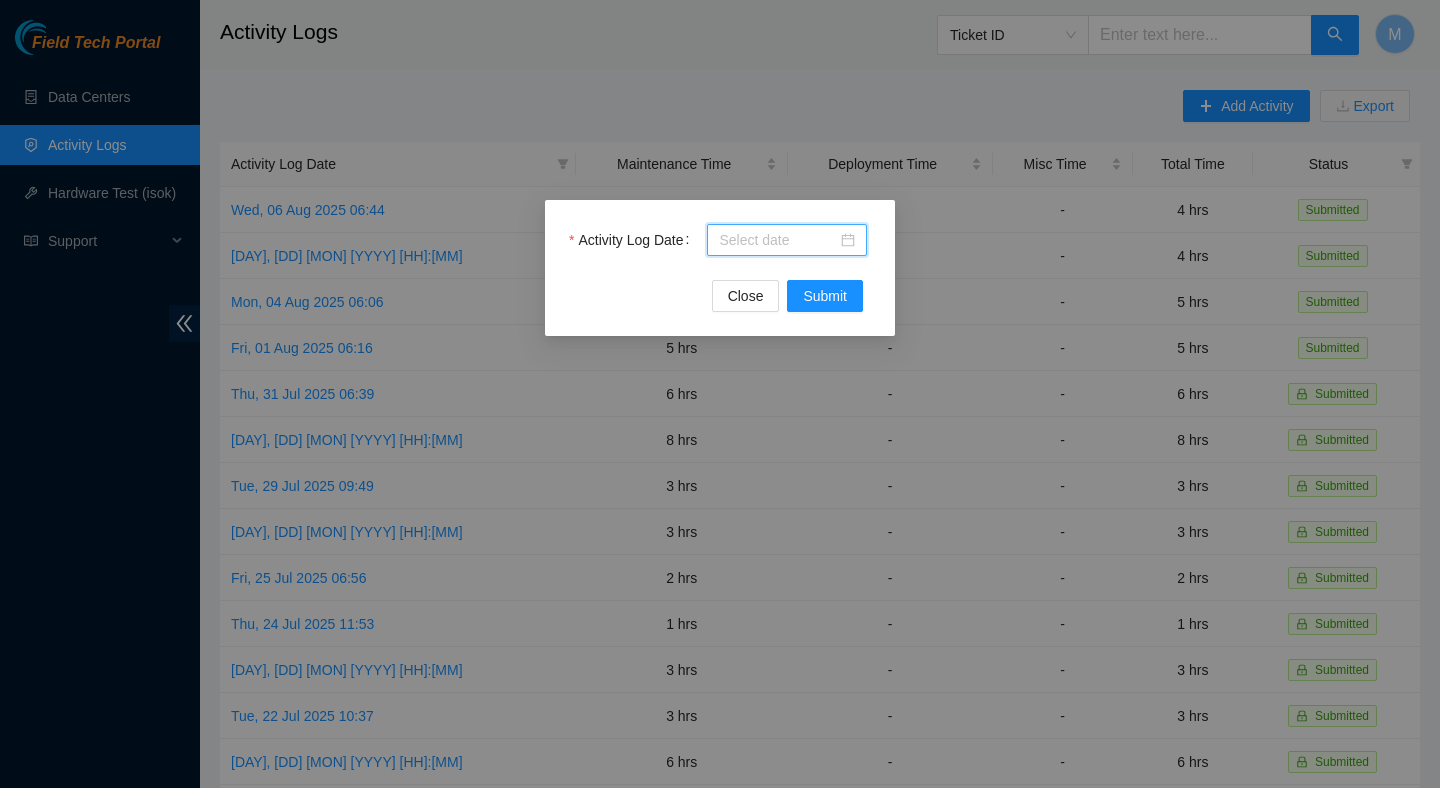 click on "Activity Log Date" at bounding box center [778, 240] 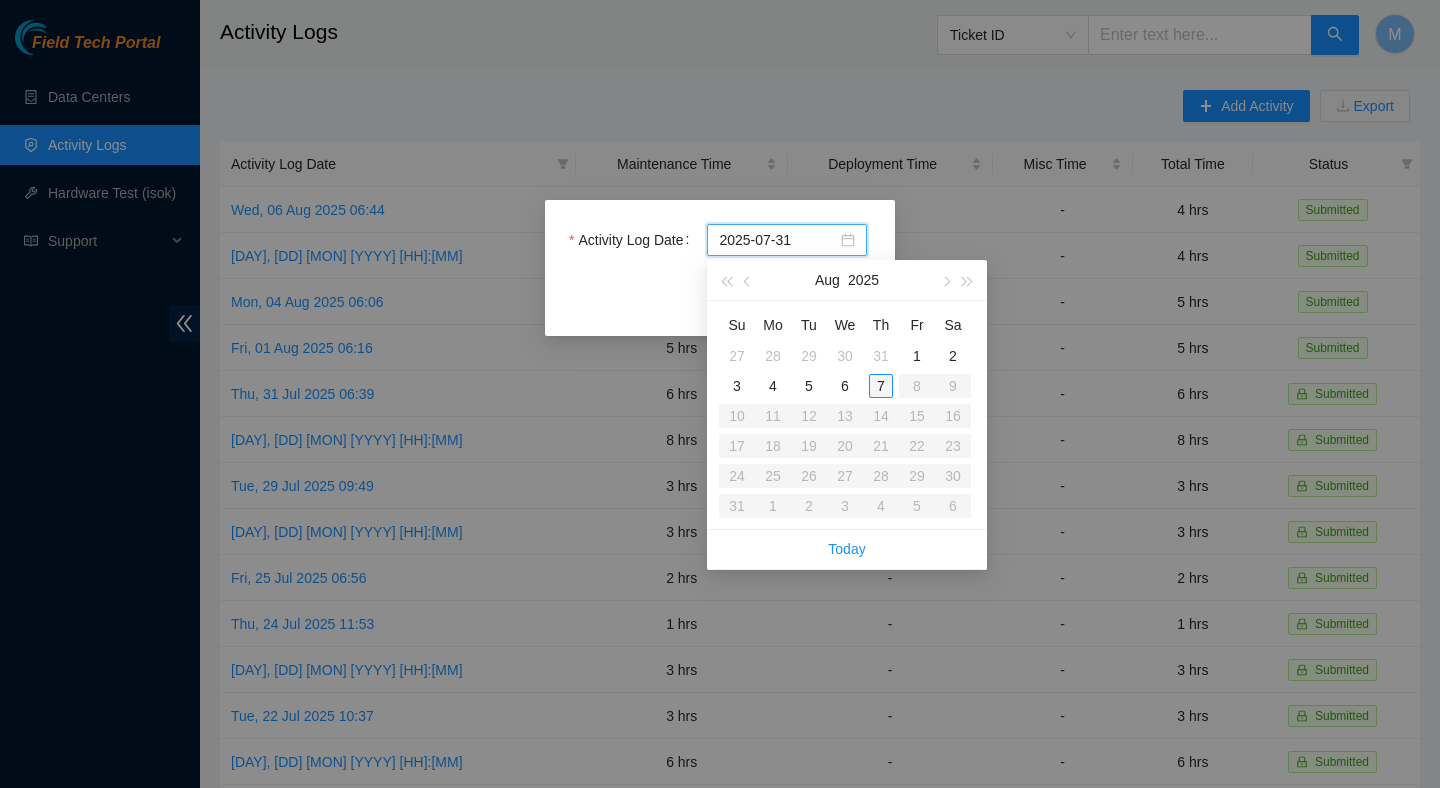 type on "2025-08-07" 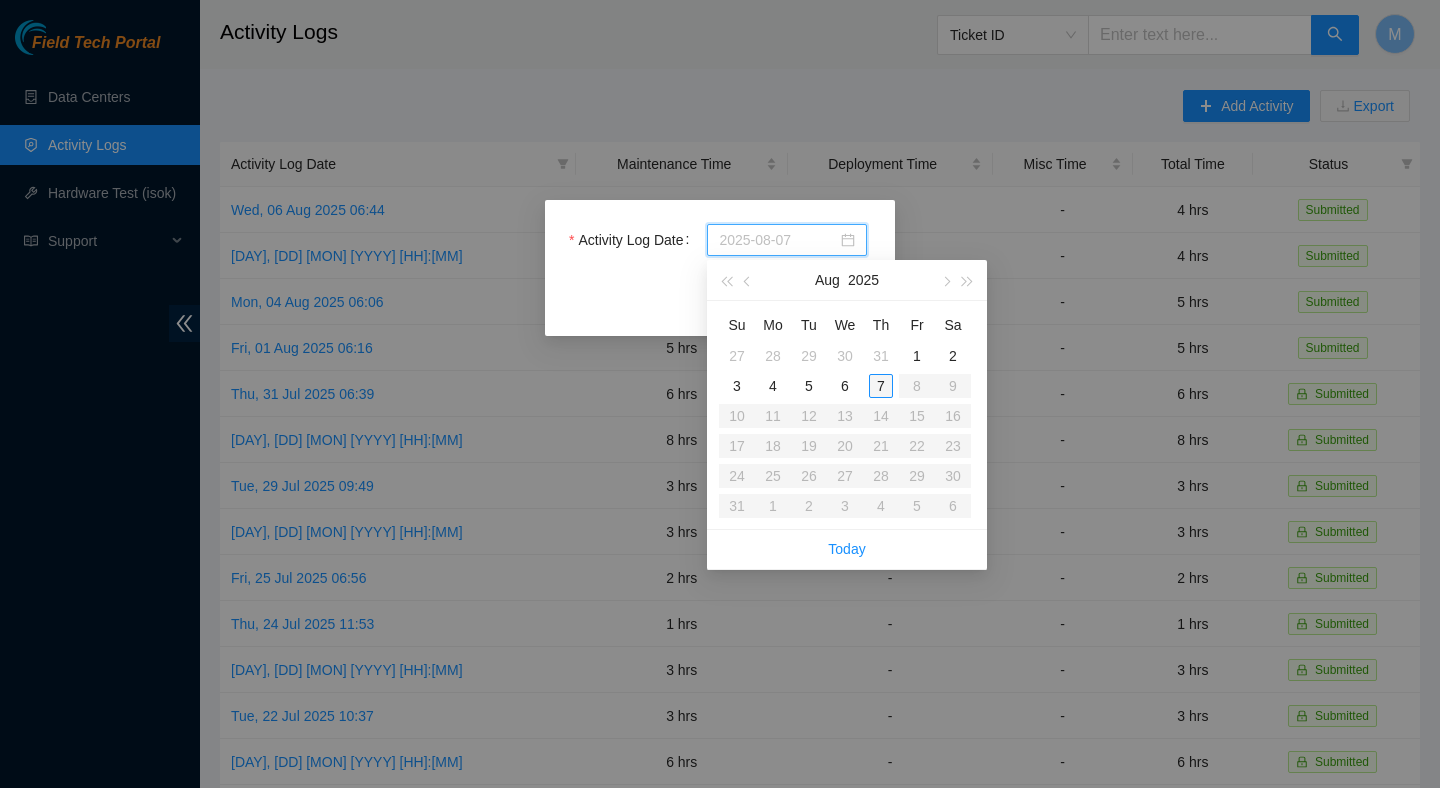click on "7" at bounding box center (881, 386) 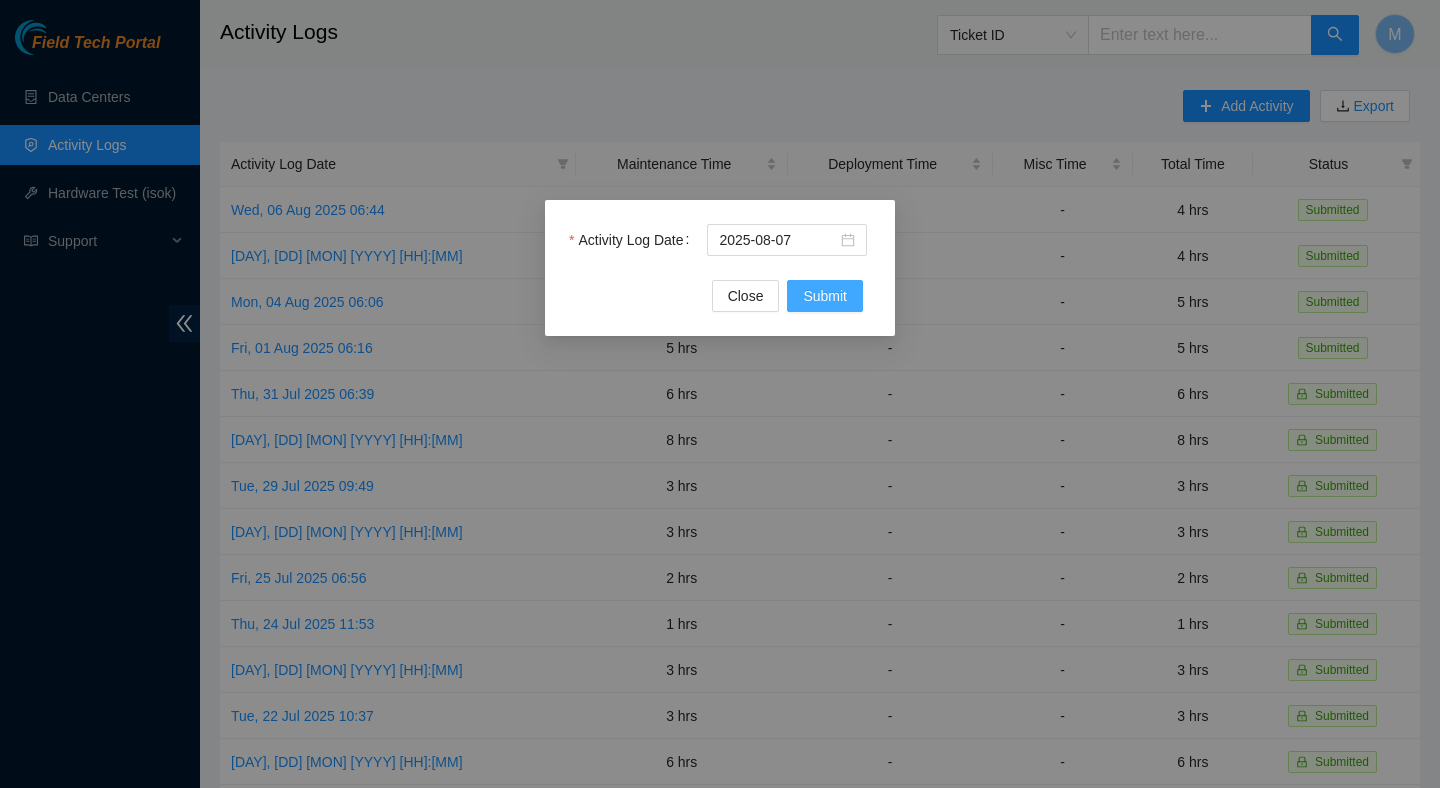 click on "Submit" at bounding box center [825, 296] 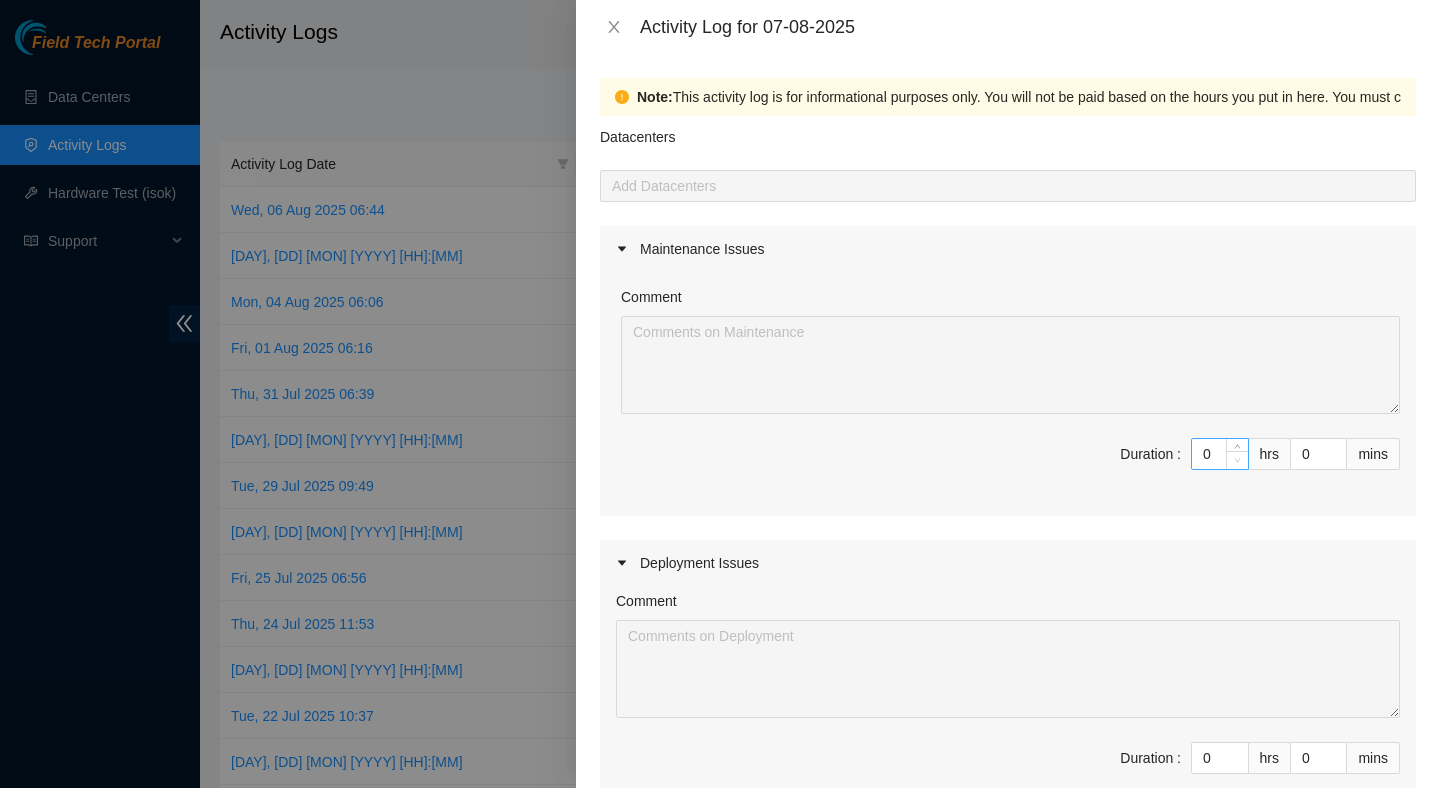 click at bounding box center [1237, 460] 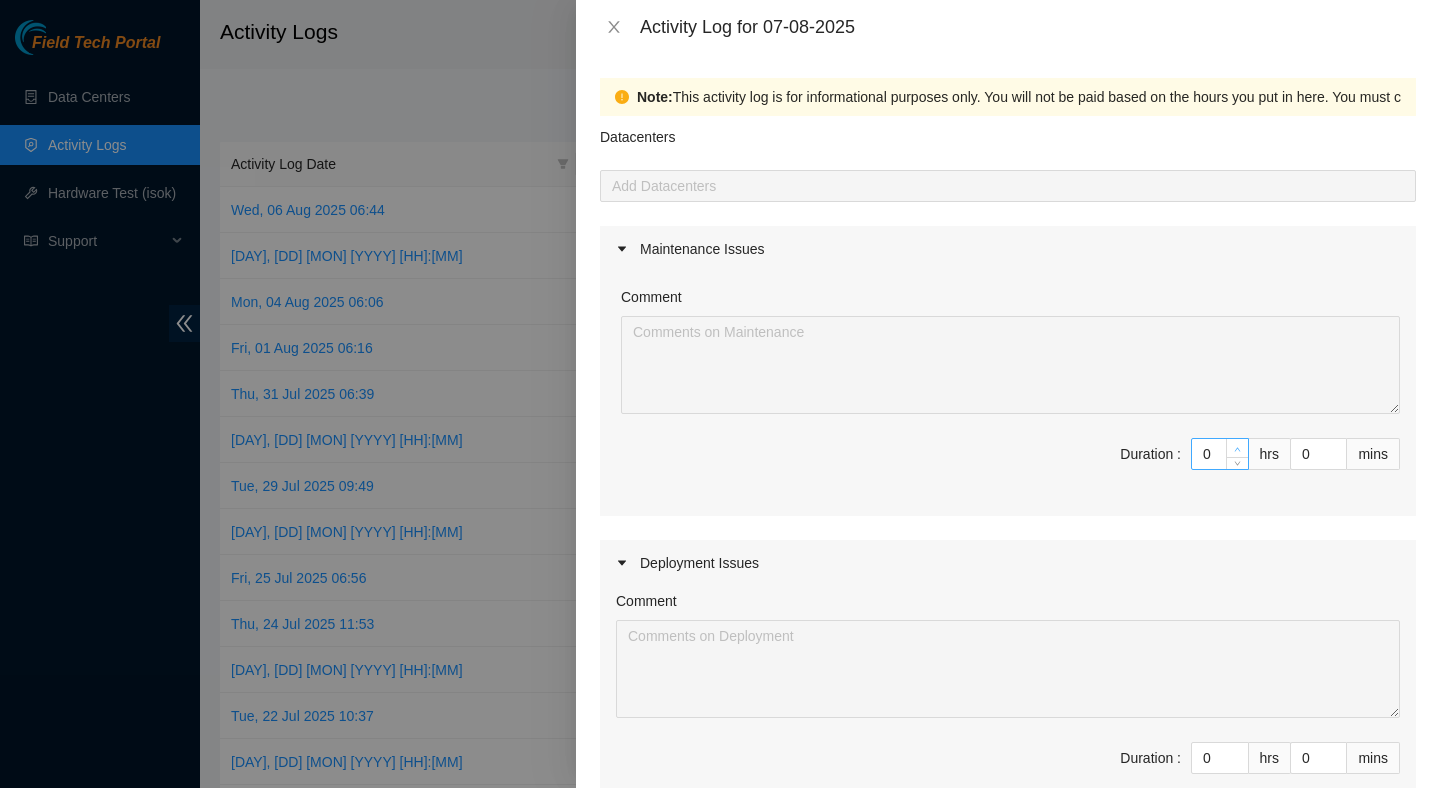type on "1" 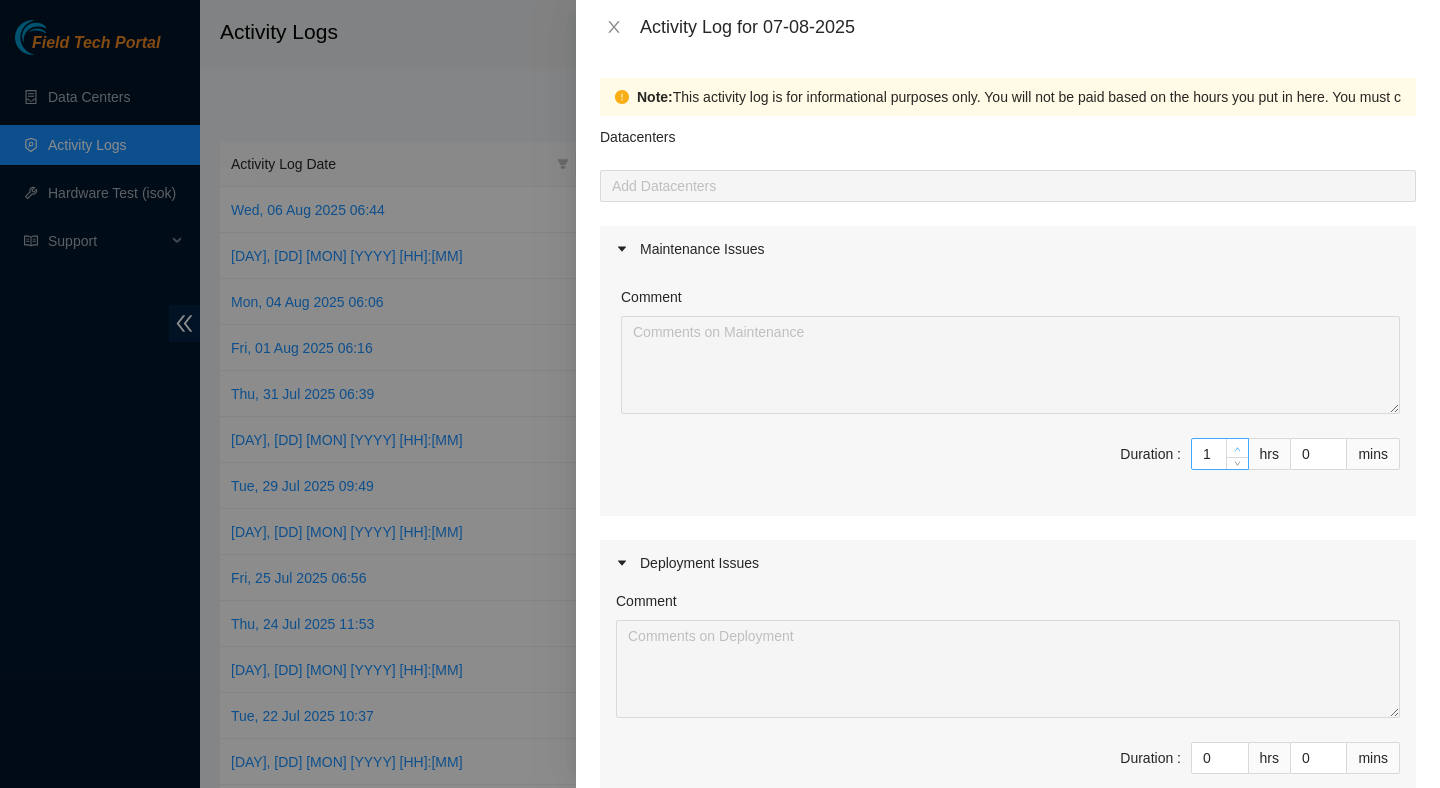 click 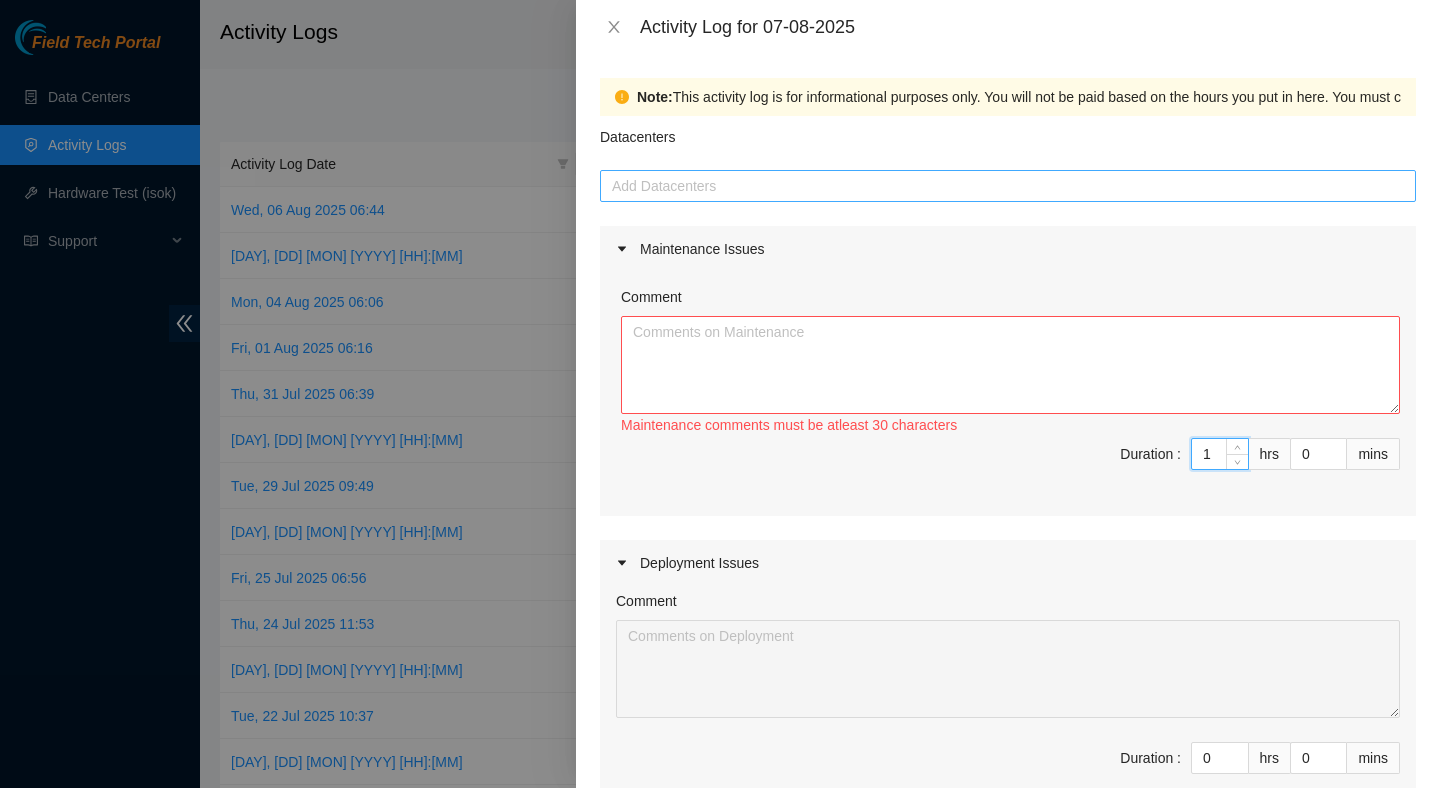 click at bounding box center [1008, 186] 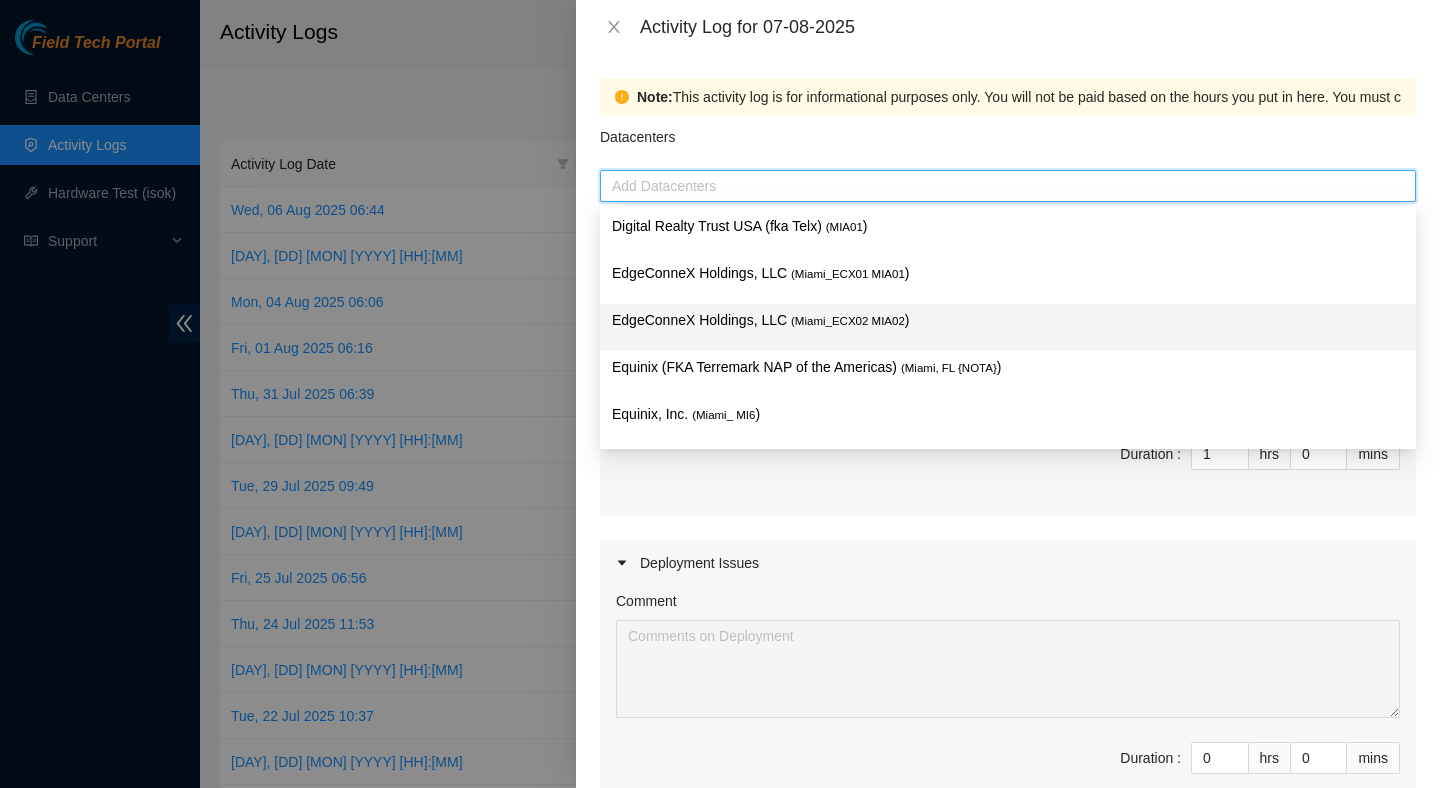 click on "EdgeConneX Holdings, LLC   ( Miami_ECX02 MIA02 )" at bounding box center [1008, 327] 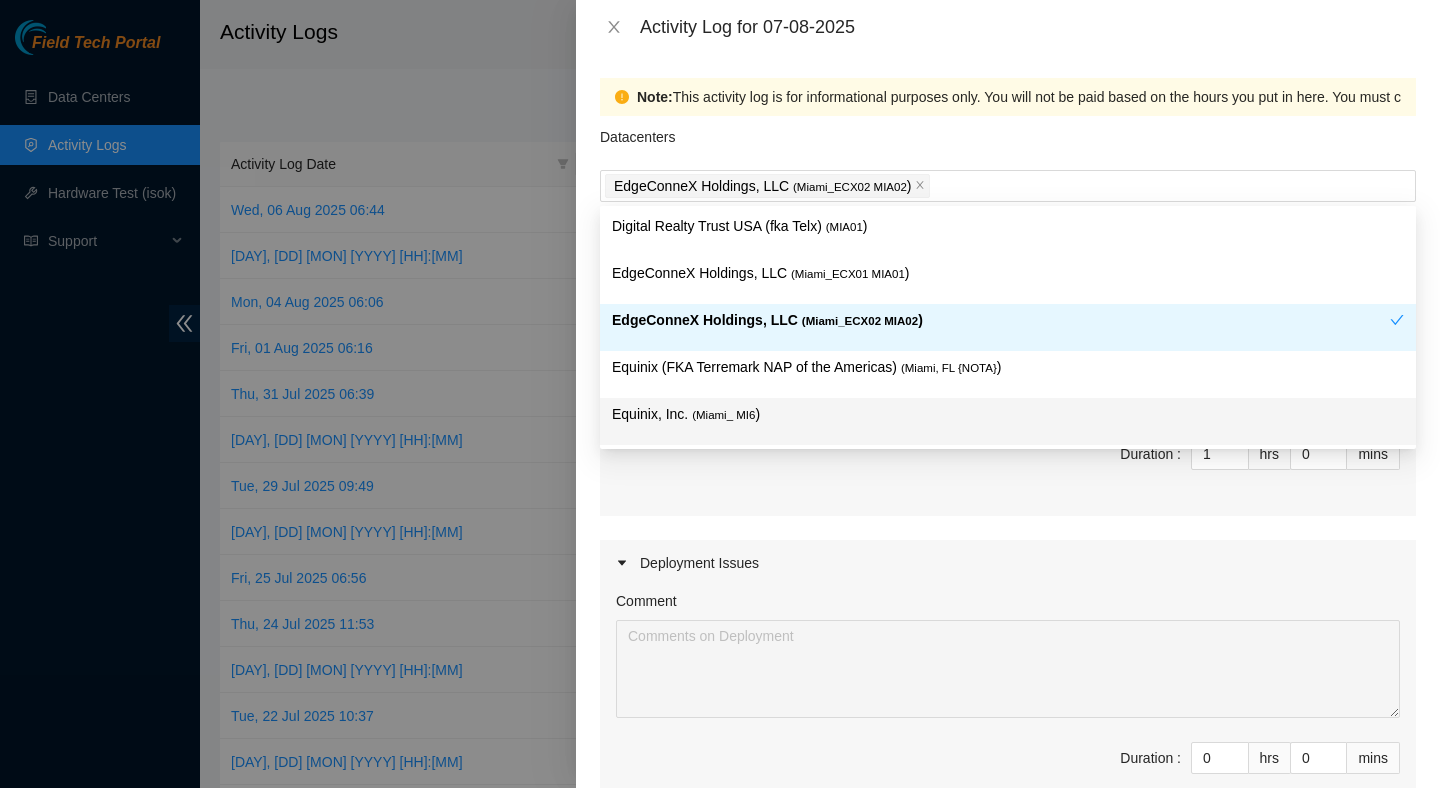 click on "Duration : 1 hrs 0 mins" at bounding box center [1008, 466] 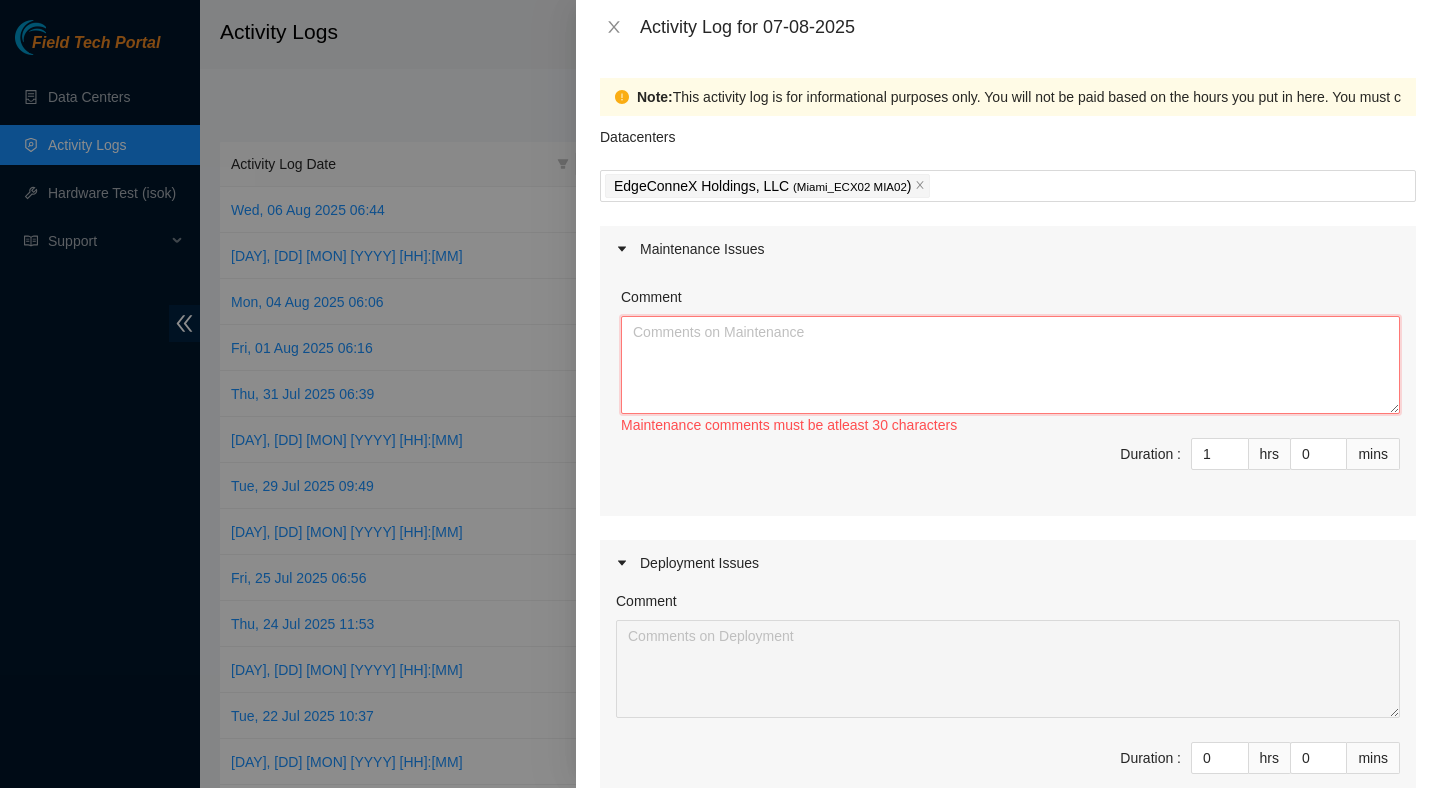 click on "Comment" at bounding box center [1010, 365] 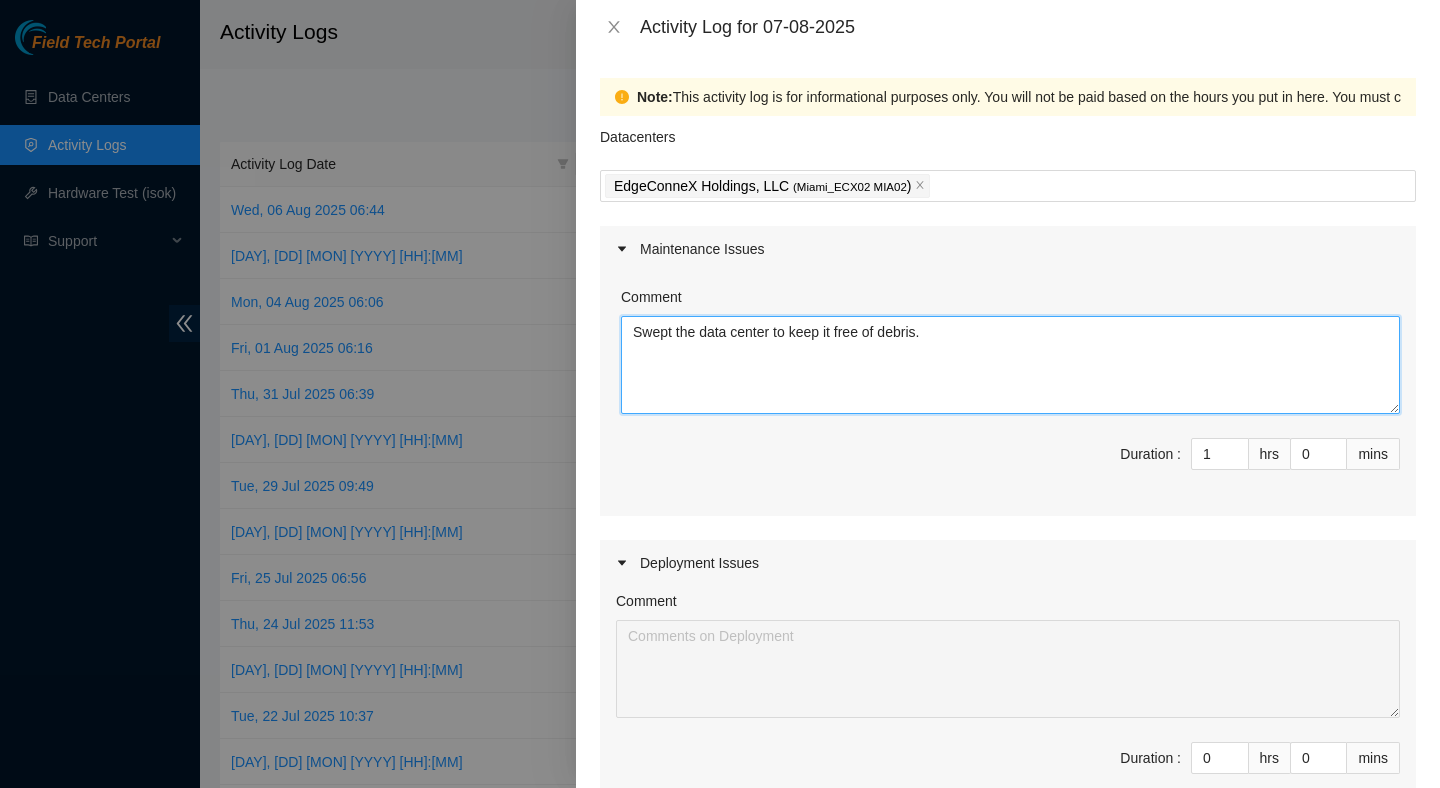 scroll, scrollTop: 555, scrollLeft: 0, axis: vertical 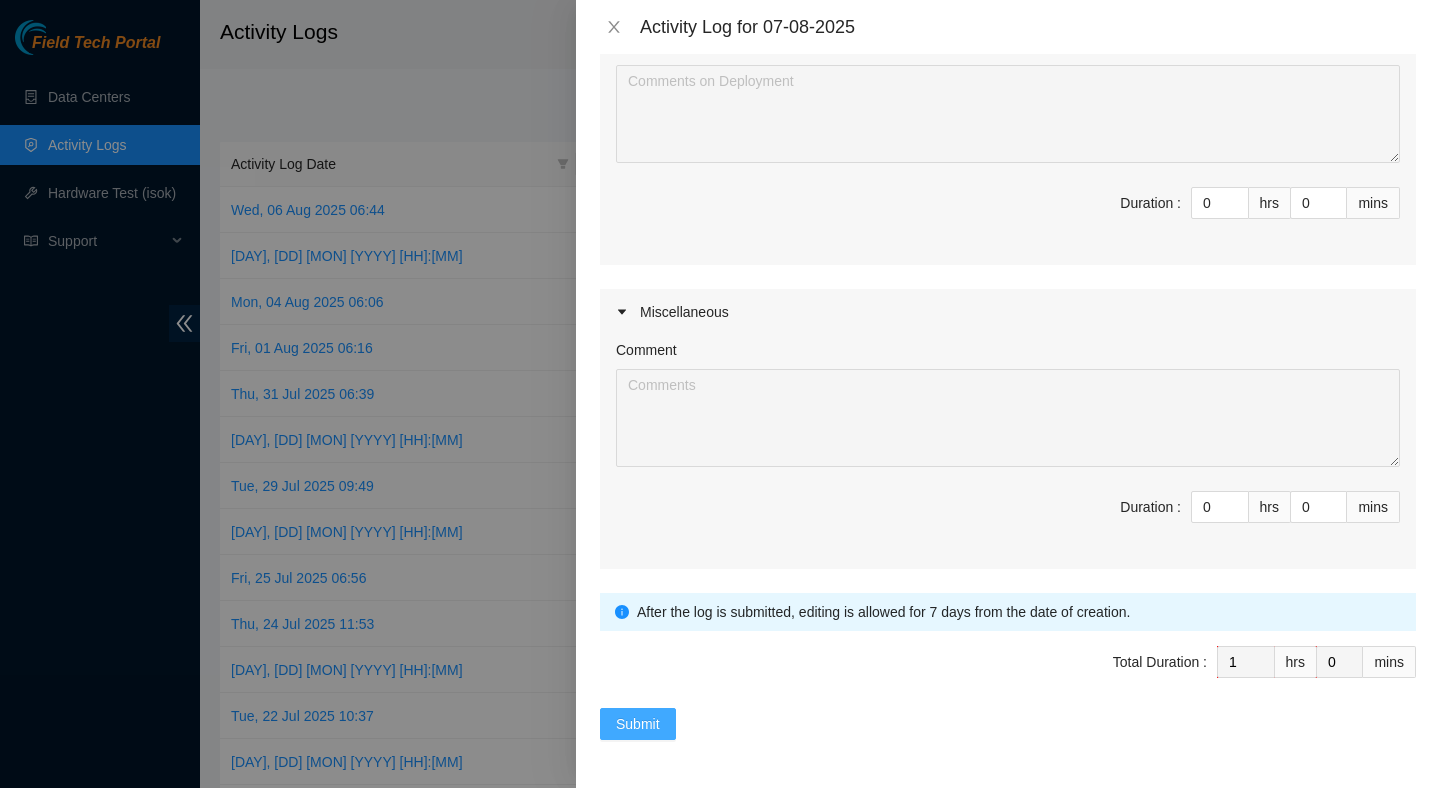 type on "Swept the data center to keep it free of debris." 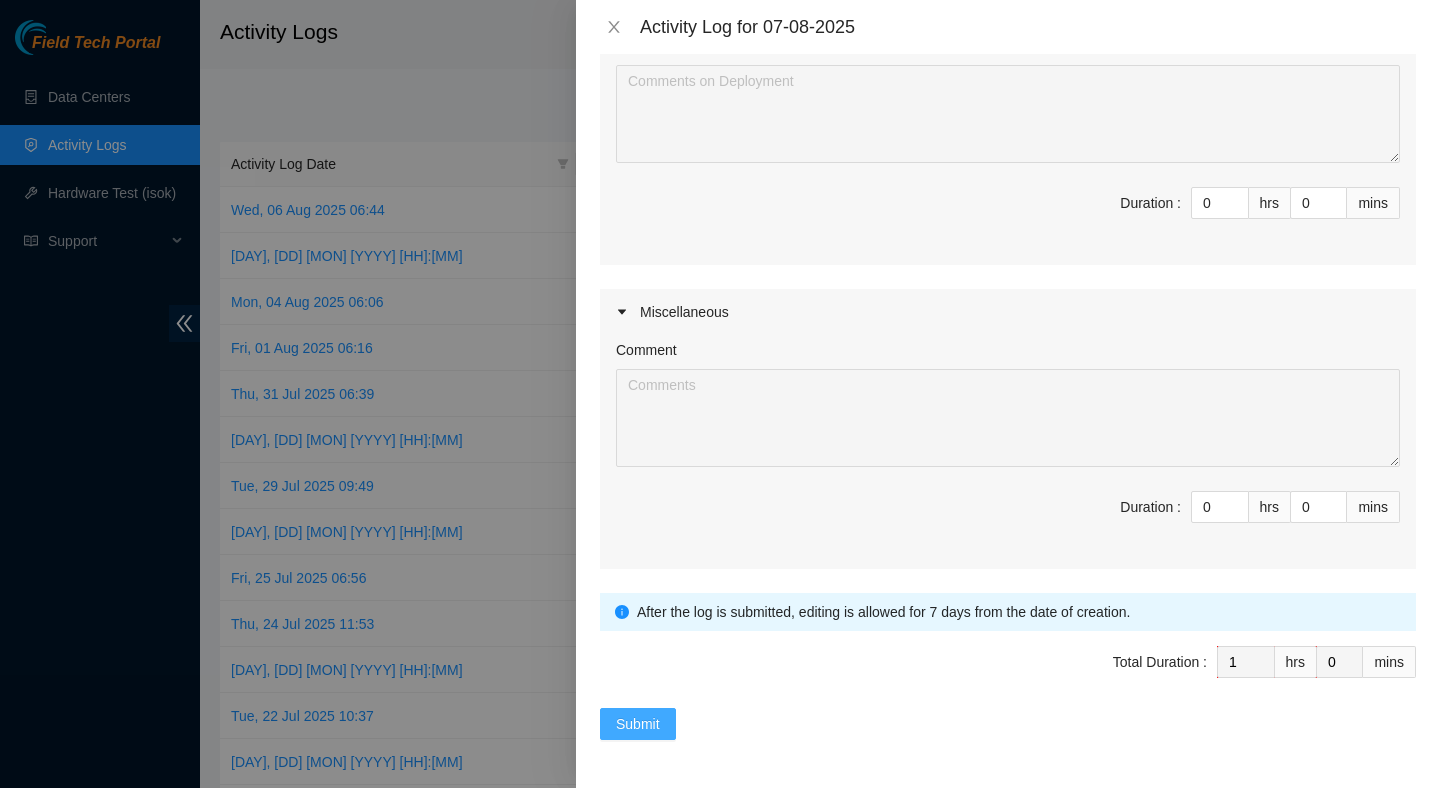 click on "Submit" at bounding box center [638, 724] 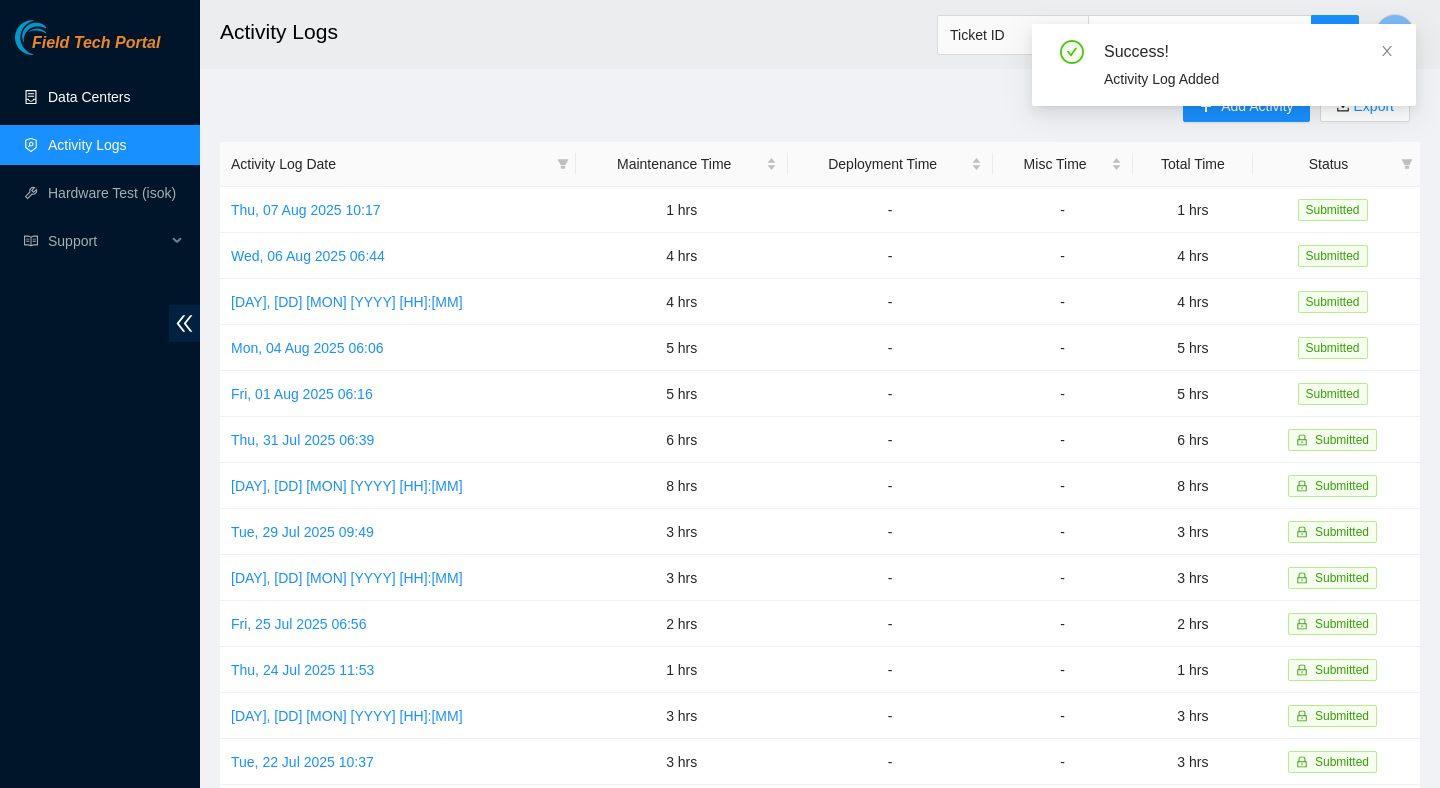 click on "Data Centers" at bounding box center [89, 97] 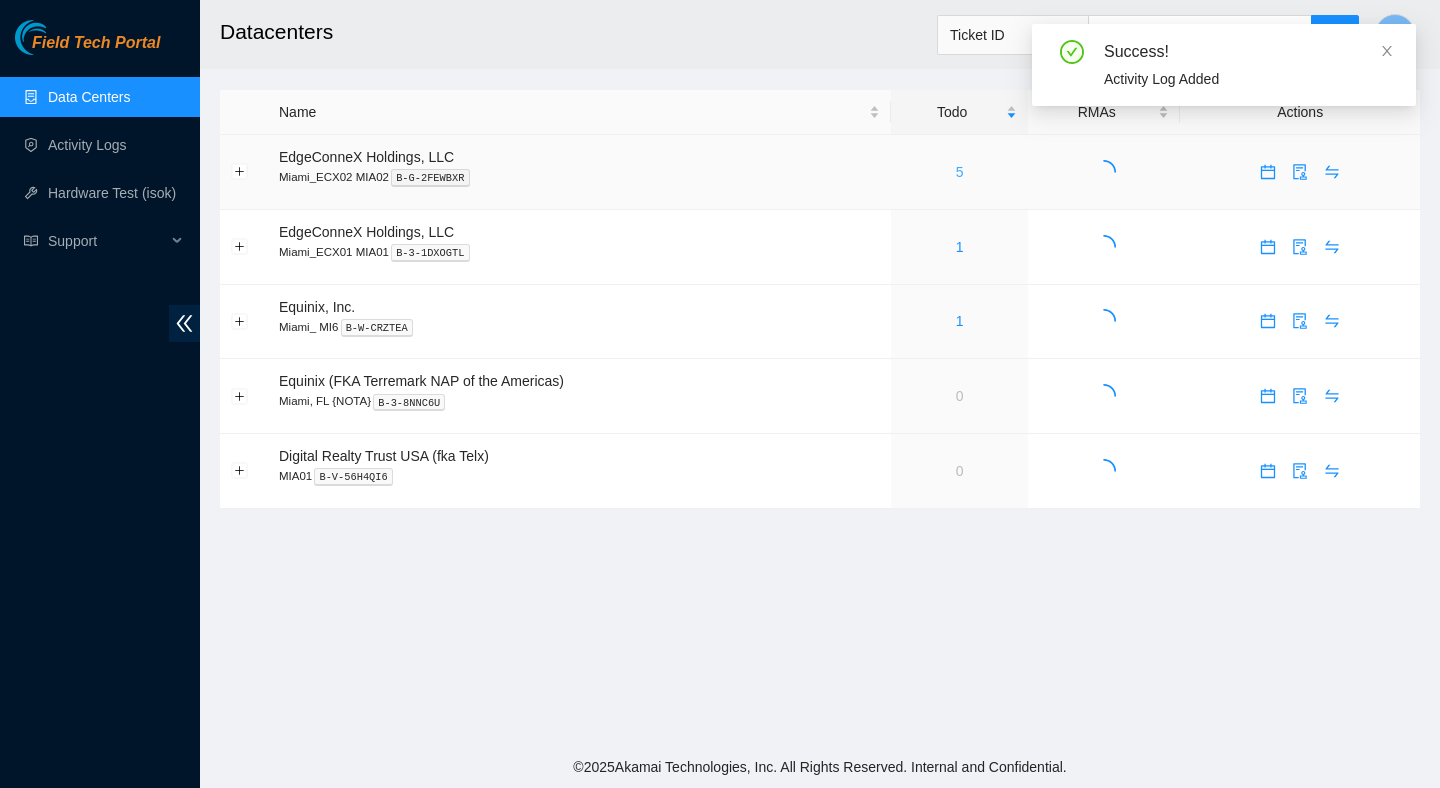 click on "5" at bounding box center (960, 172) 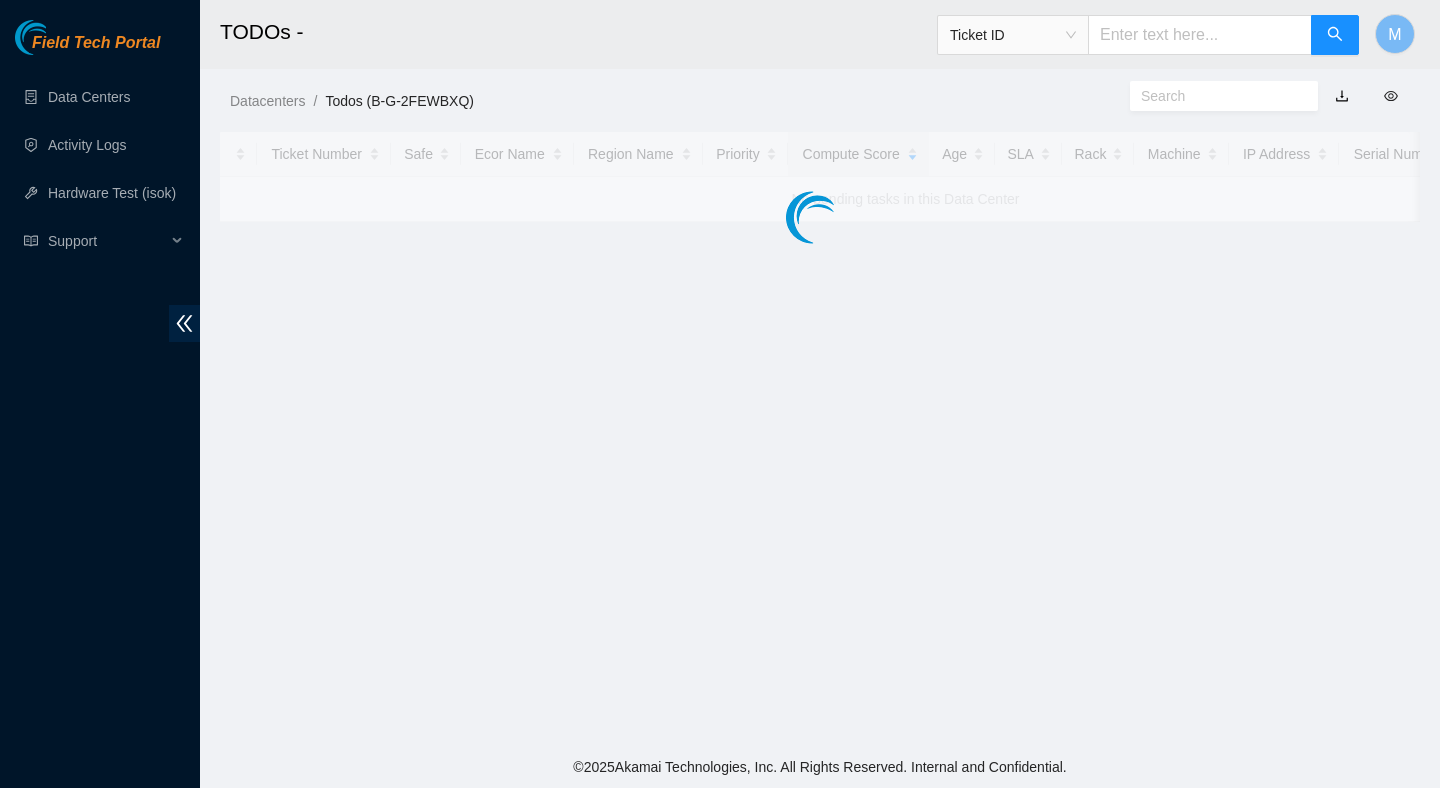 scroll, scrollTop: 0, scrollLeft: 0, axis: both 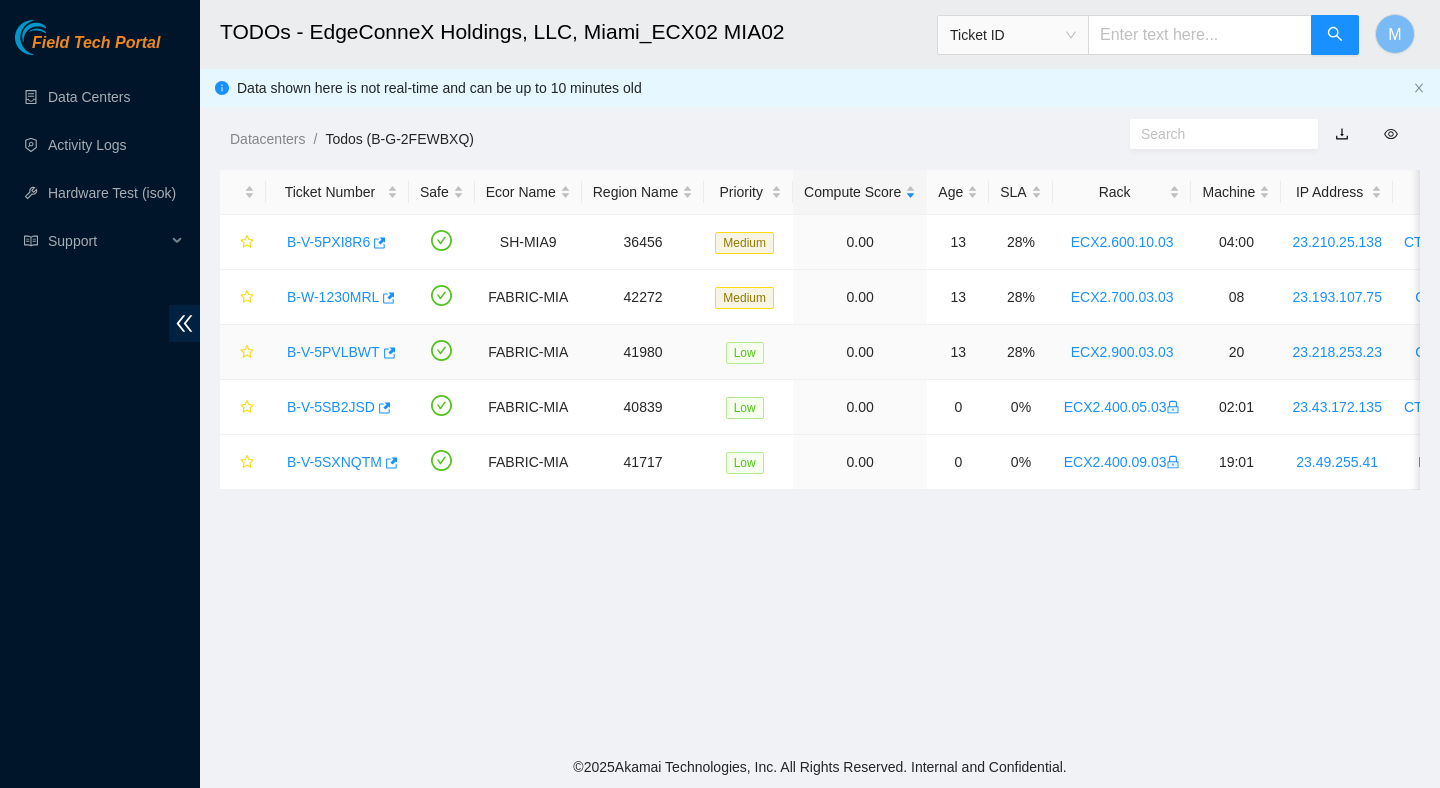 click on "B-V-5PVLBWT" at bounding box center [333, 352] 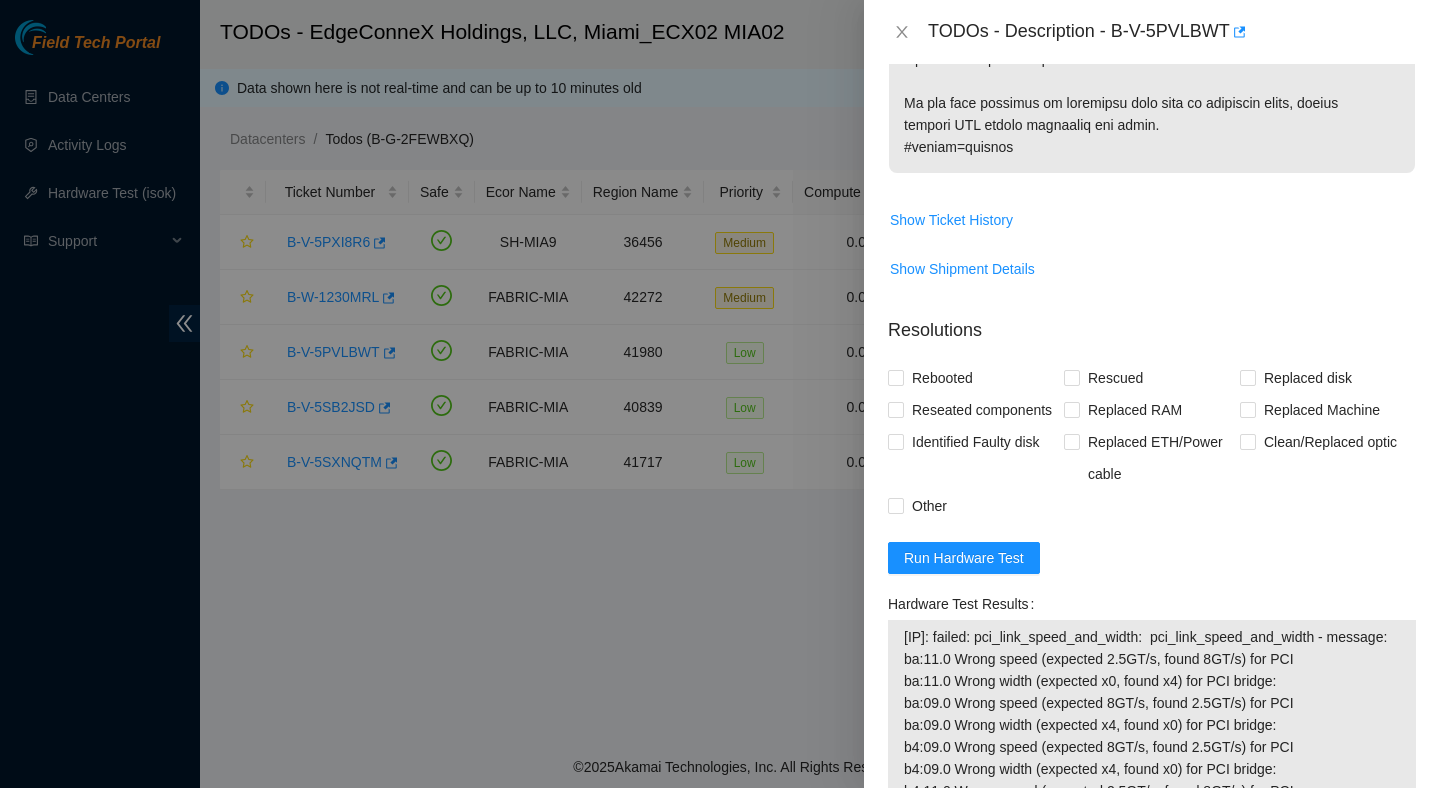 scroll, scrollTop: 1406, scrollLeft: 0, axis: vertical 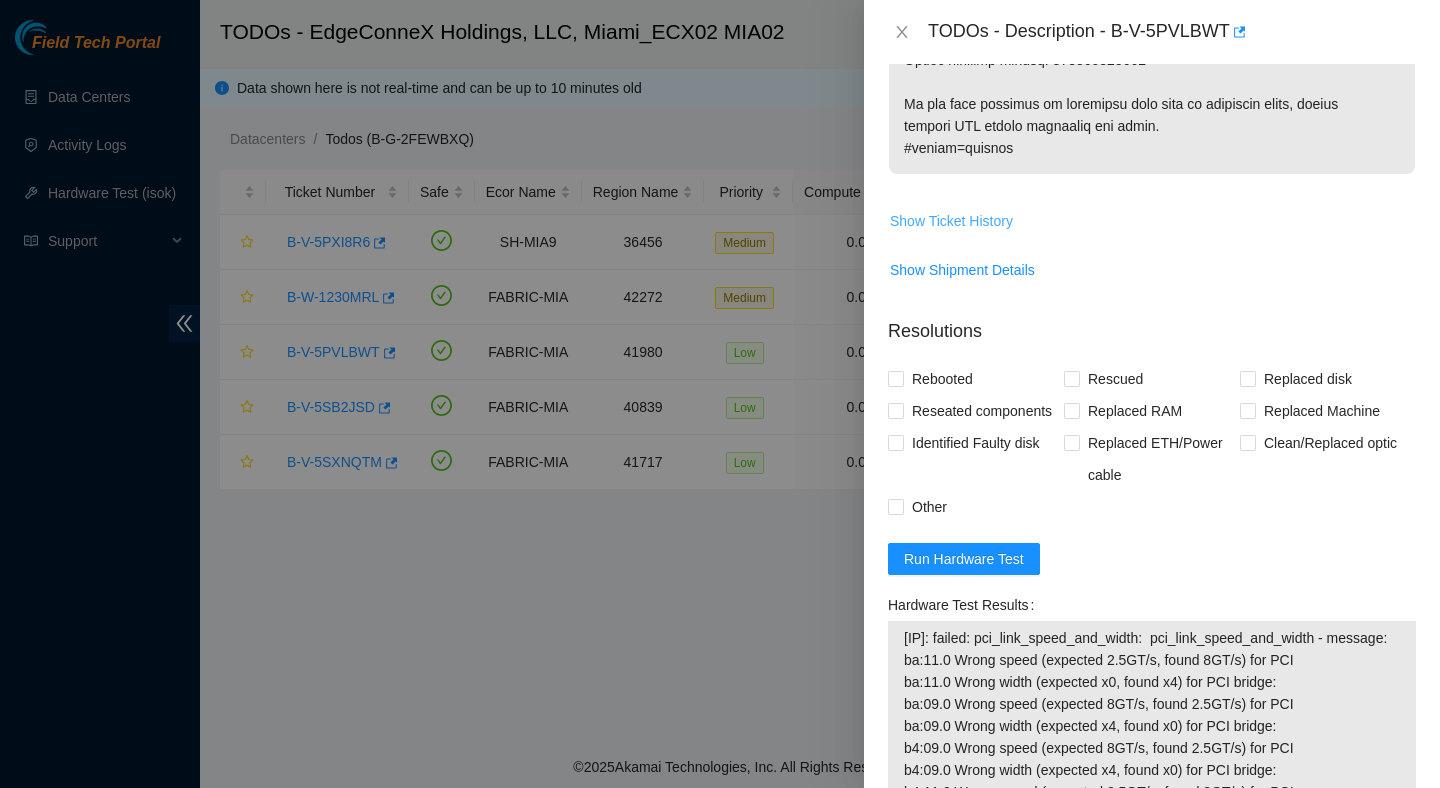 click on "Show Ticket History" at bounding box center [951, 221] 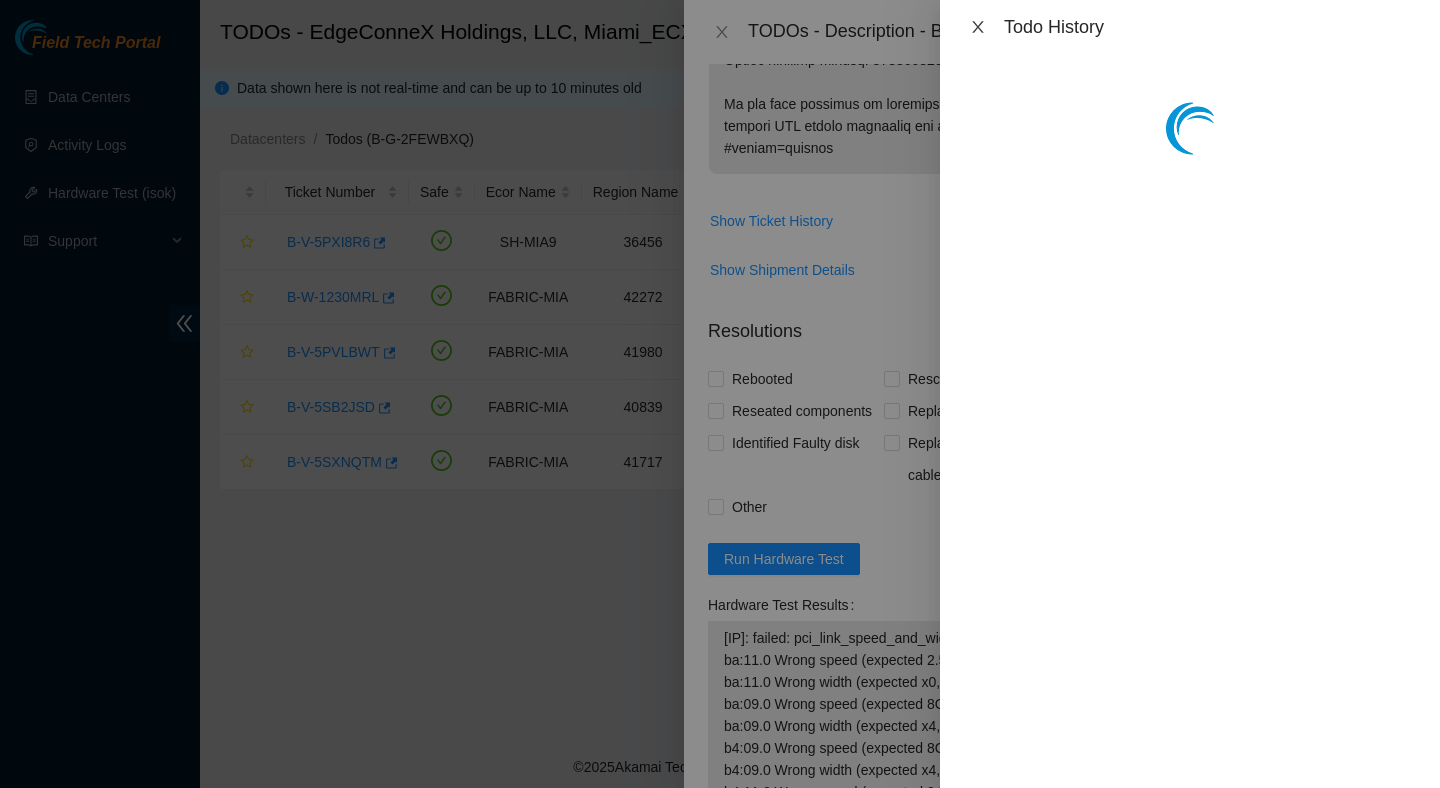 click 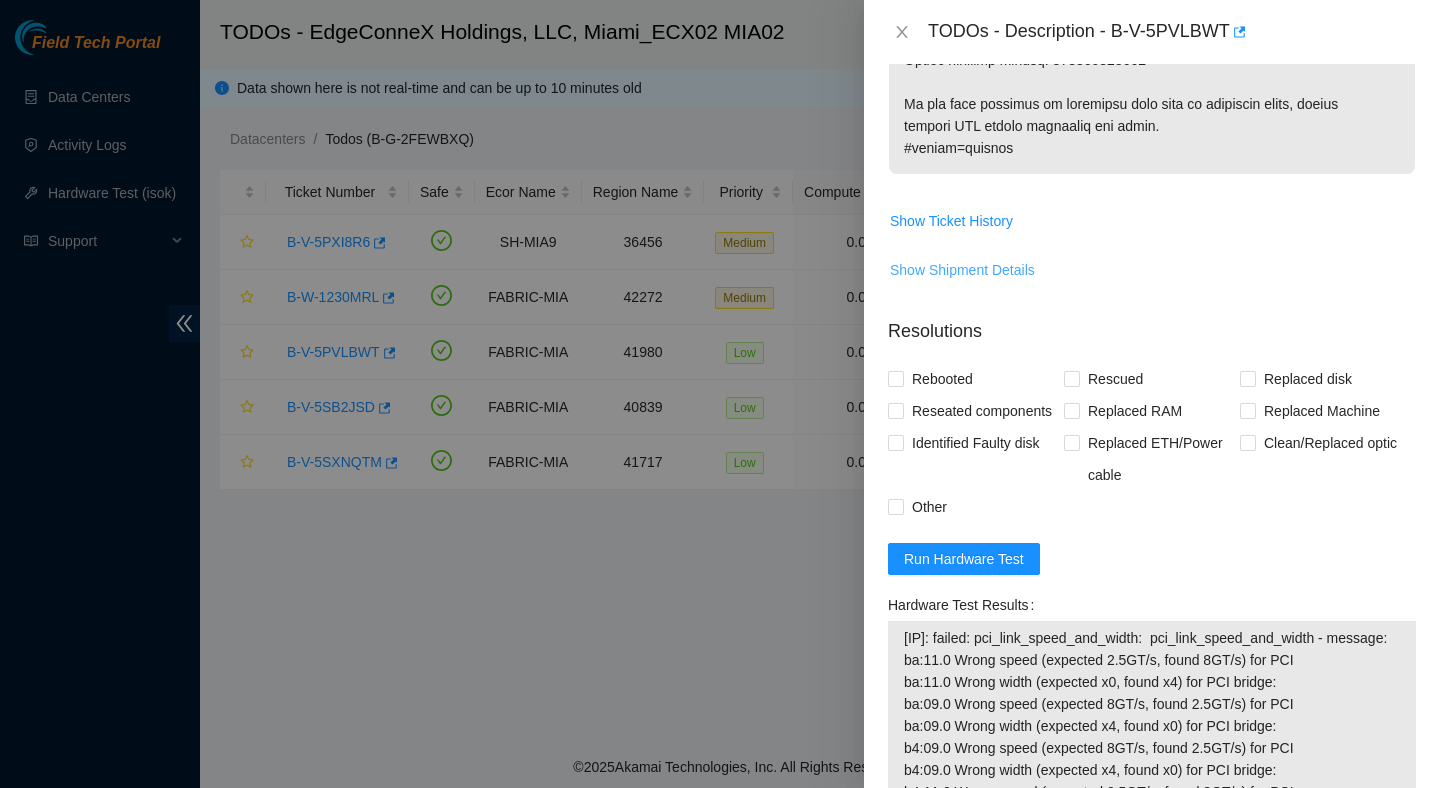 click on "Show Shipment Details" at bounding box center (962, 270) 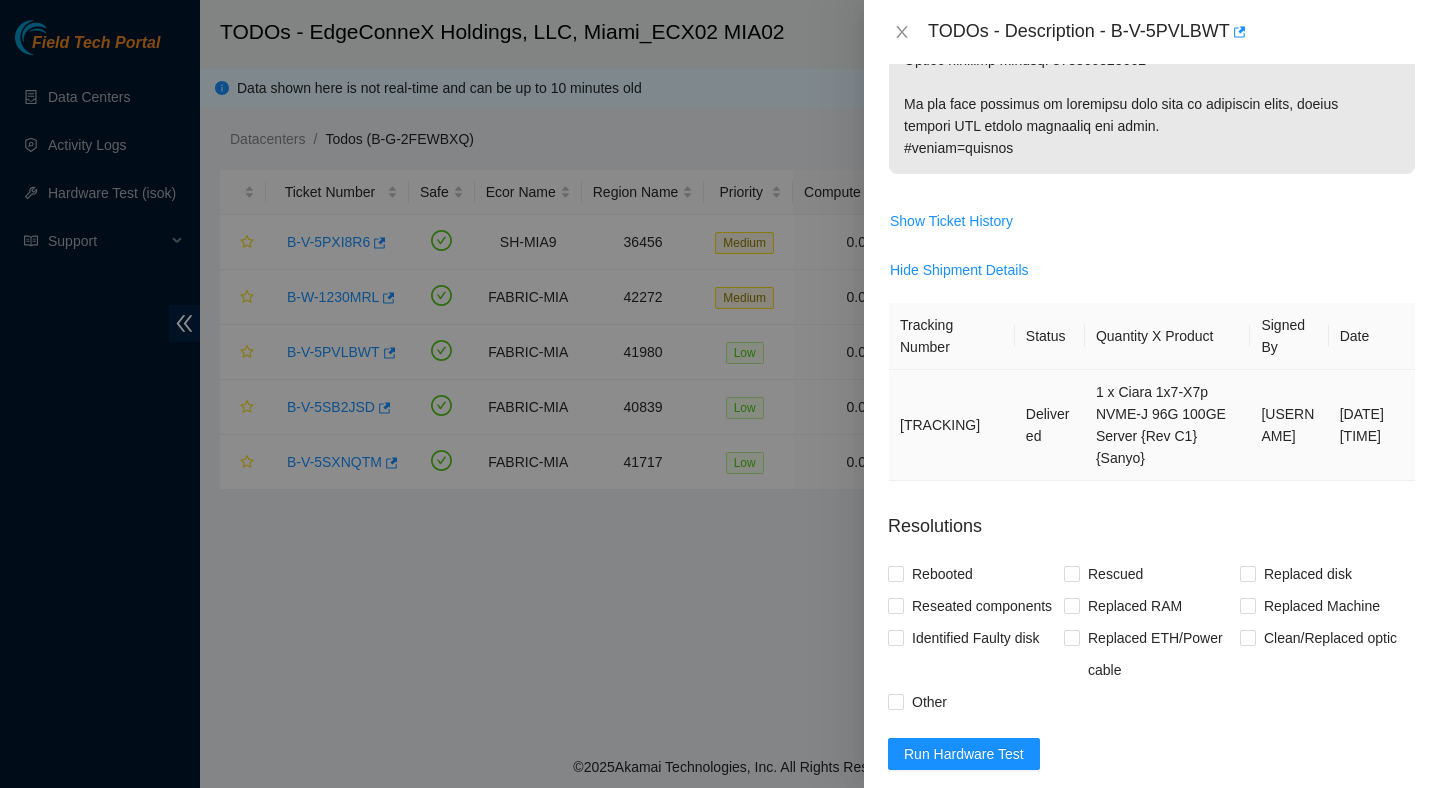 click on "417328417471" at bounding box center [952, 425] 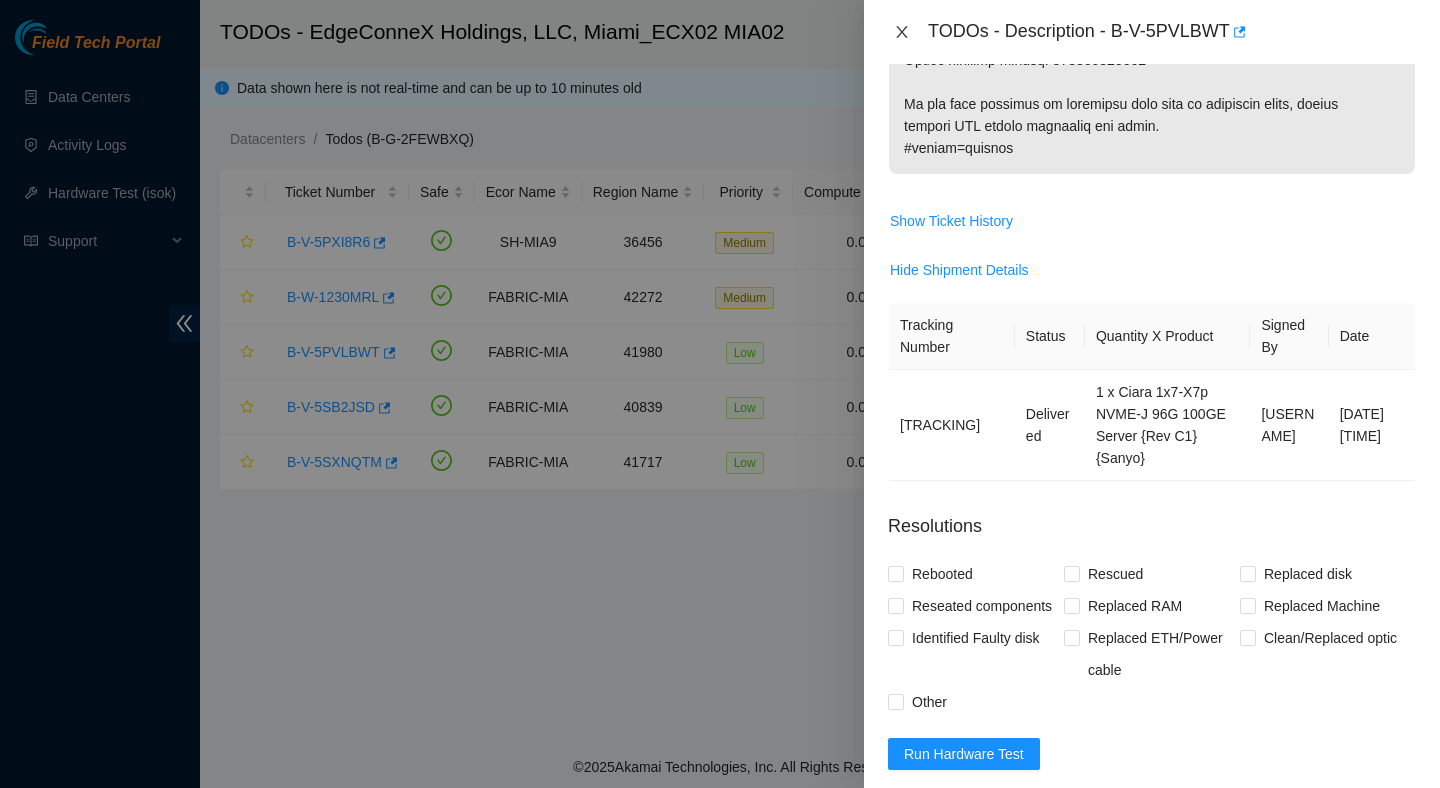 click 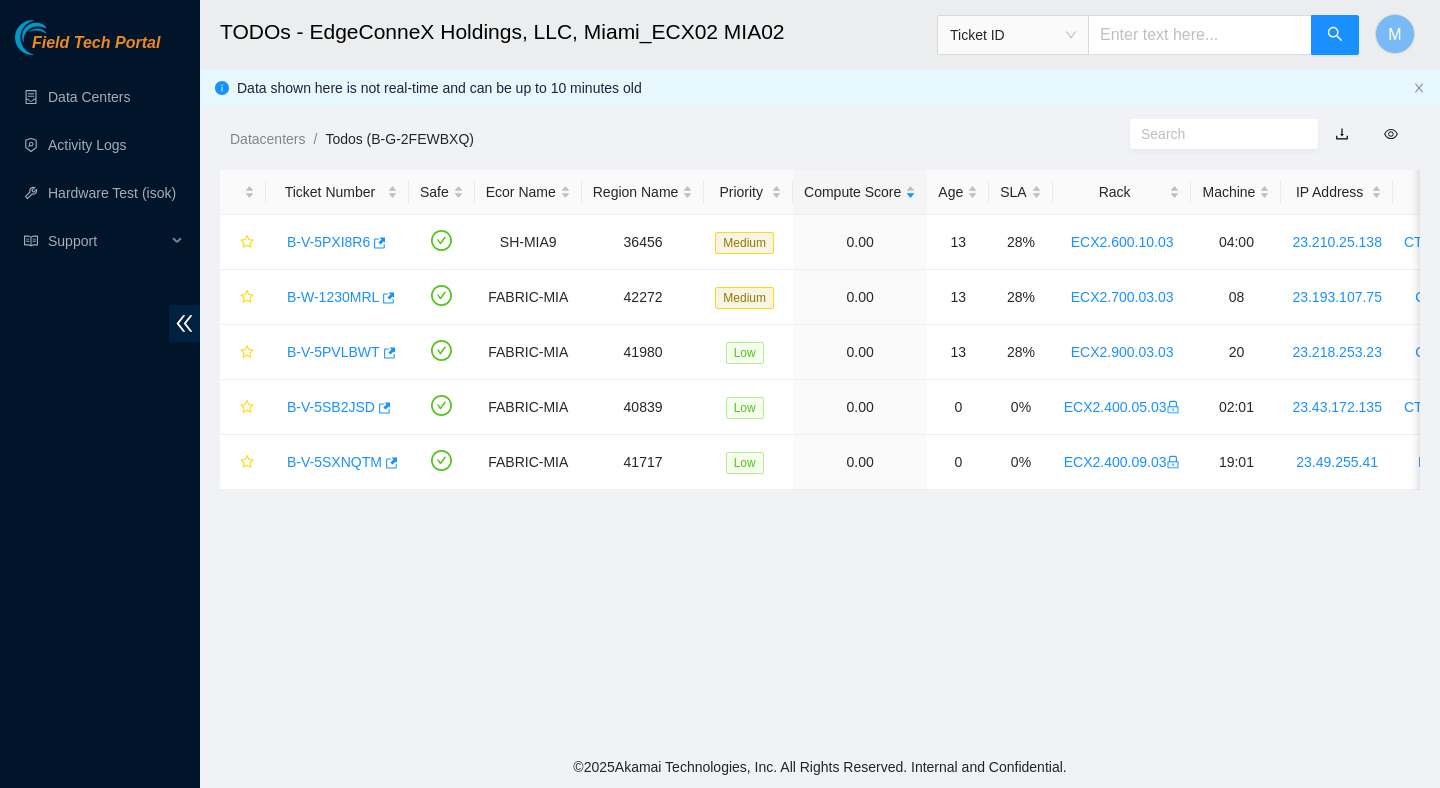 scroll, scrollTop: 502, scrollLeft: 0, axis: vertical 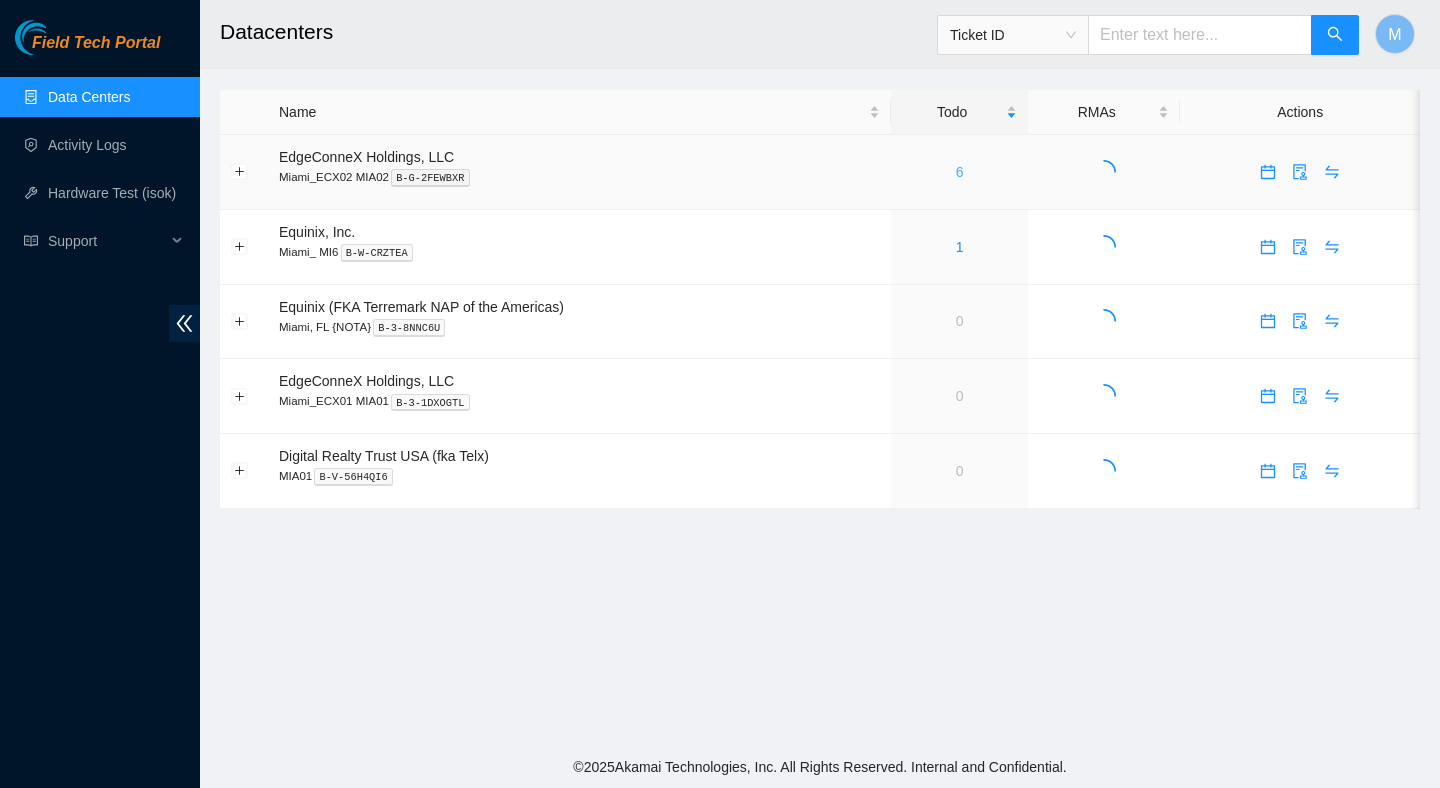 click on "6" at bounding box center [960, 172] 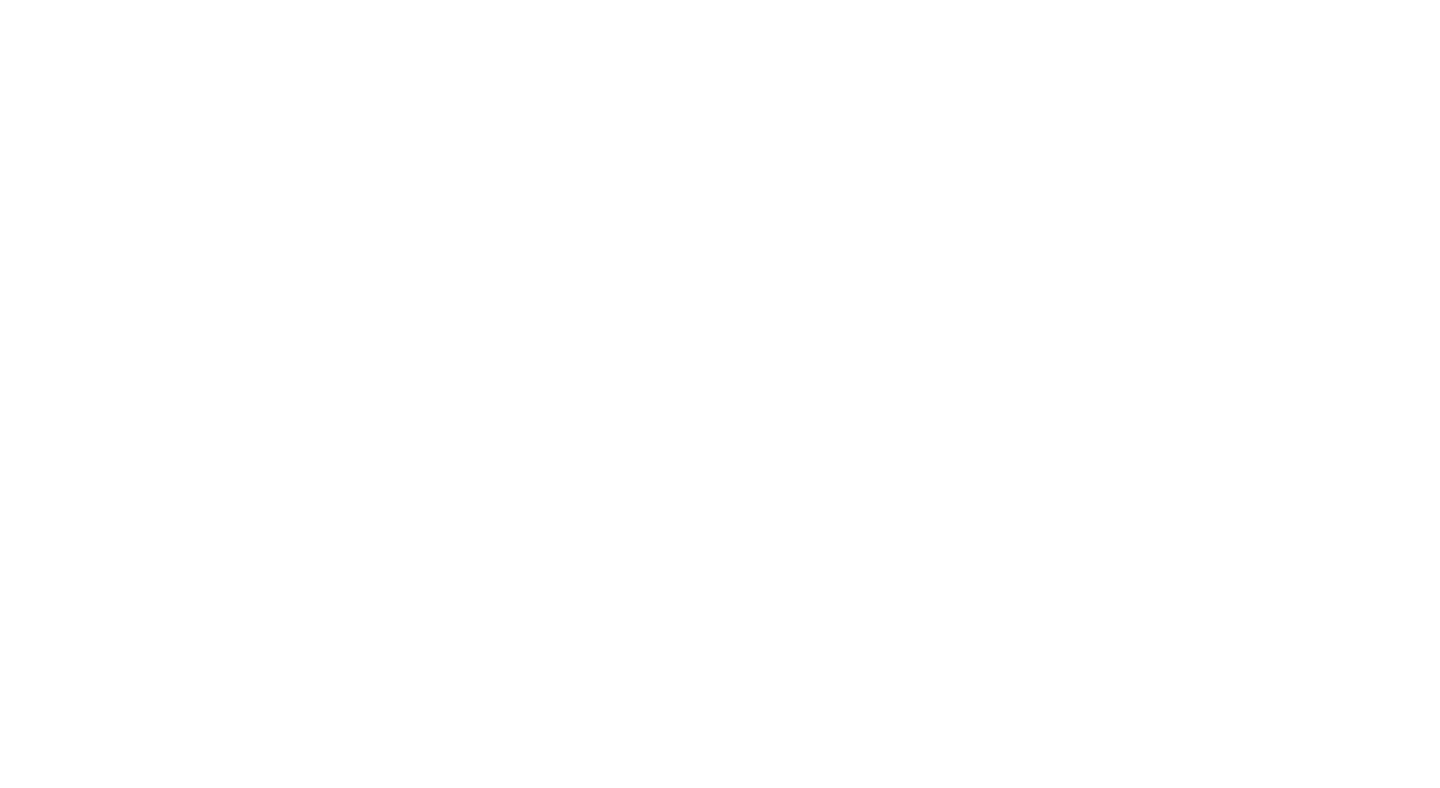 scroll, scrollTop: 0, scrollLeft: 0, axis: both 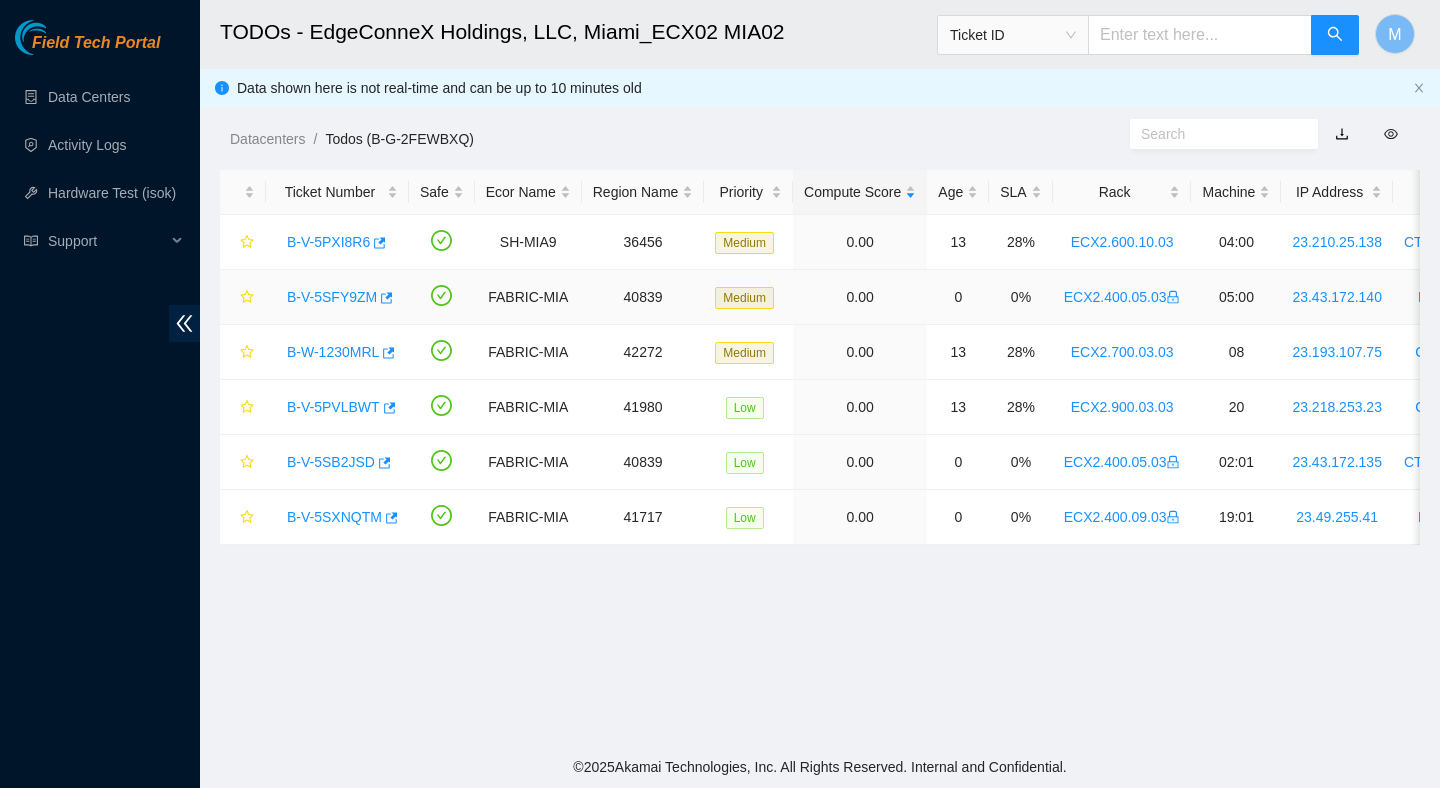 click on "B-V-5SFY9ZM" at bounding box center [332, 297] 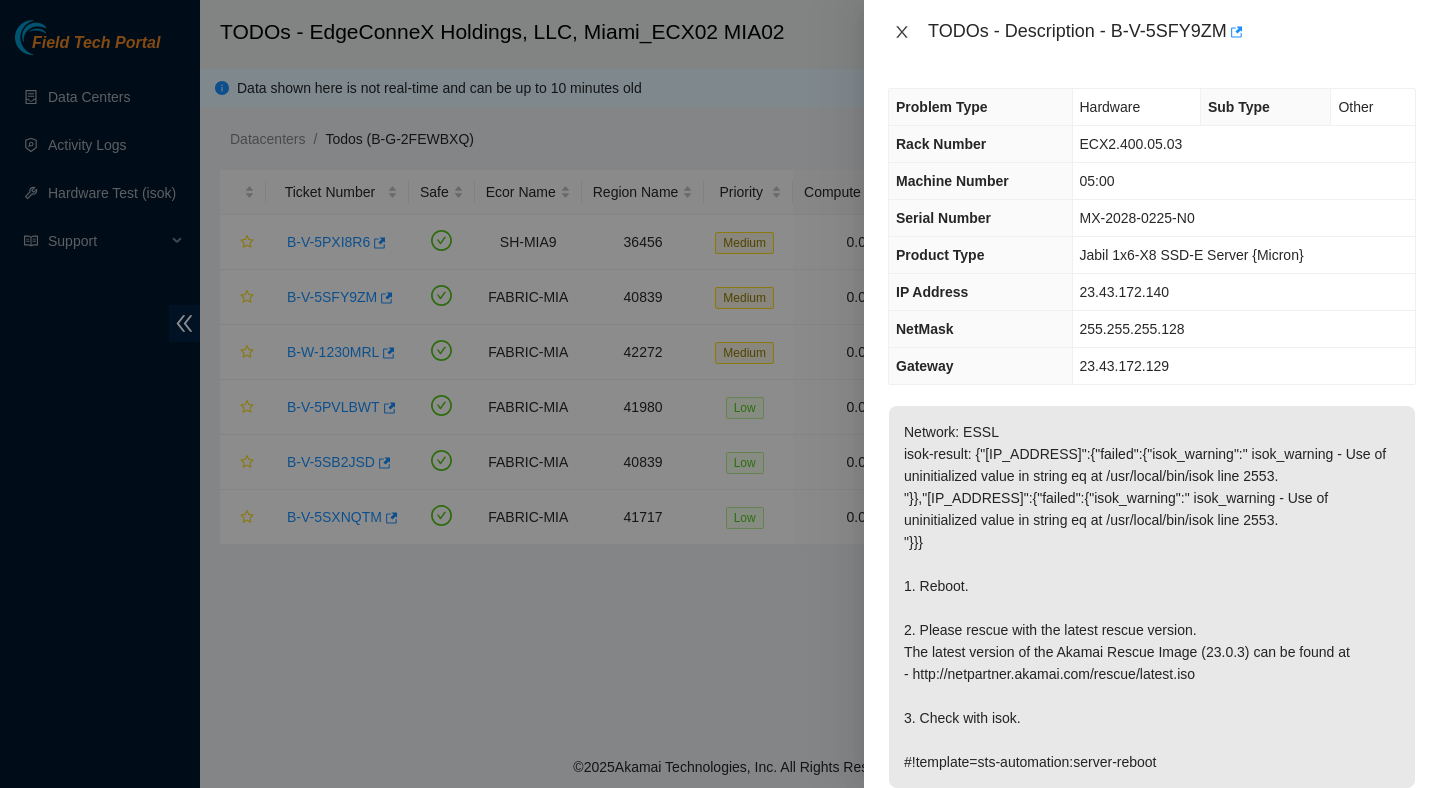 click 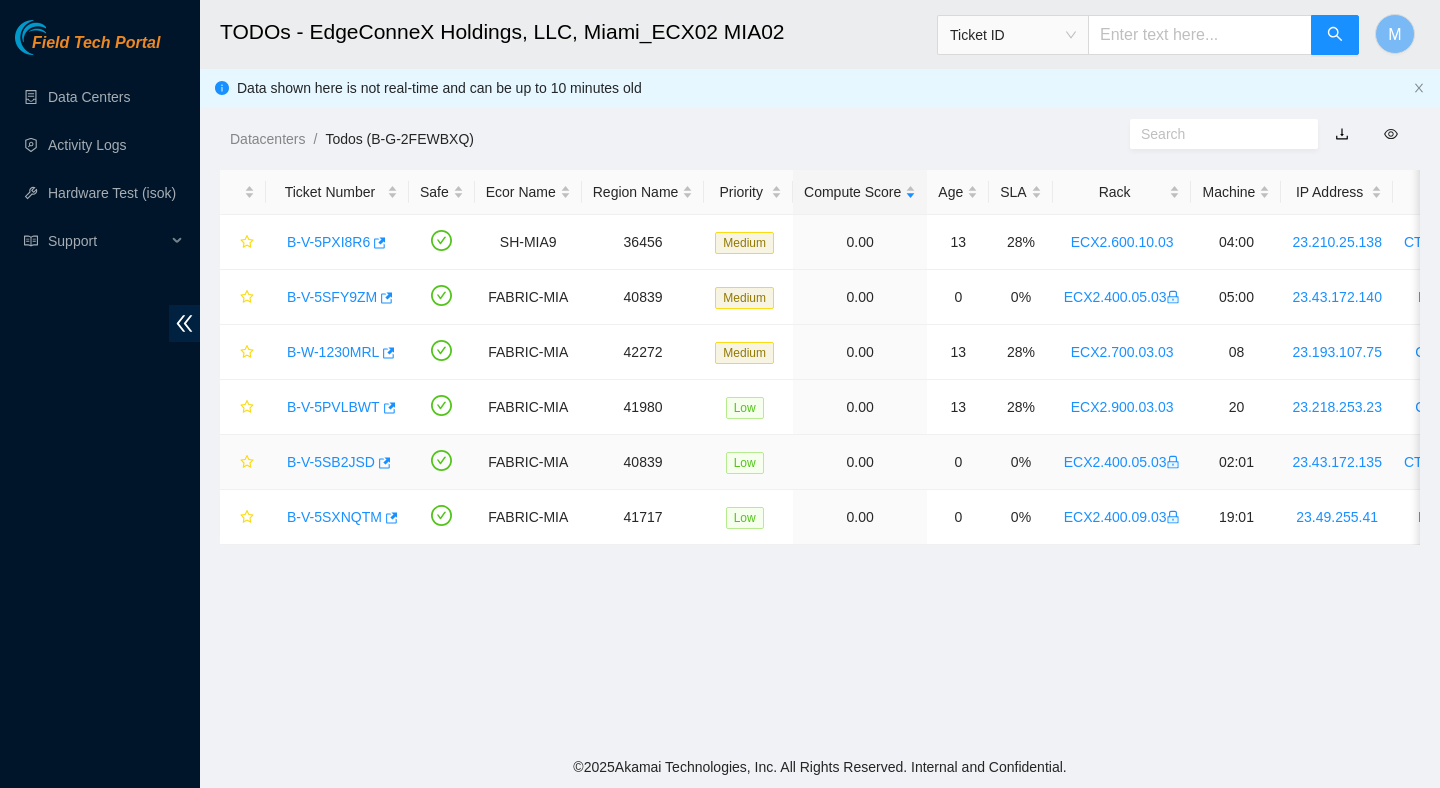 click on "B-V-5SB2JSD" at bounding box center [331, 462] 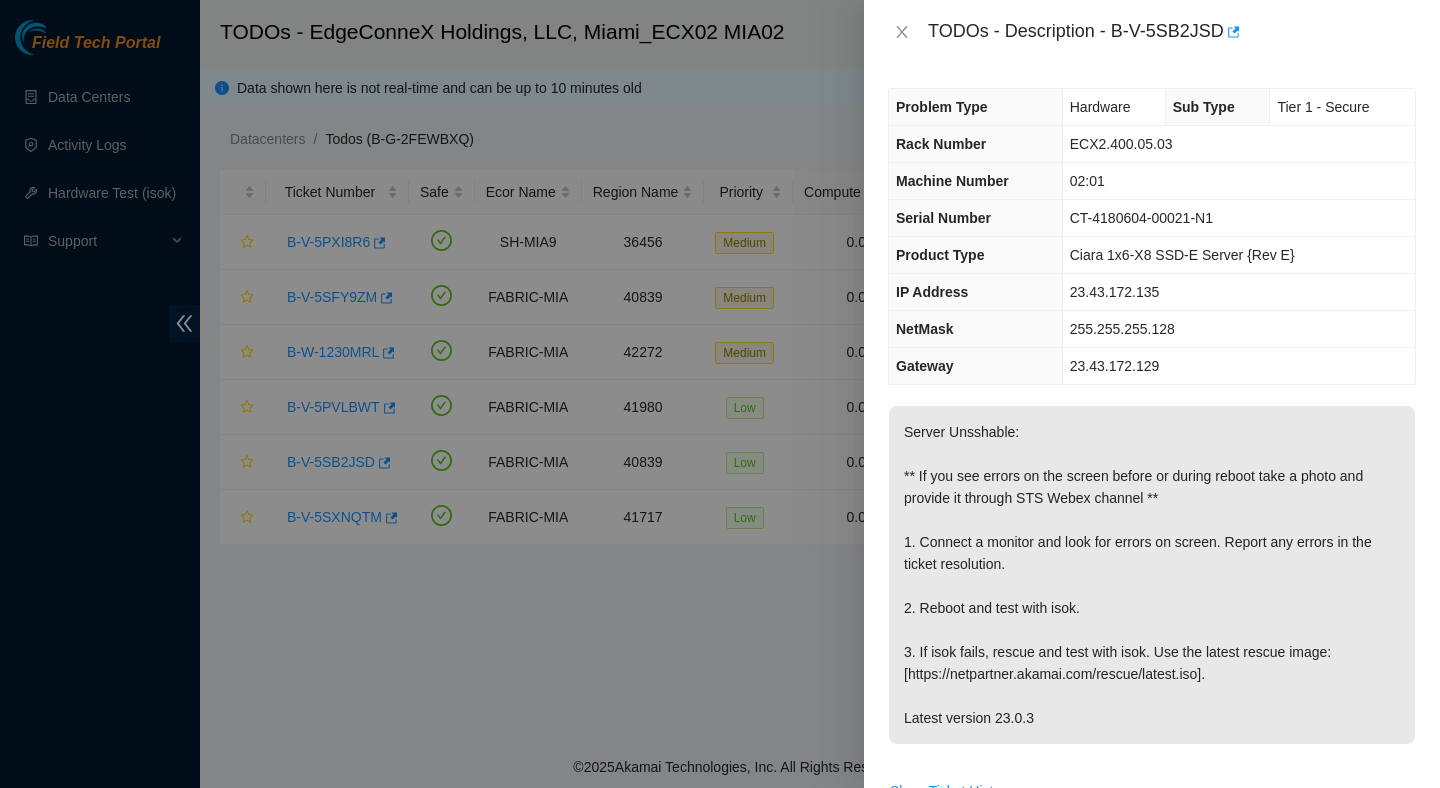 click on "TODOs - Description - B-V-5SB2JSD" at bounding box center [1152, 32] 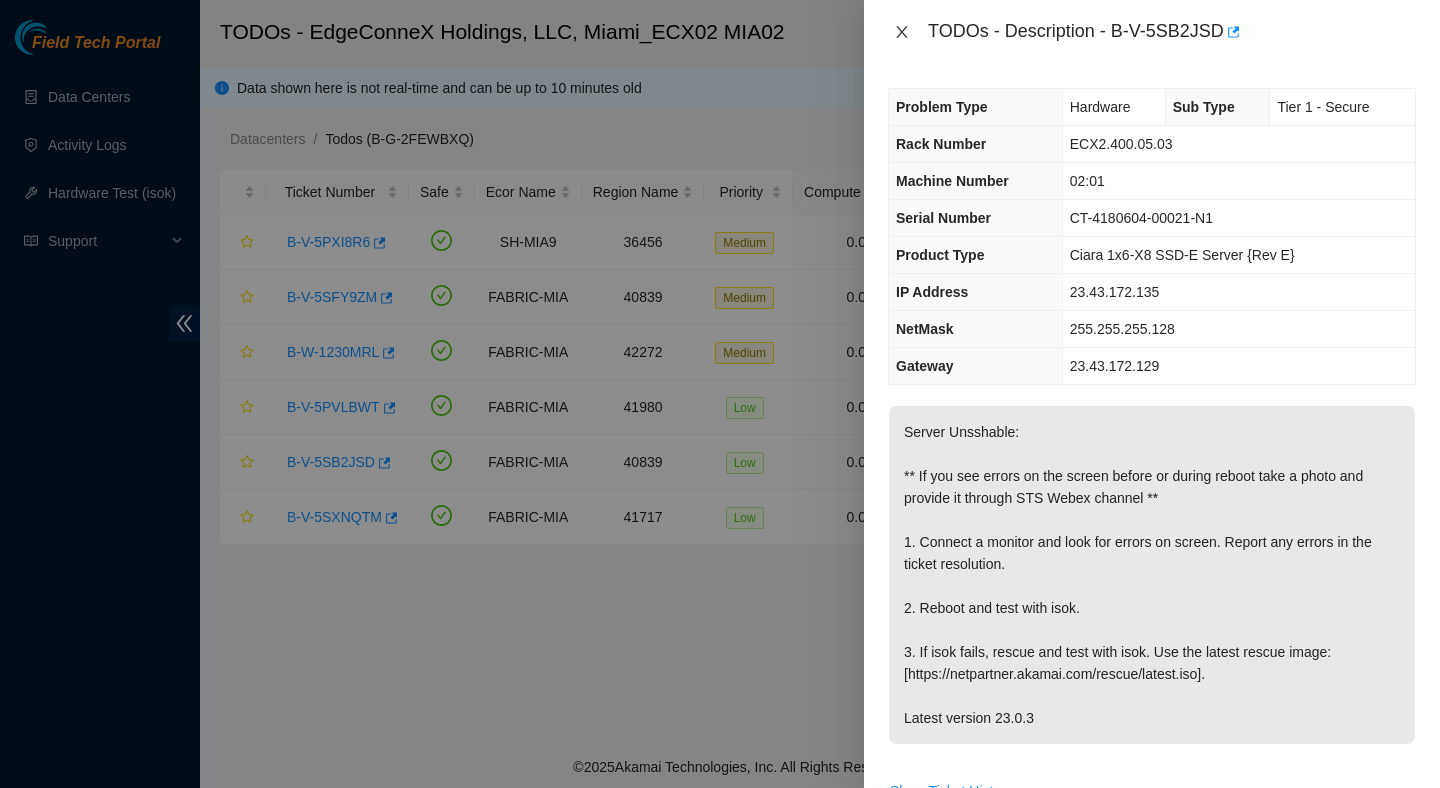 click 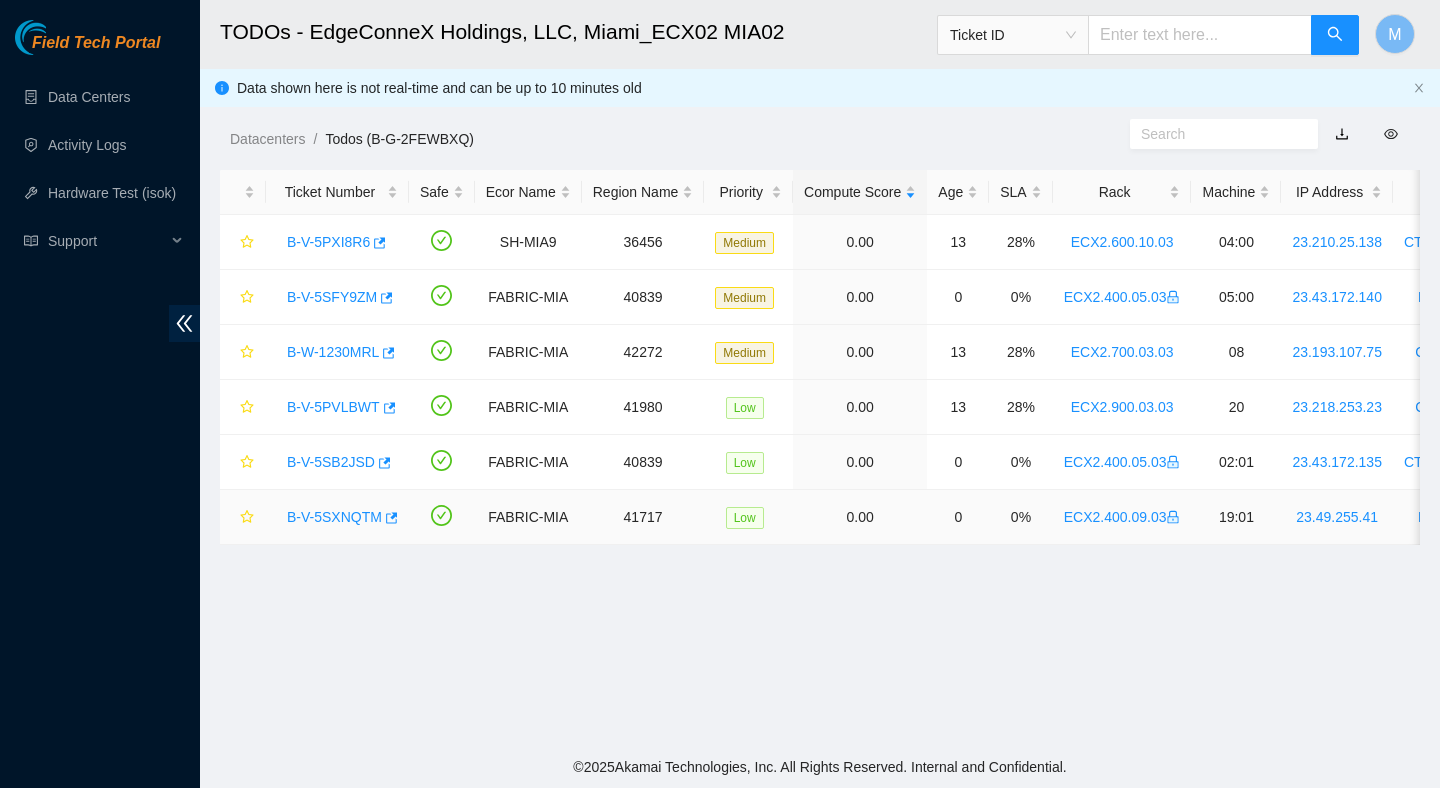 click on "B-V-5SXNQTM" at bounding box center (334, 517) 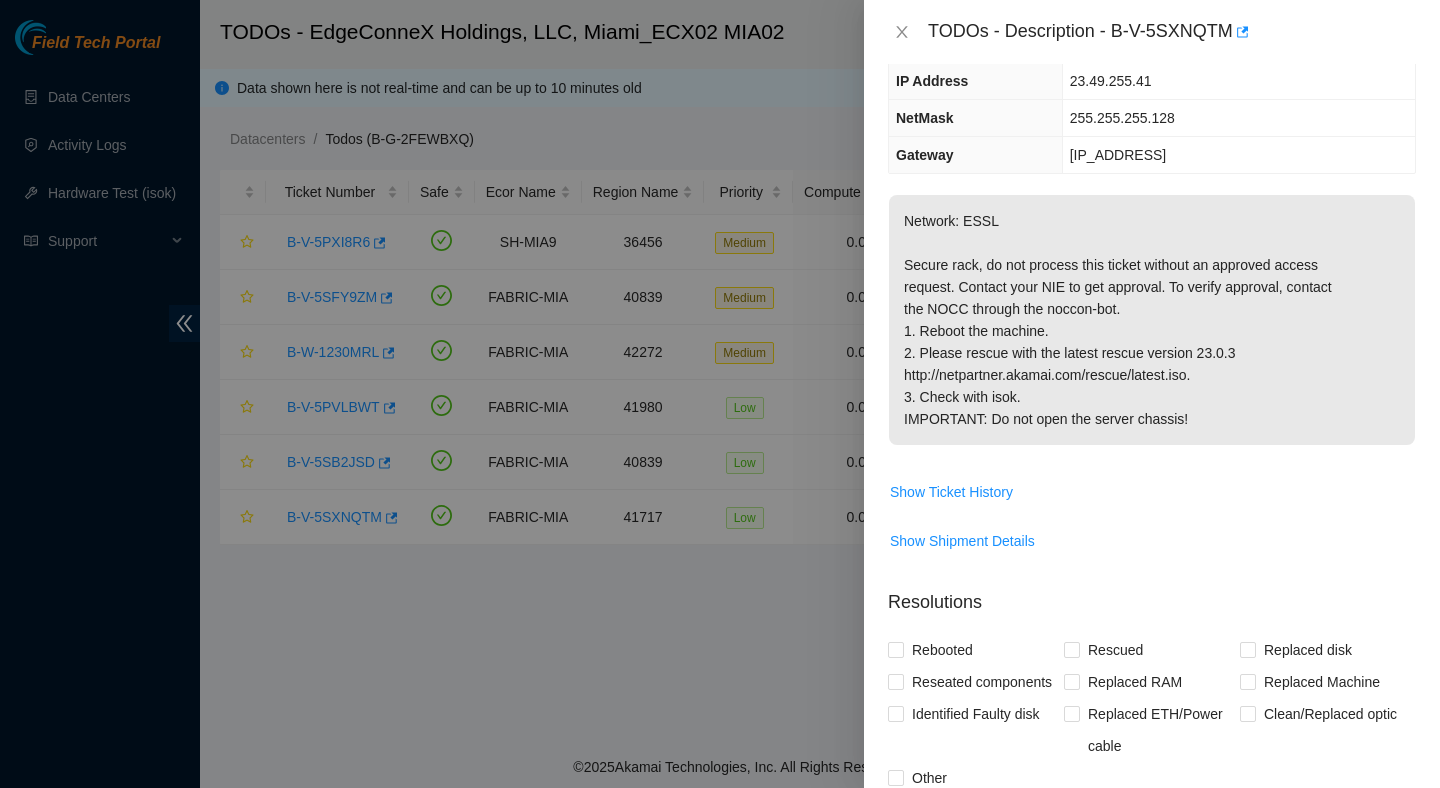 scroll, scrollTop: 212, scrollLeft: 0, axis: vertical 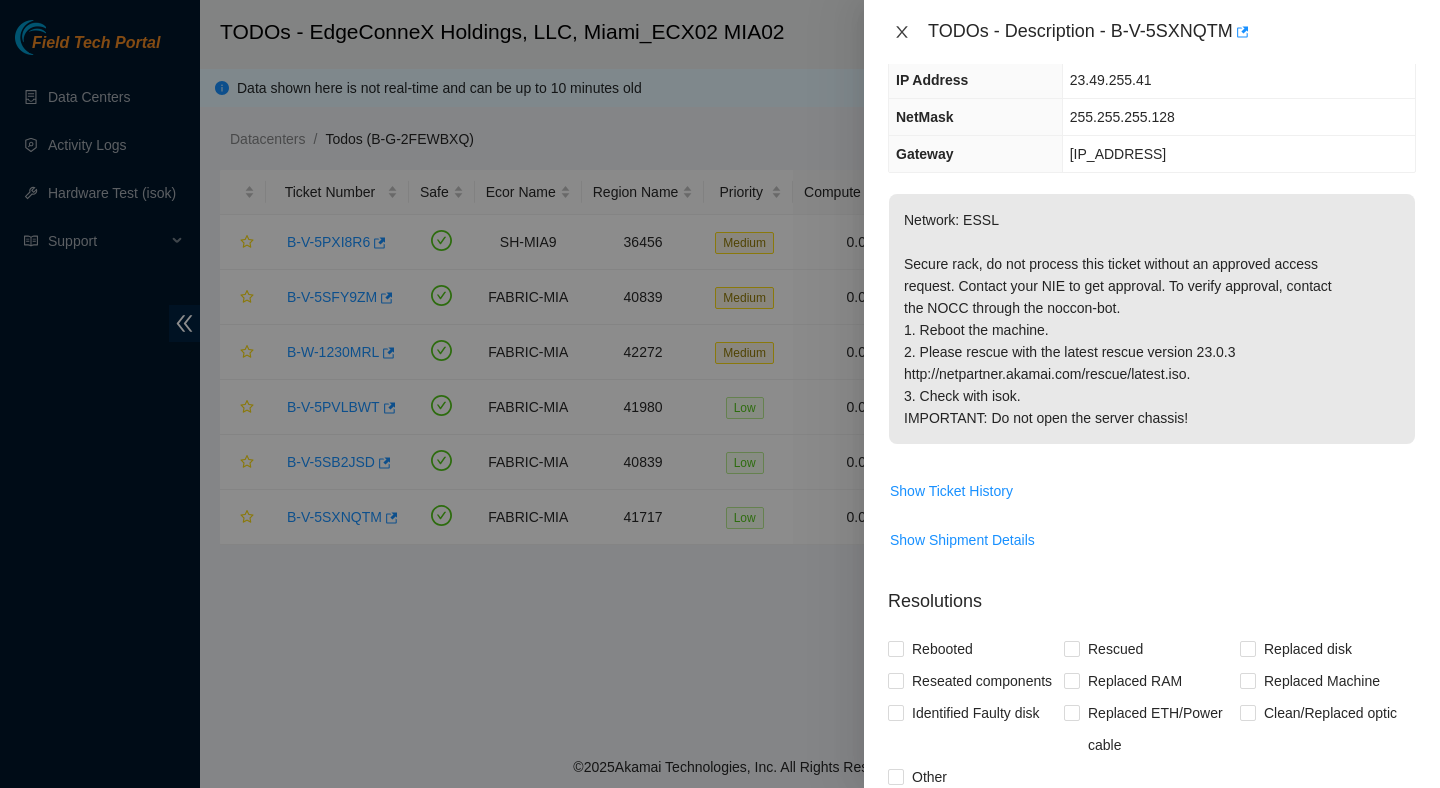 click at bounding box center [902, 32] 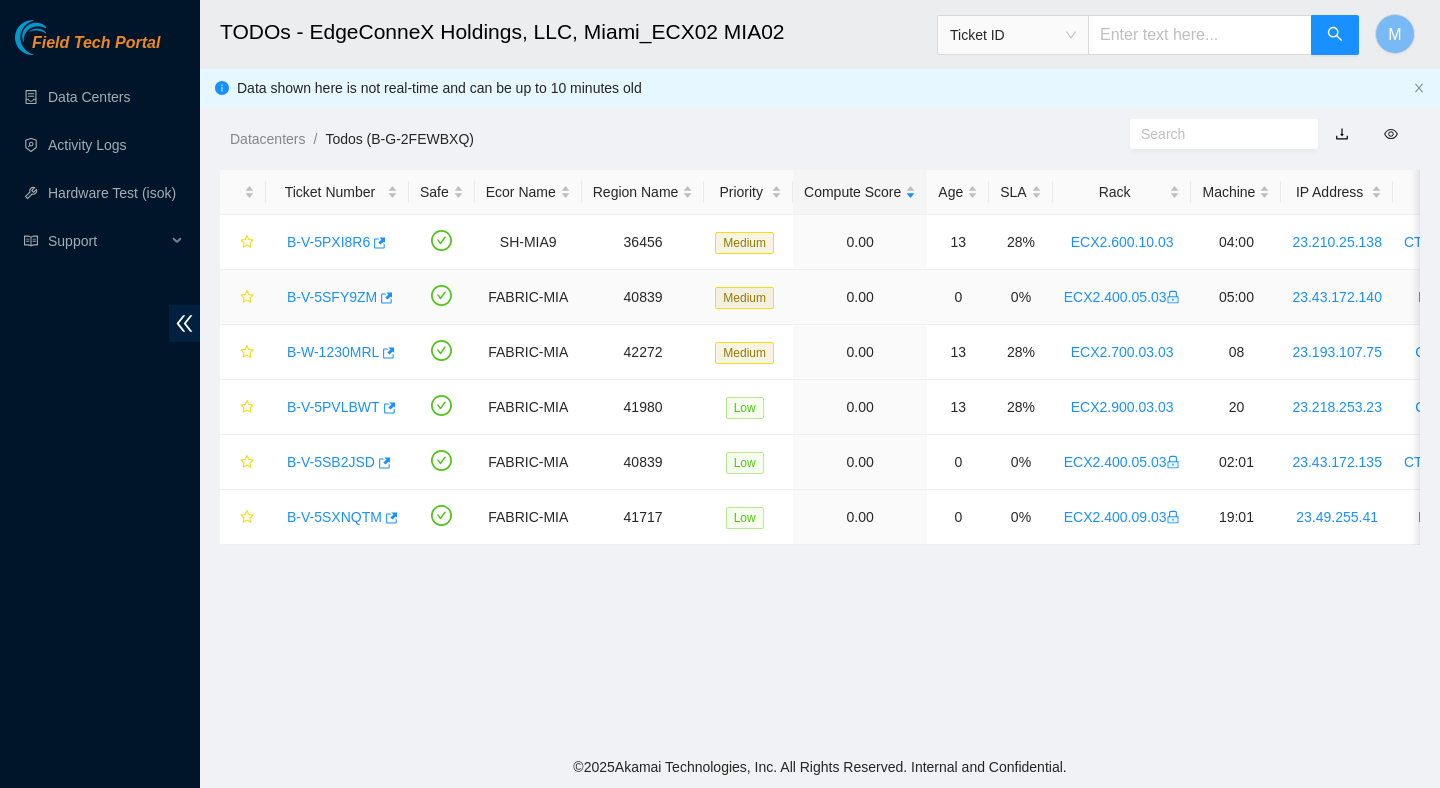 click on "B-V-5SFY9ZM" at bounding box center [332, 297] 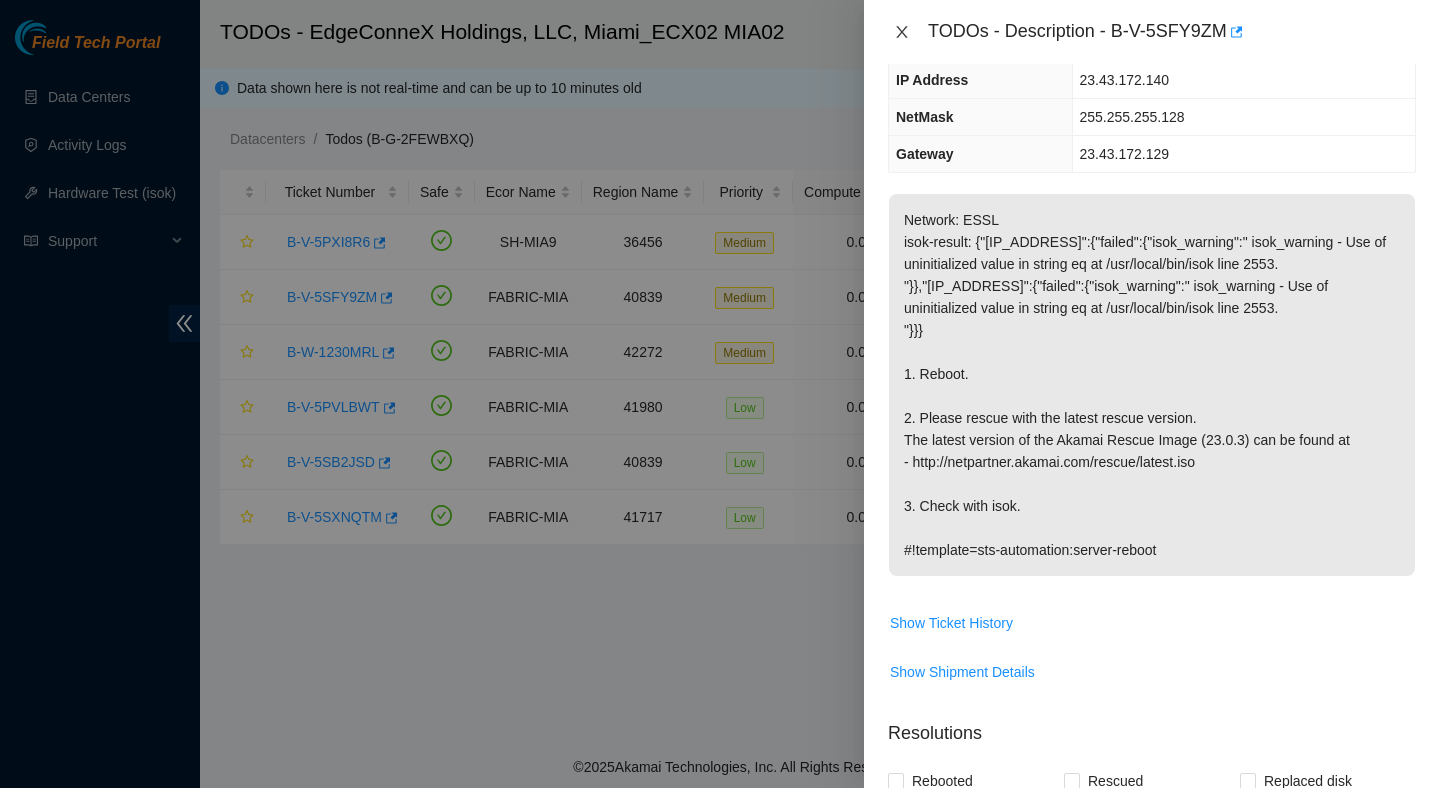 click at bounding box center [902, 32] 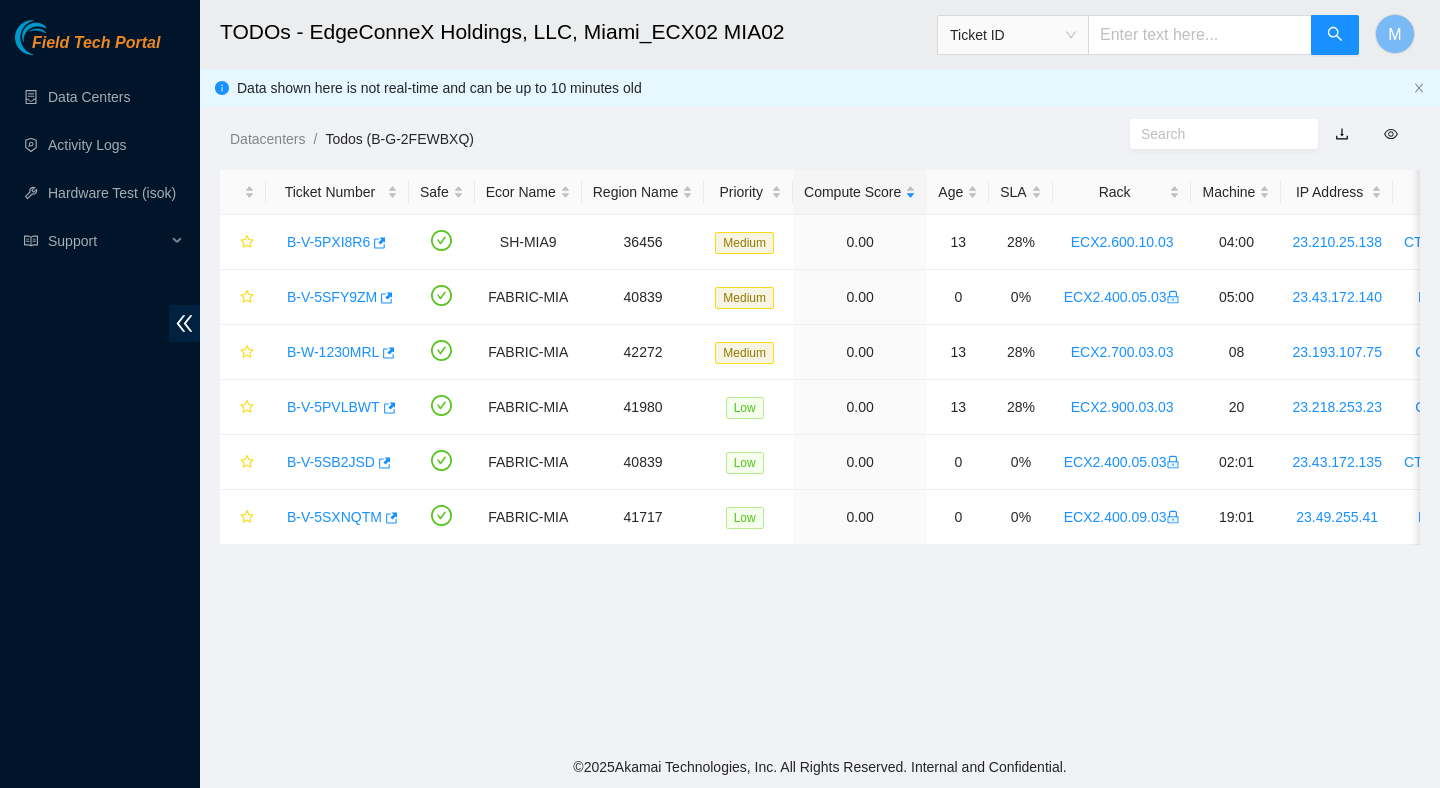 scroll, scrollTop: 278, scrollLeft: 0, axis: vertical 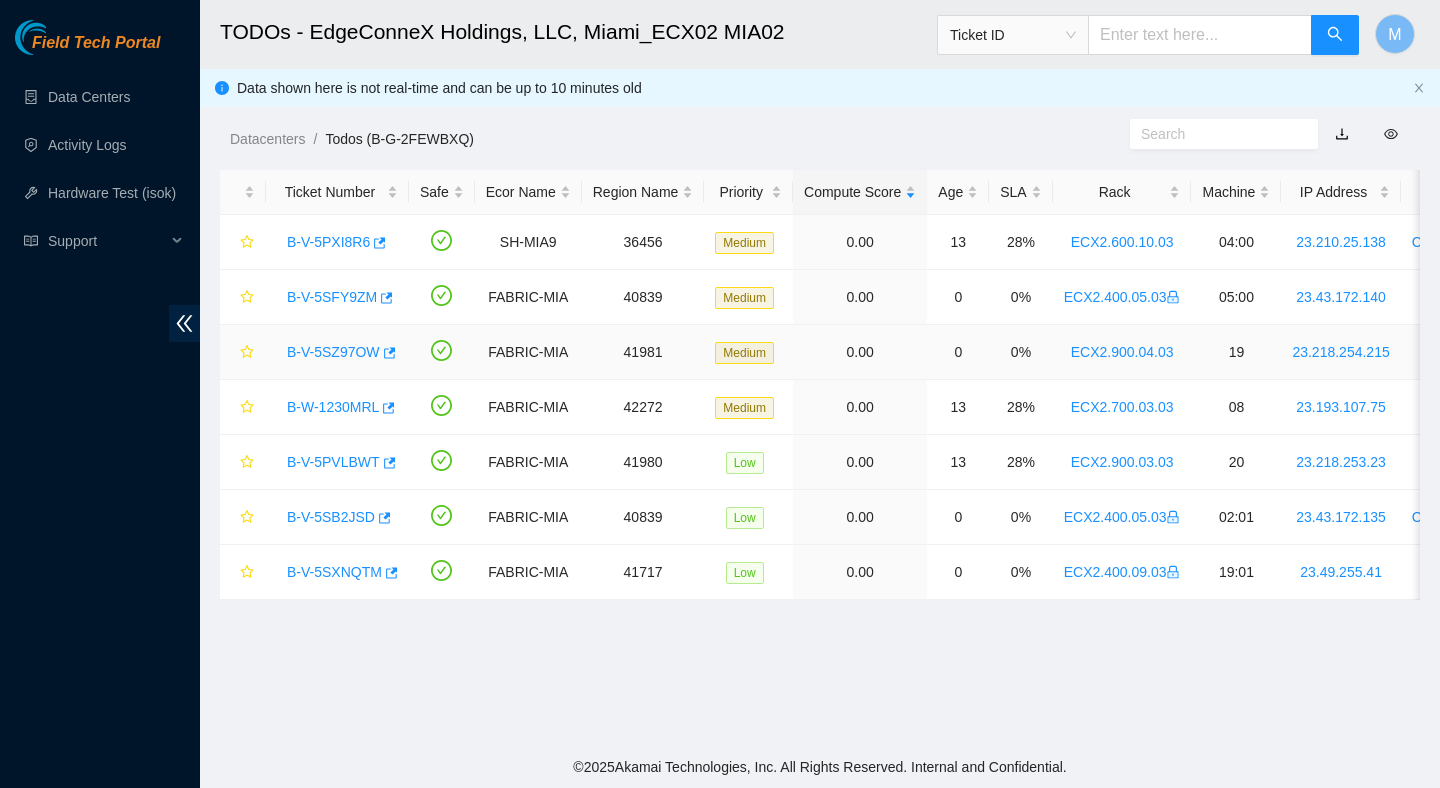 click on "B-V-5SZ97OW" at bounding box center [333, 352] 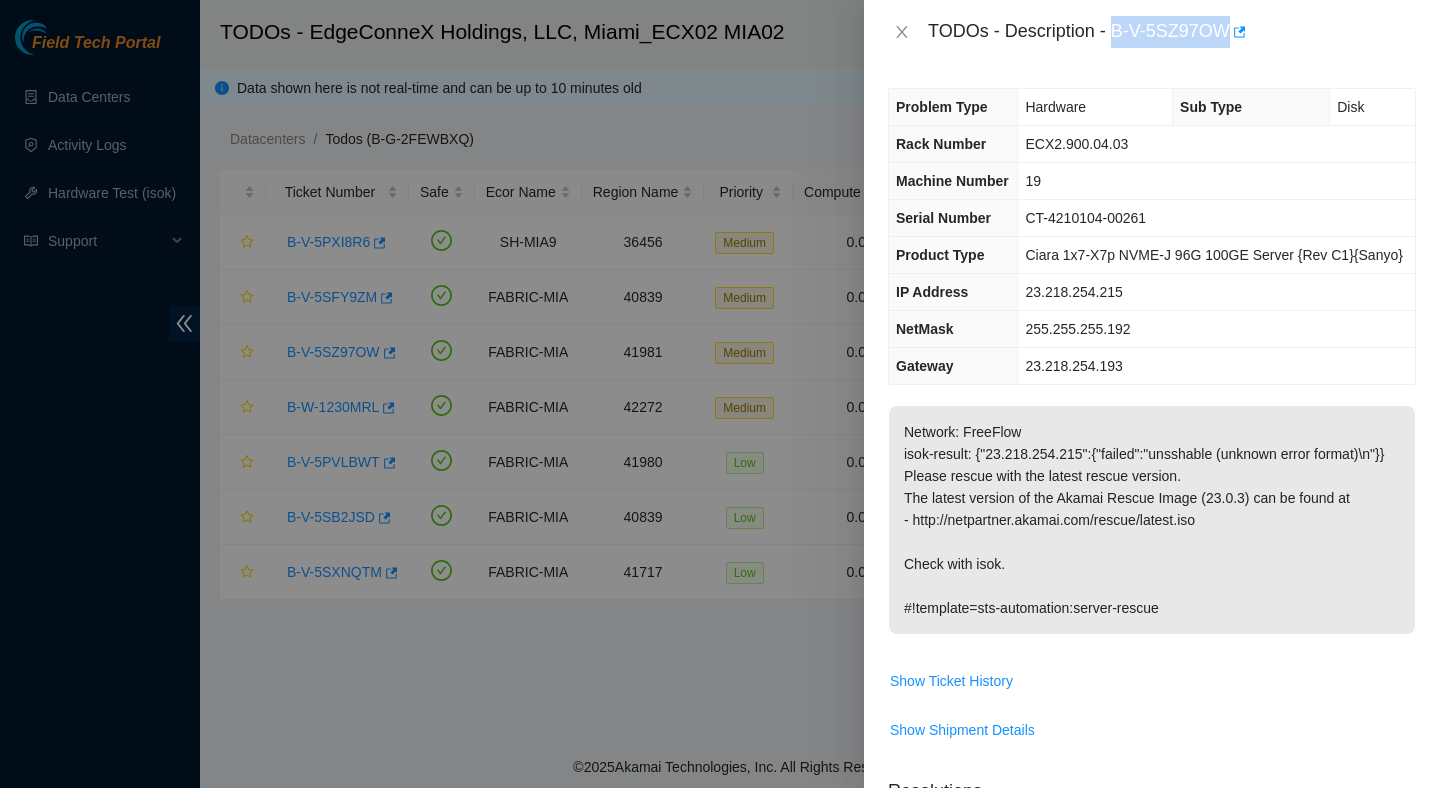 drag, startPoint x: 1117, startPoint y: 35, endPoint x: 1237, endPoint y: 44, distance: 120.33703 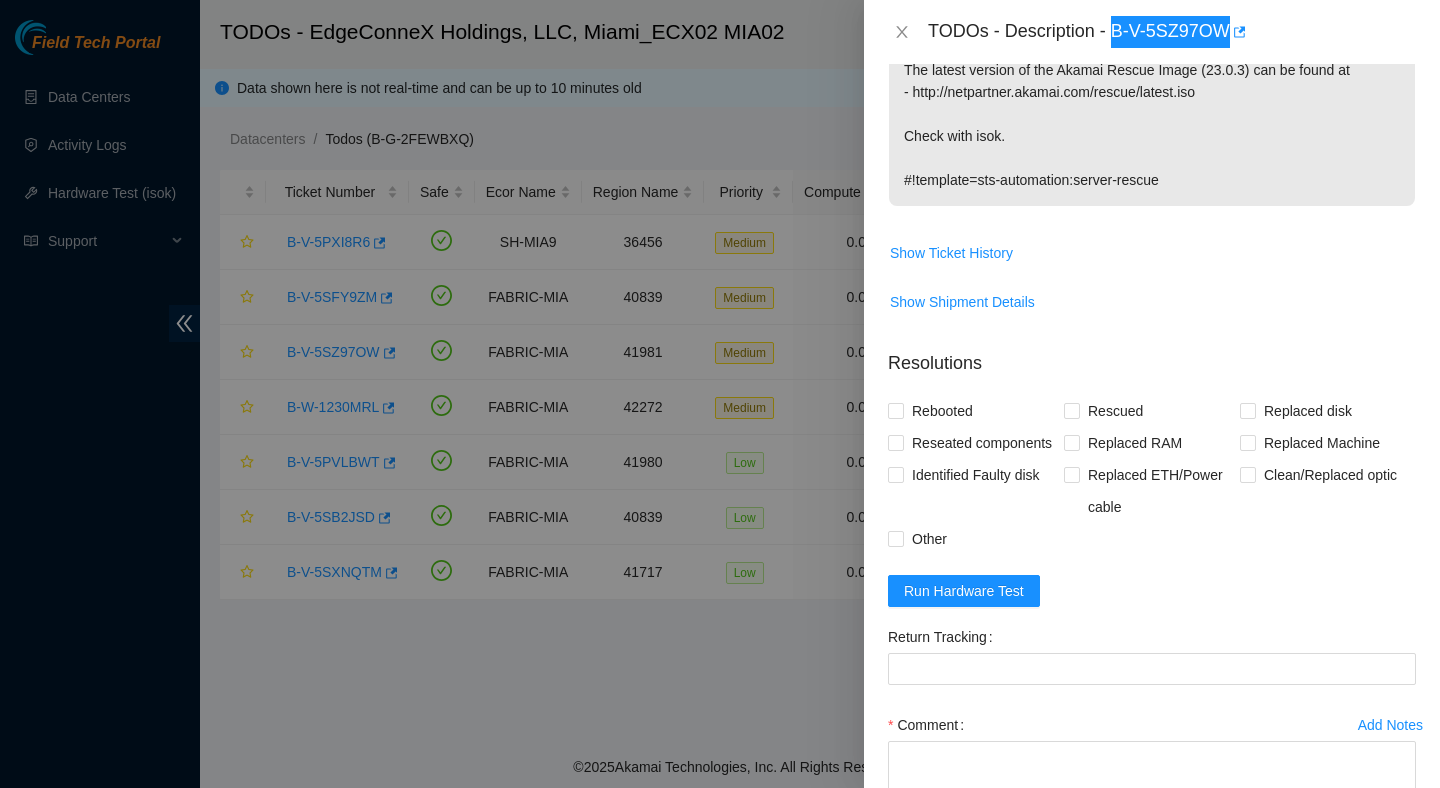 scroll, scrollTop: 460, scrollLeft: 0, axis: vertical 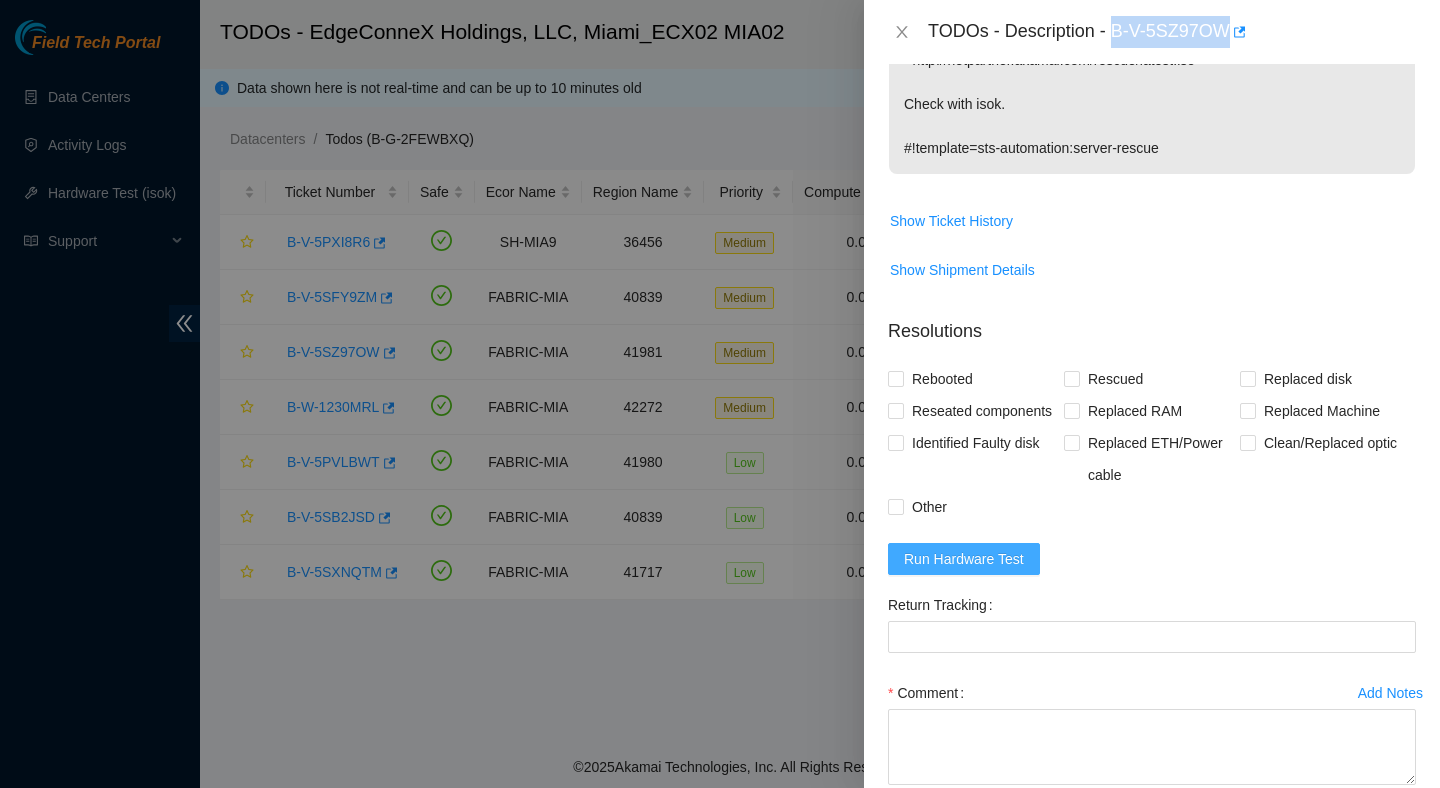 click on "Run Hardware Test" at bounding box center (964, 559) 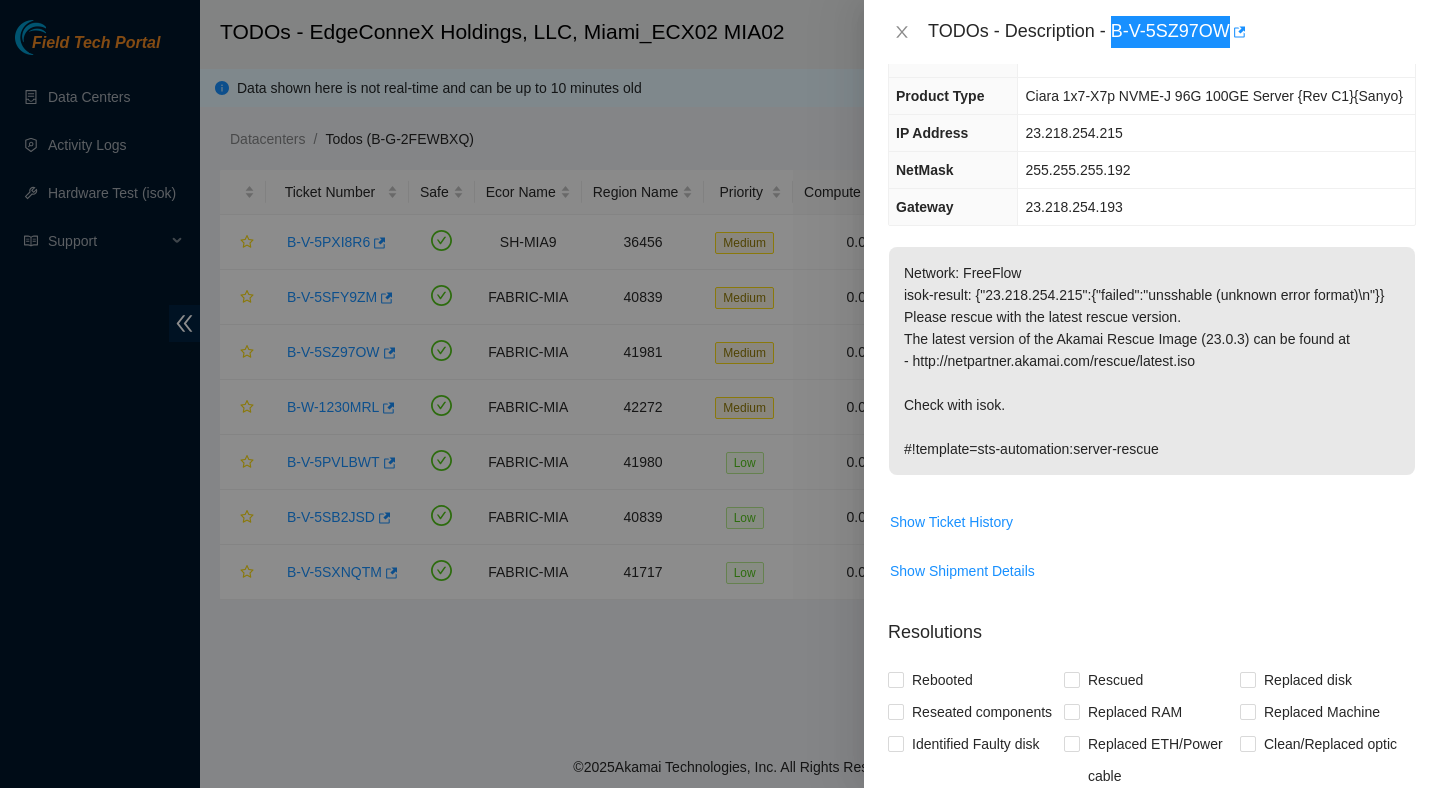scroll, scrollTop: 671, scrollLeft: 0, axis: vertical 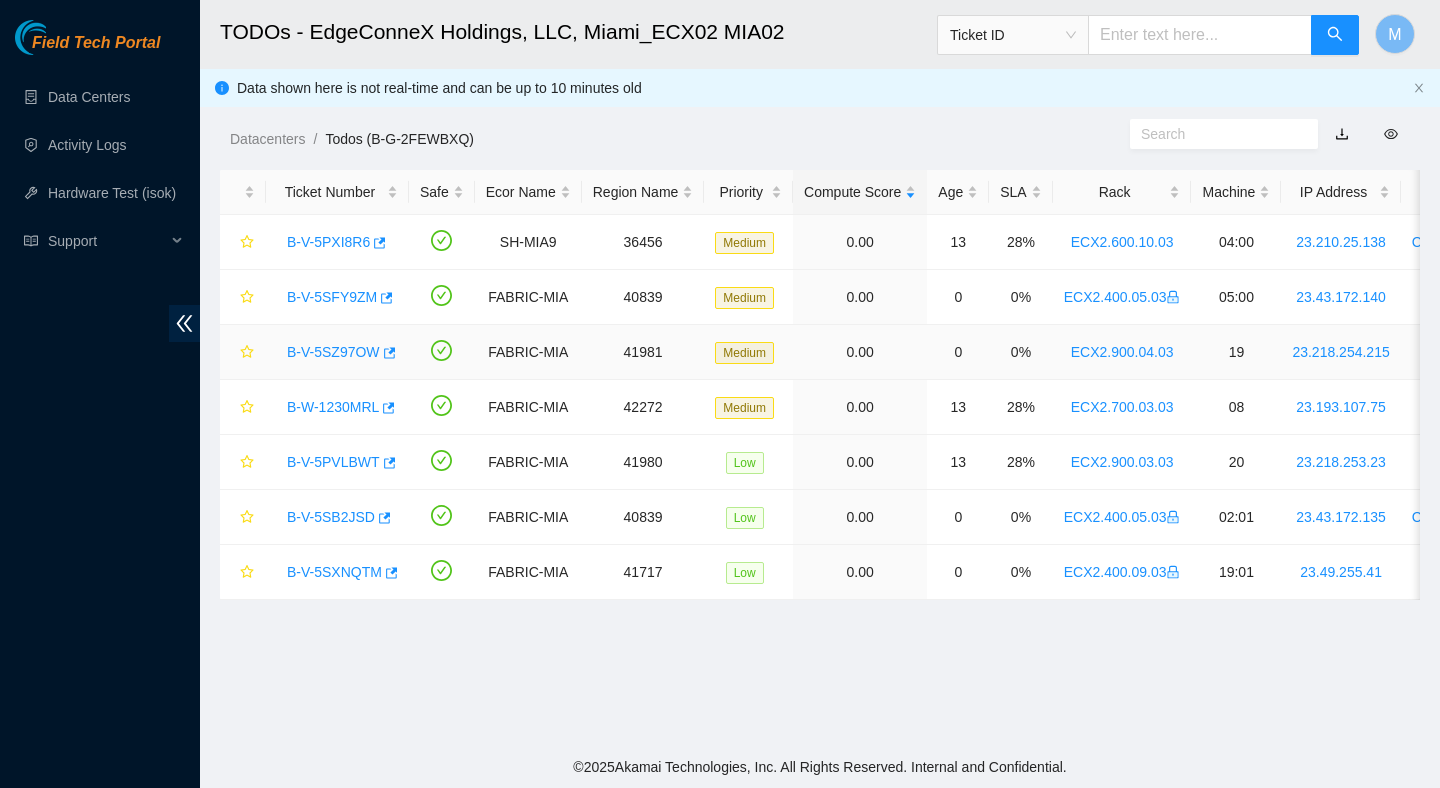 click on "B-V-5SZ97OW" at bounding box center (333, 352) 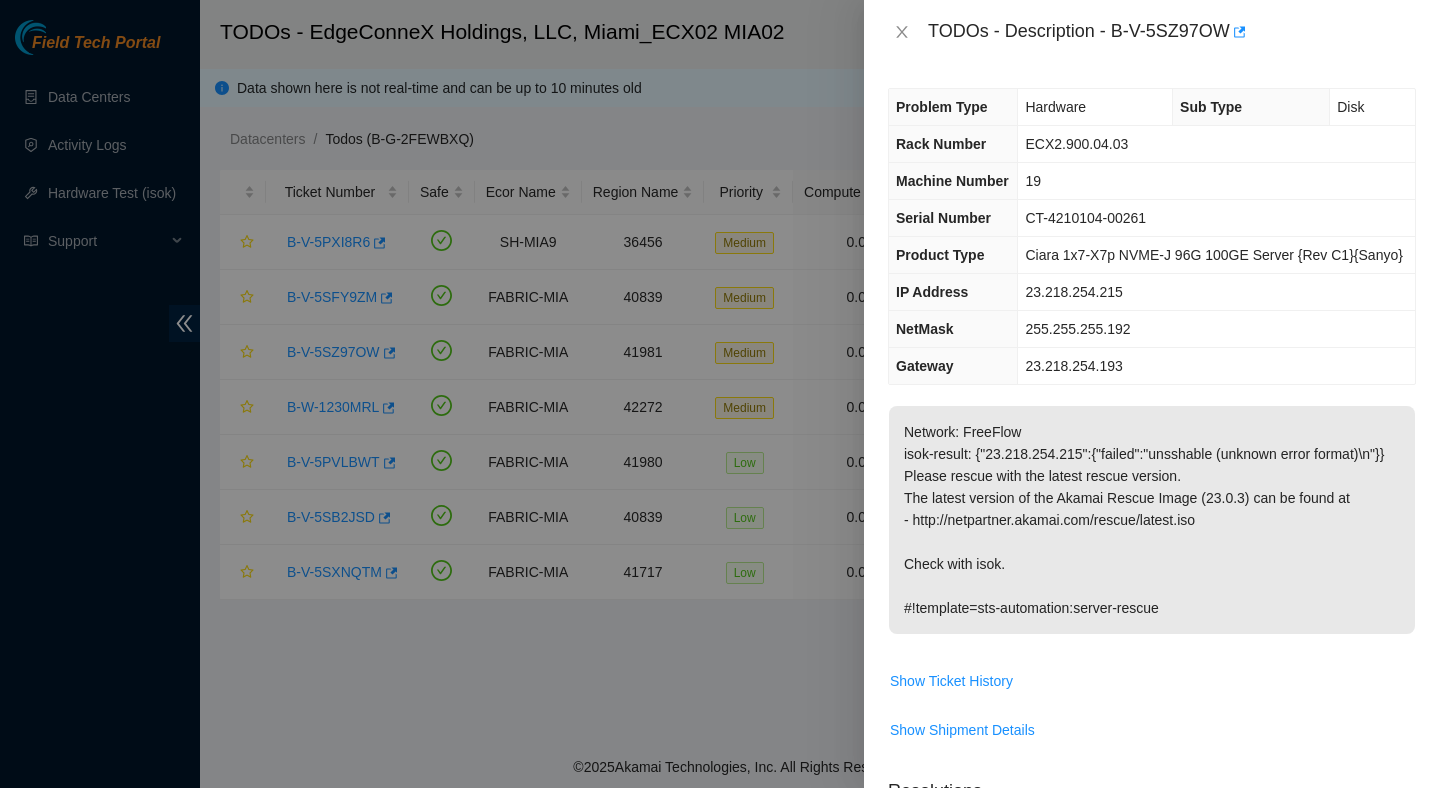 scroll, scrollTop: 784, scrollLeft: 0, axis: vertical 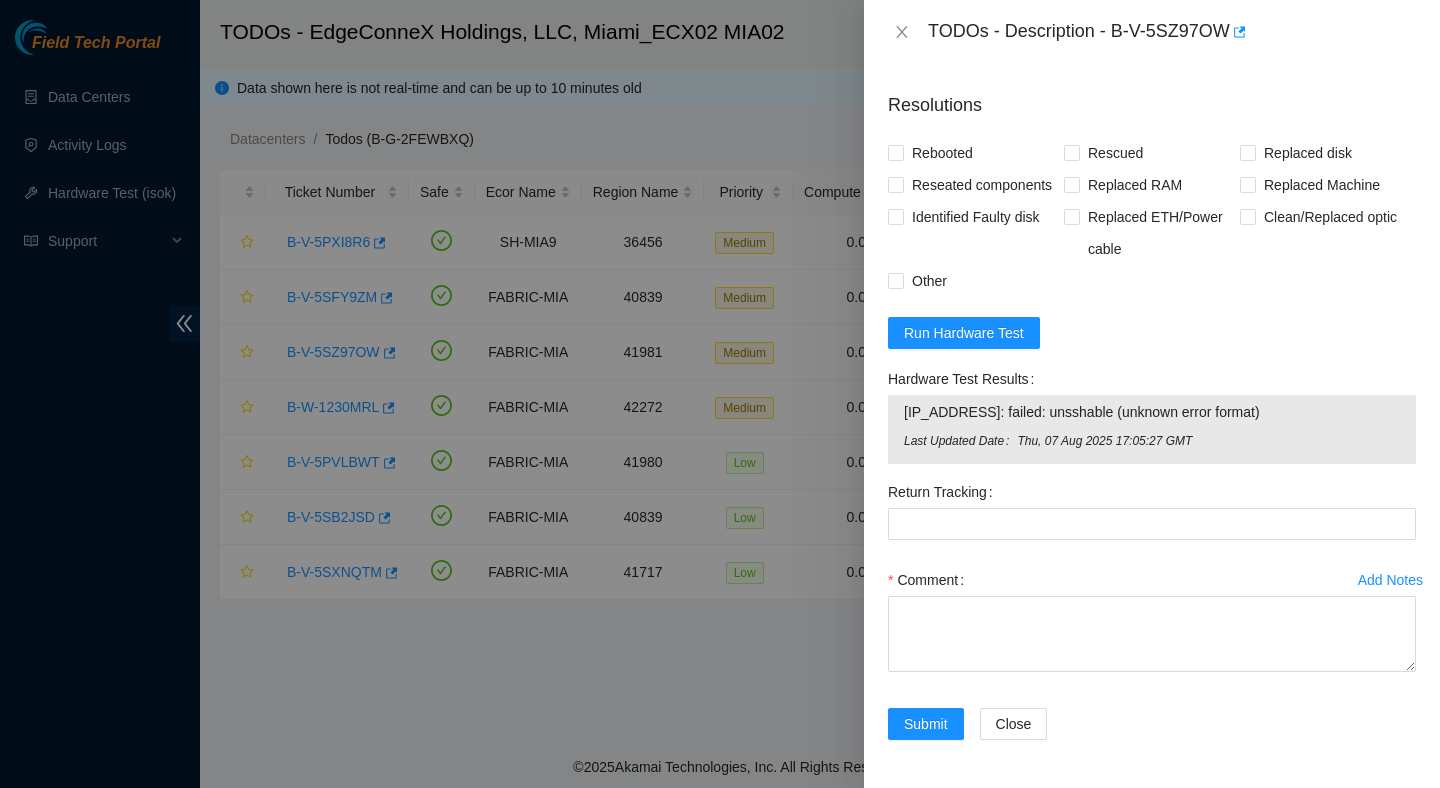 click on "23.218.254.215: failed: unsshable (unknown error format)" at bounding box center [1152, 412] 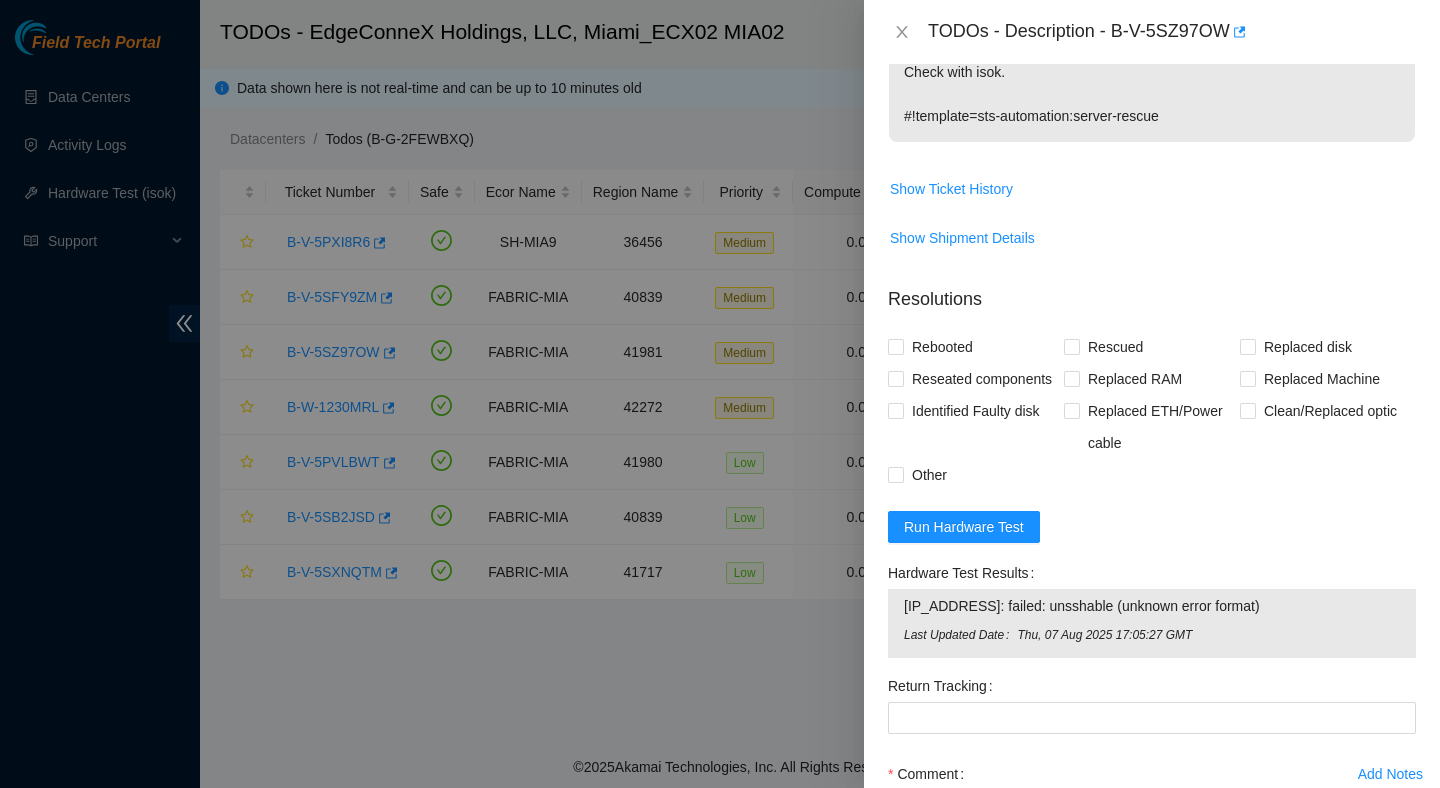 scroll, scrollTop: 510, scrollLeft: 0, axis: vertical 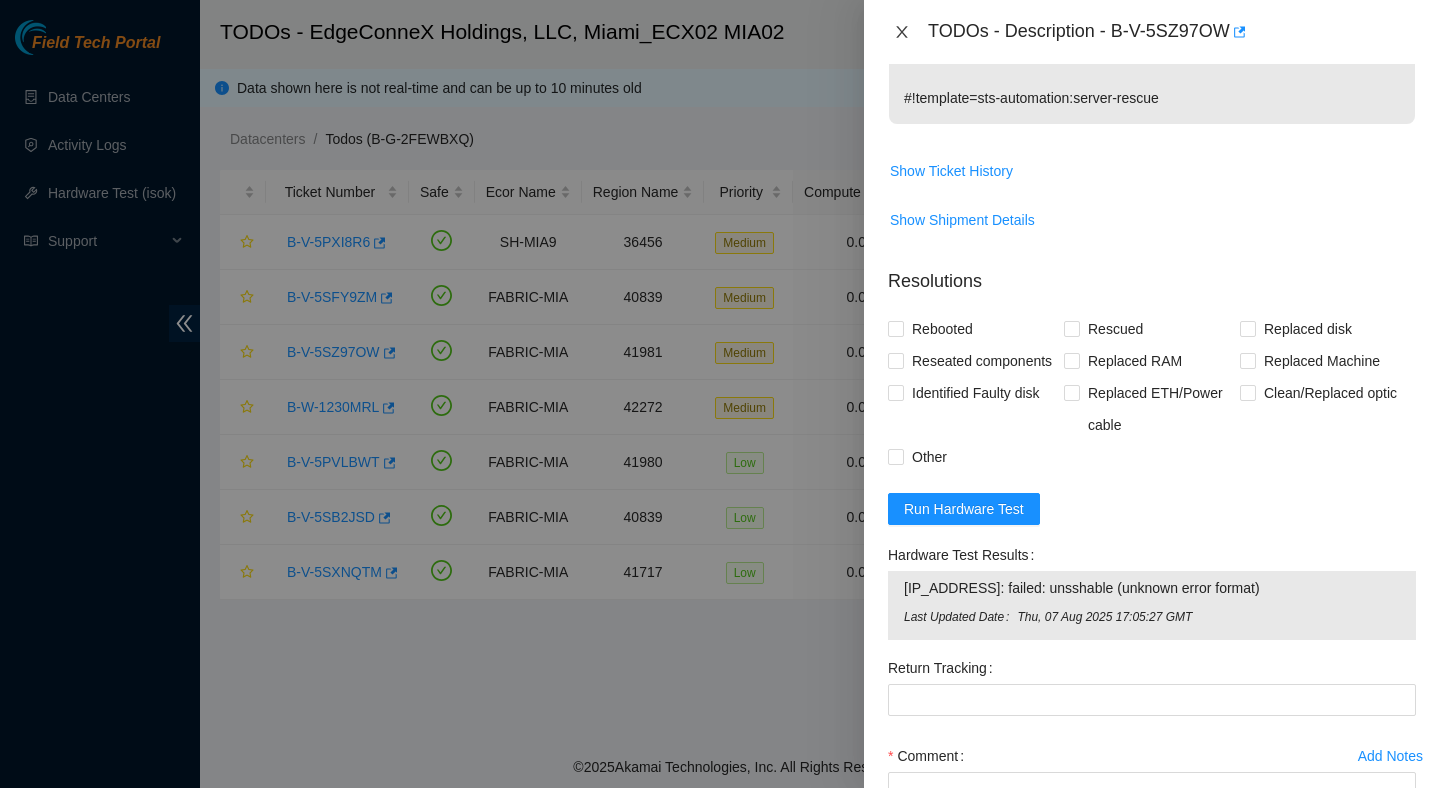 click 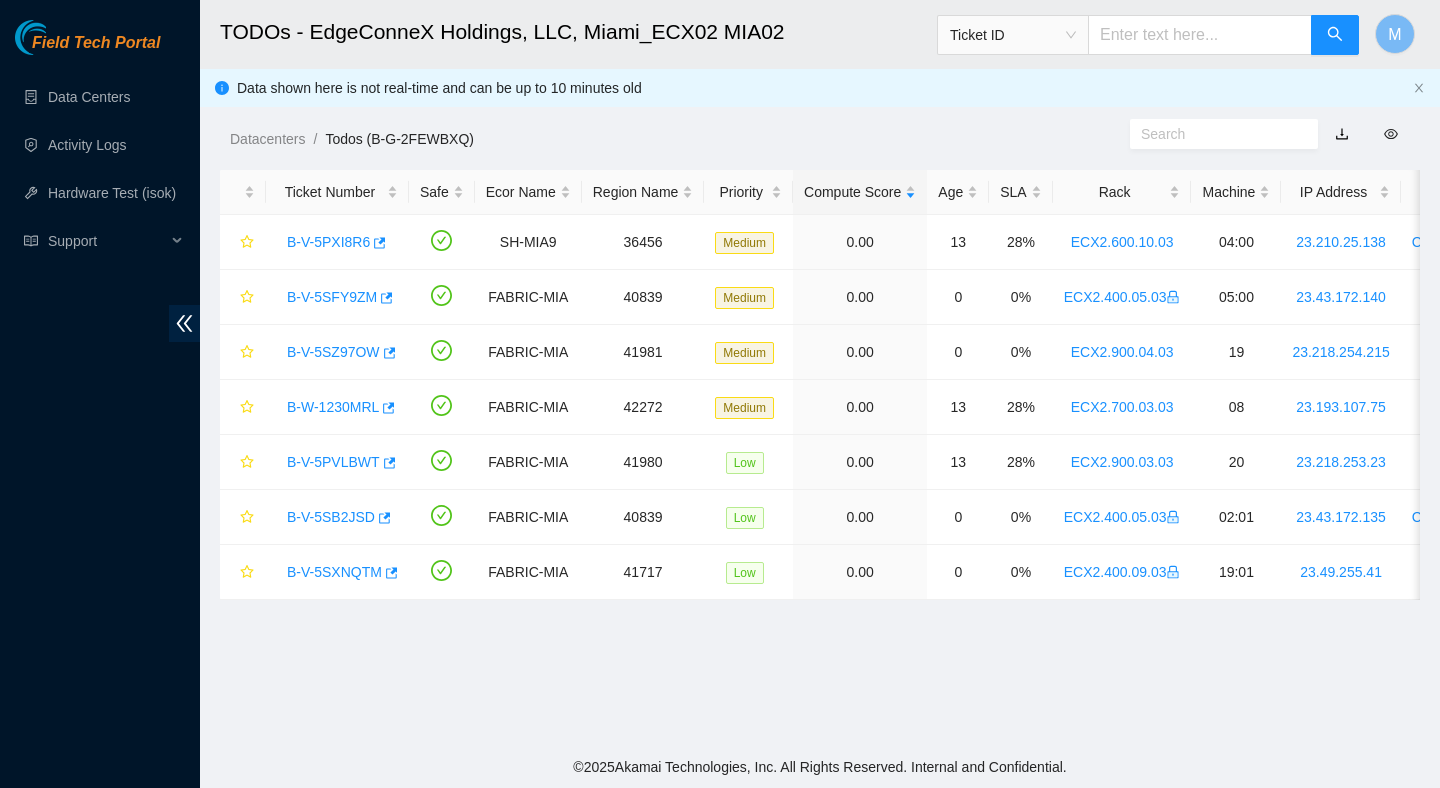scroll, scrollTop: 495, scrollLeft: 0, axis: vertical 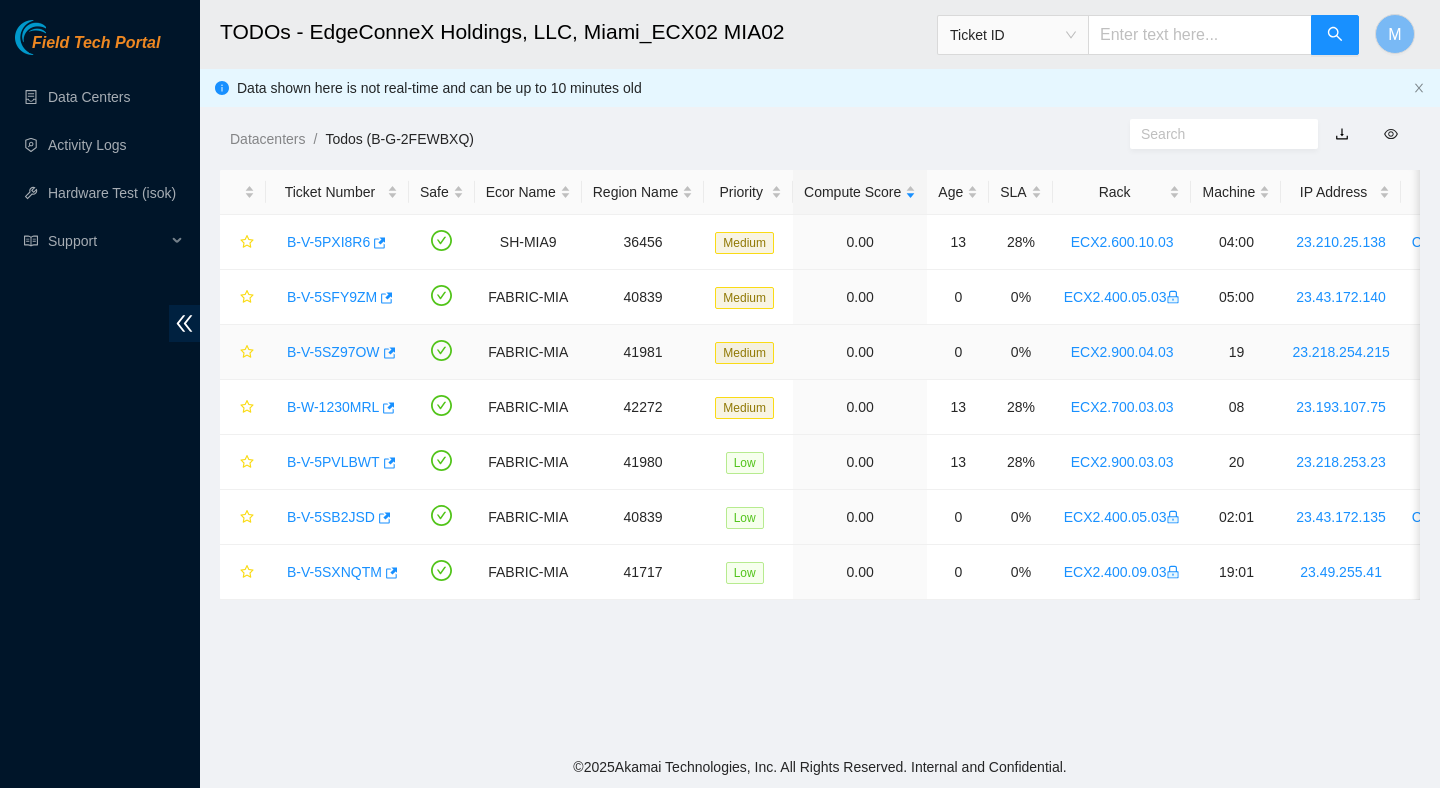 click on "B-V-5SZ97OW" at bounding box center (333, 352) 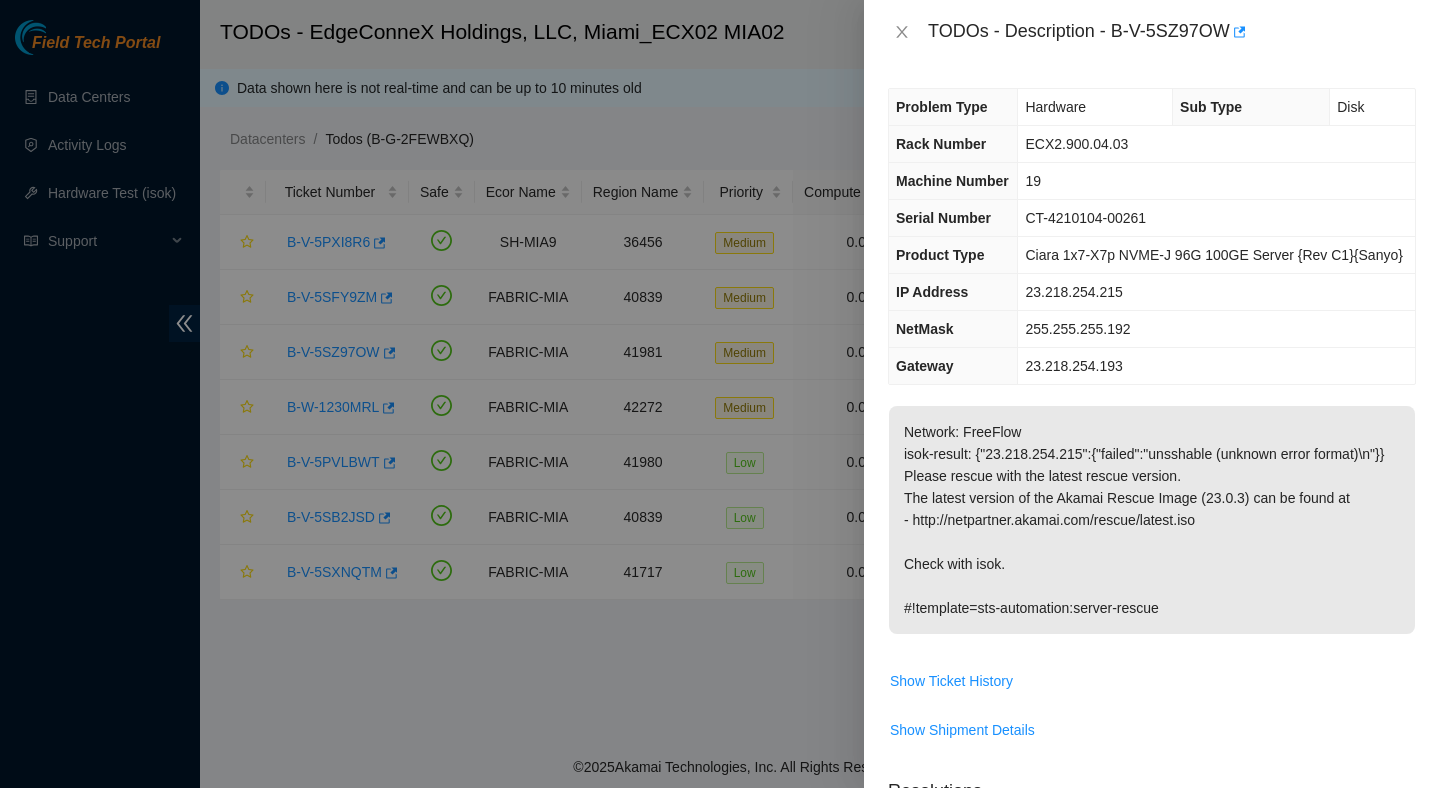 scroll, scrollTop: 784, scrollLeft: 0, axis: vertical 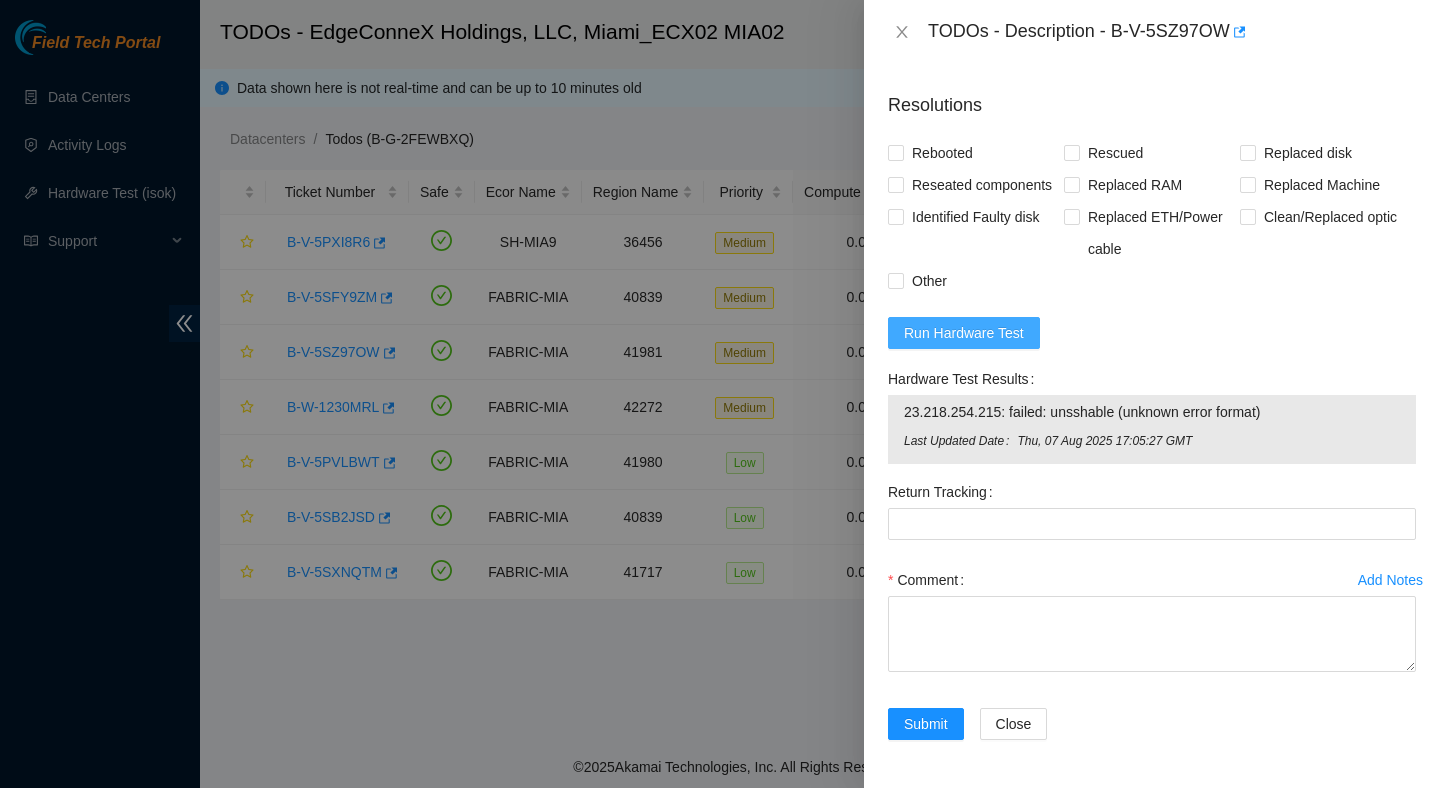 click on "Run Hardware Test" at bounding box center [964, 333] 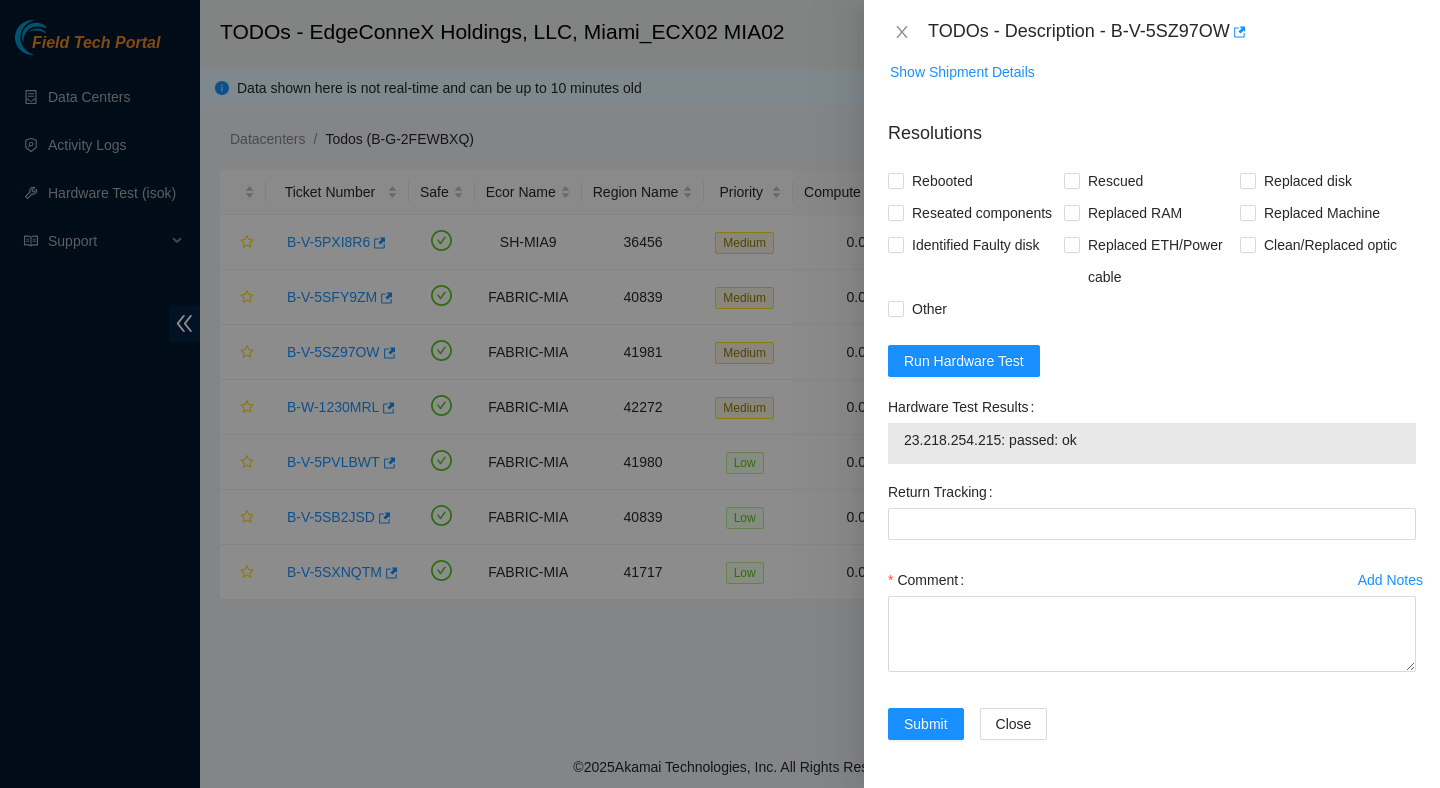 scroll, scrollTop: 756, scrollLeft: 0, axis: vertical 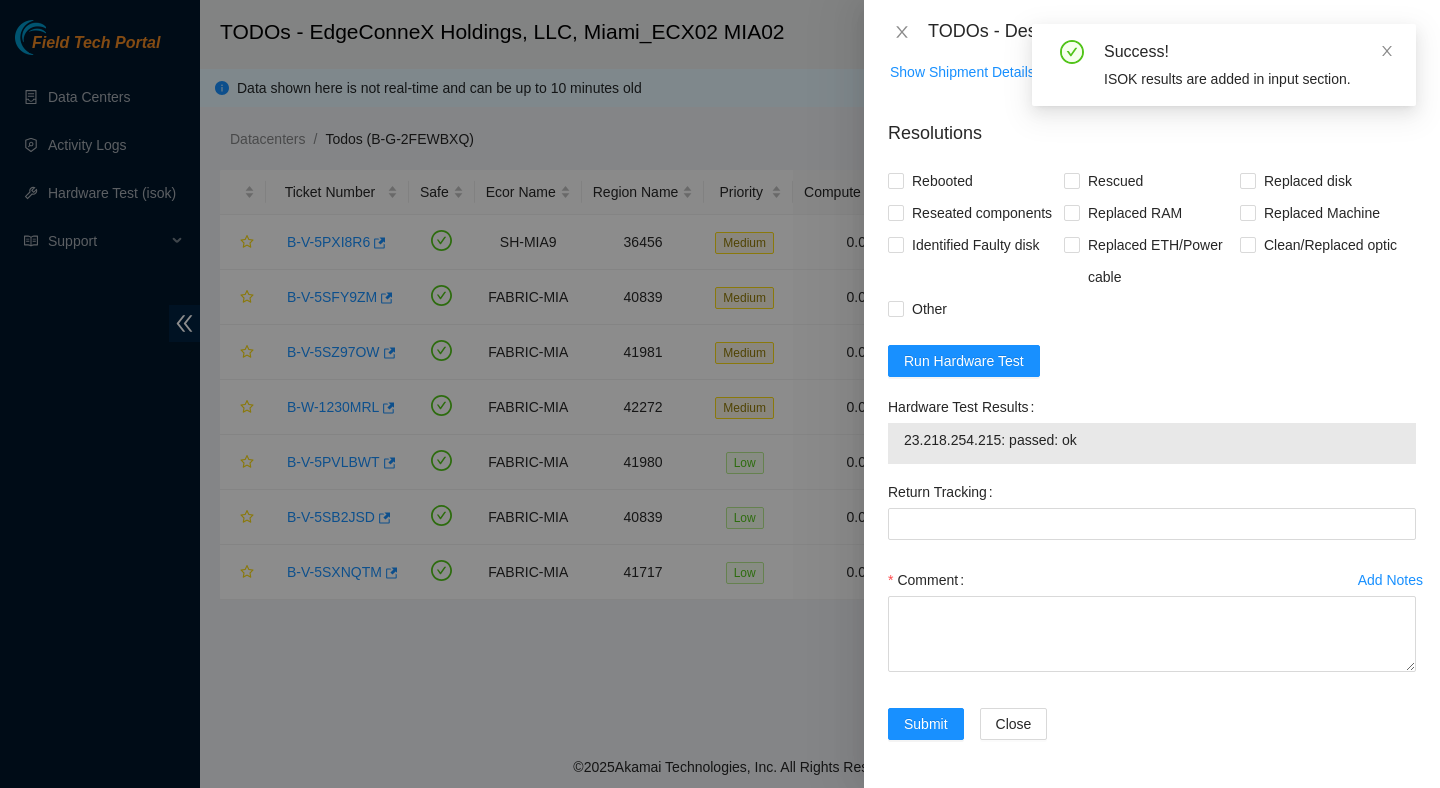 click on "23.218.254.215: passed: ok" at bounding box center (1152, 440) 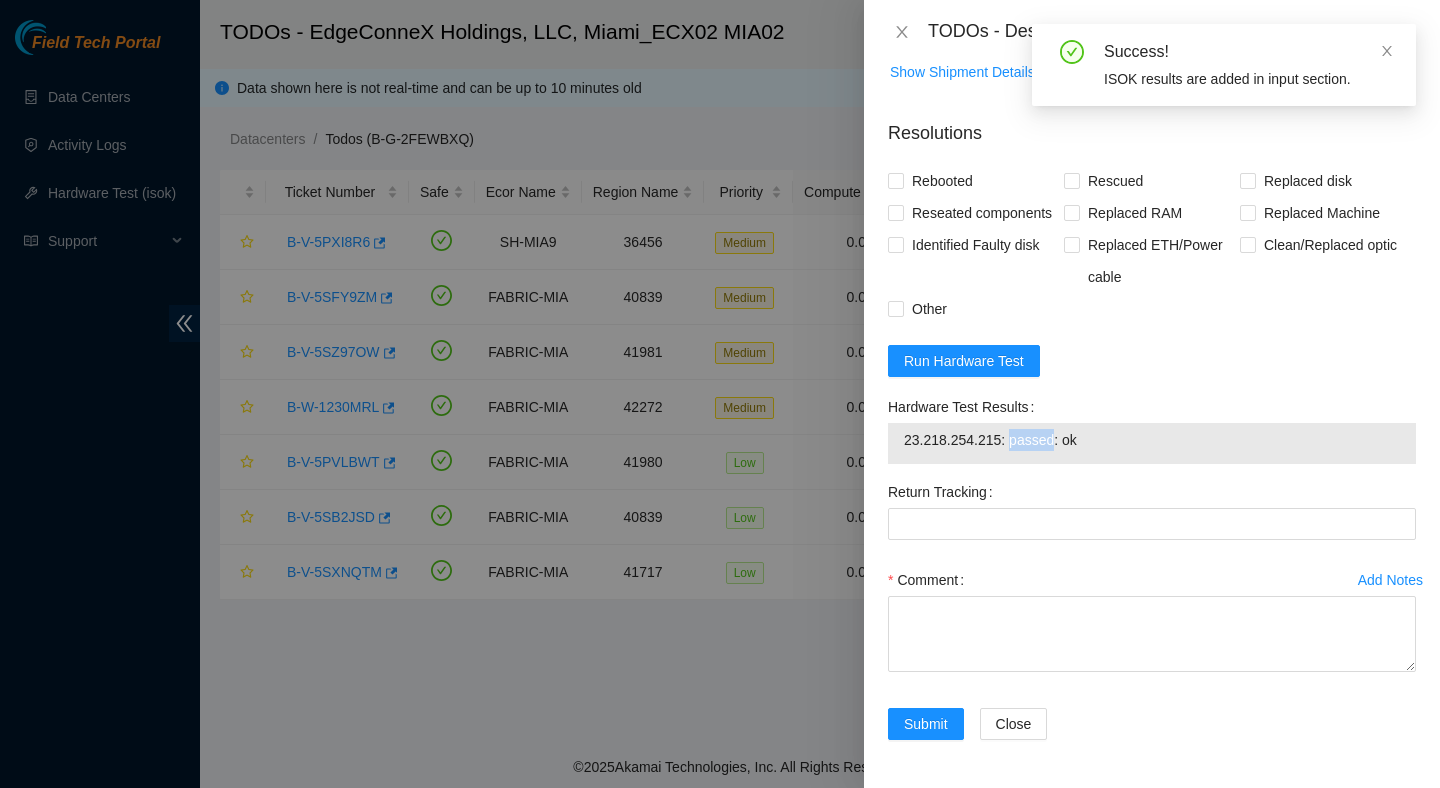 click on "23.218.254.215: passed: ok" at bounding box center [1152, 440] 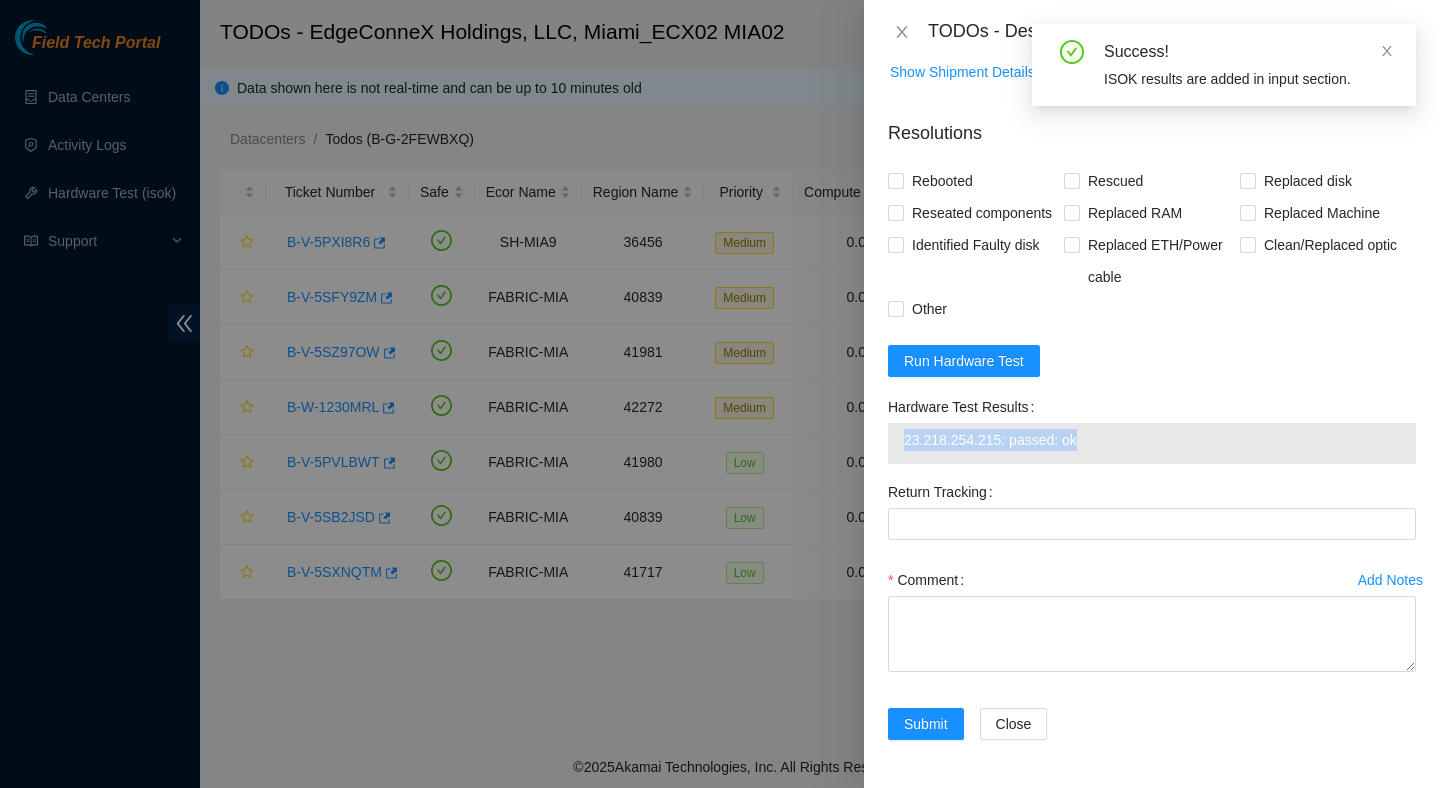 click on "23.218.254.215: passed: ok" at bounding box center (1152, 440) 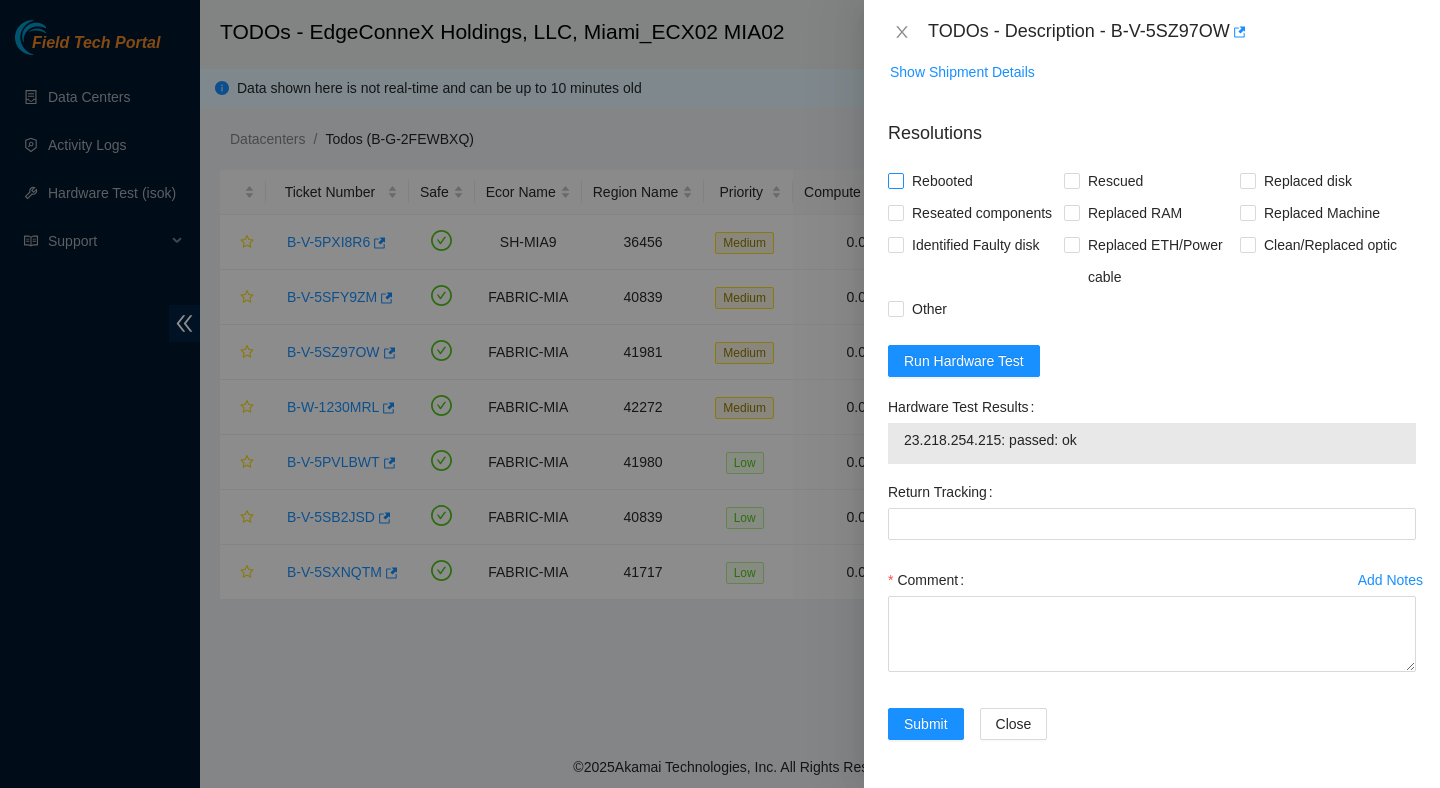 click on "Rebooted" at bounding box center [942, 181] 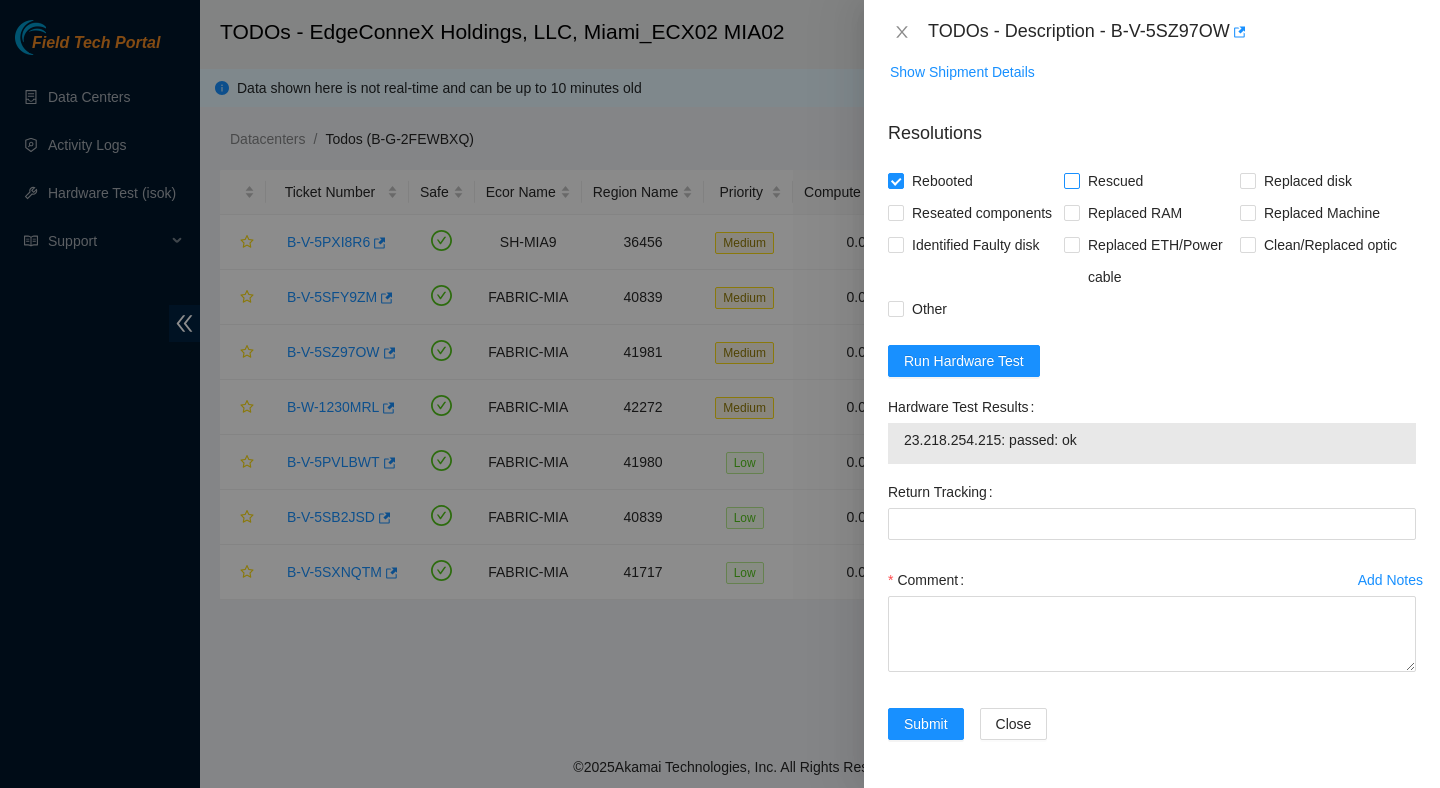 click on "Rescued" at bounding box center (1115, 181) 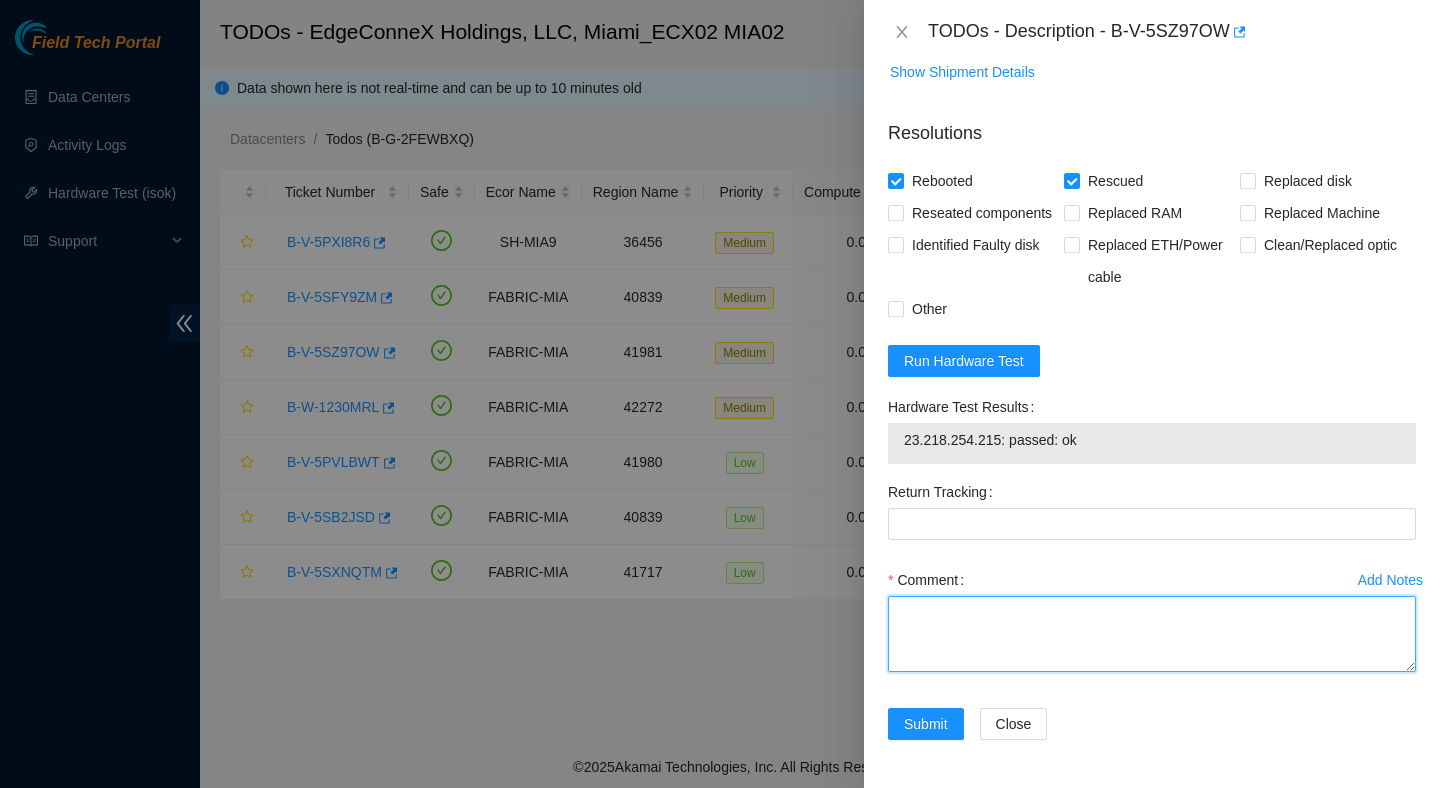 click on "Comment" at bounding box center [1152, 634] 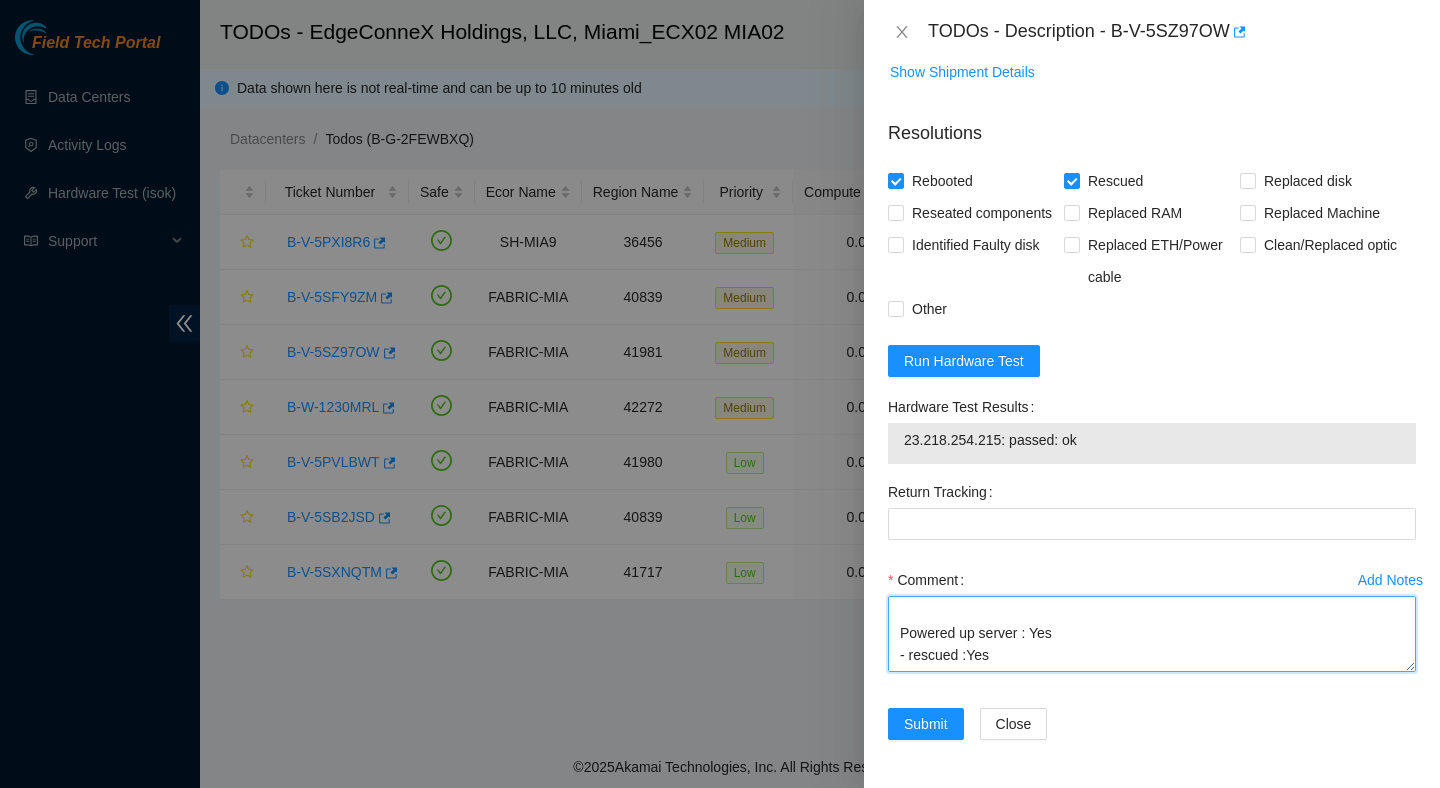 scroll, scrollTop: 109, scrollLeft: 0, axis: vertical 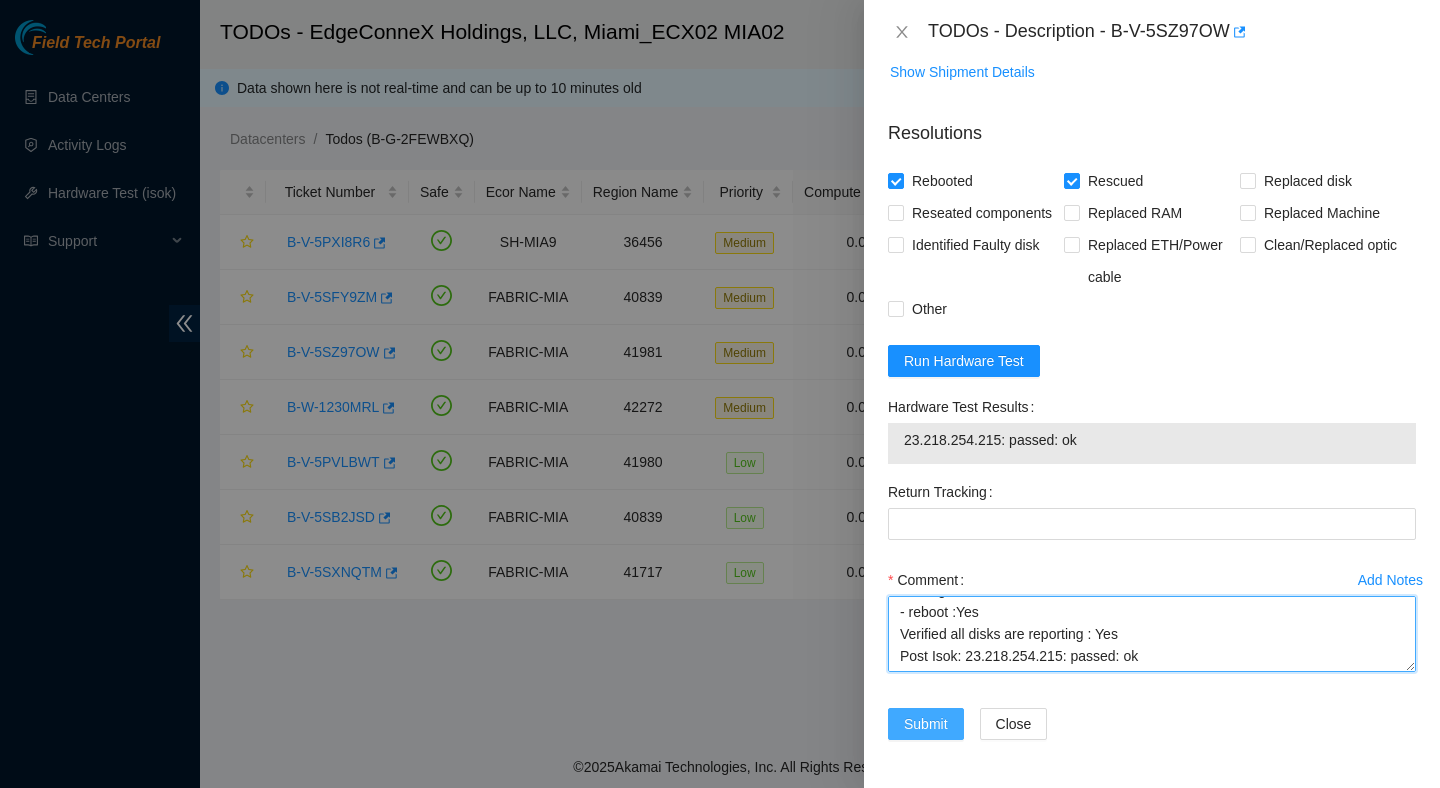 type on "Verified ticket is safe to work on : Yes
NOCC Authorized: Yes
Located server connected to monitor and verified SN: Yes
Ran Pre isok : 23.218.254.215: failed: unsshable (unknown error format)
verified and rebooted machine : Yes
Powered up server : Yes
- rescued :Yes
- configured machine :Yes
- reboot :Yes
Verified all disks are reporting : Yes
Post Isok: 23.218.254.215: passed: ok" 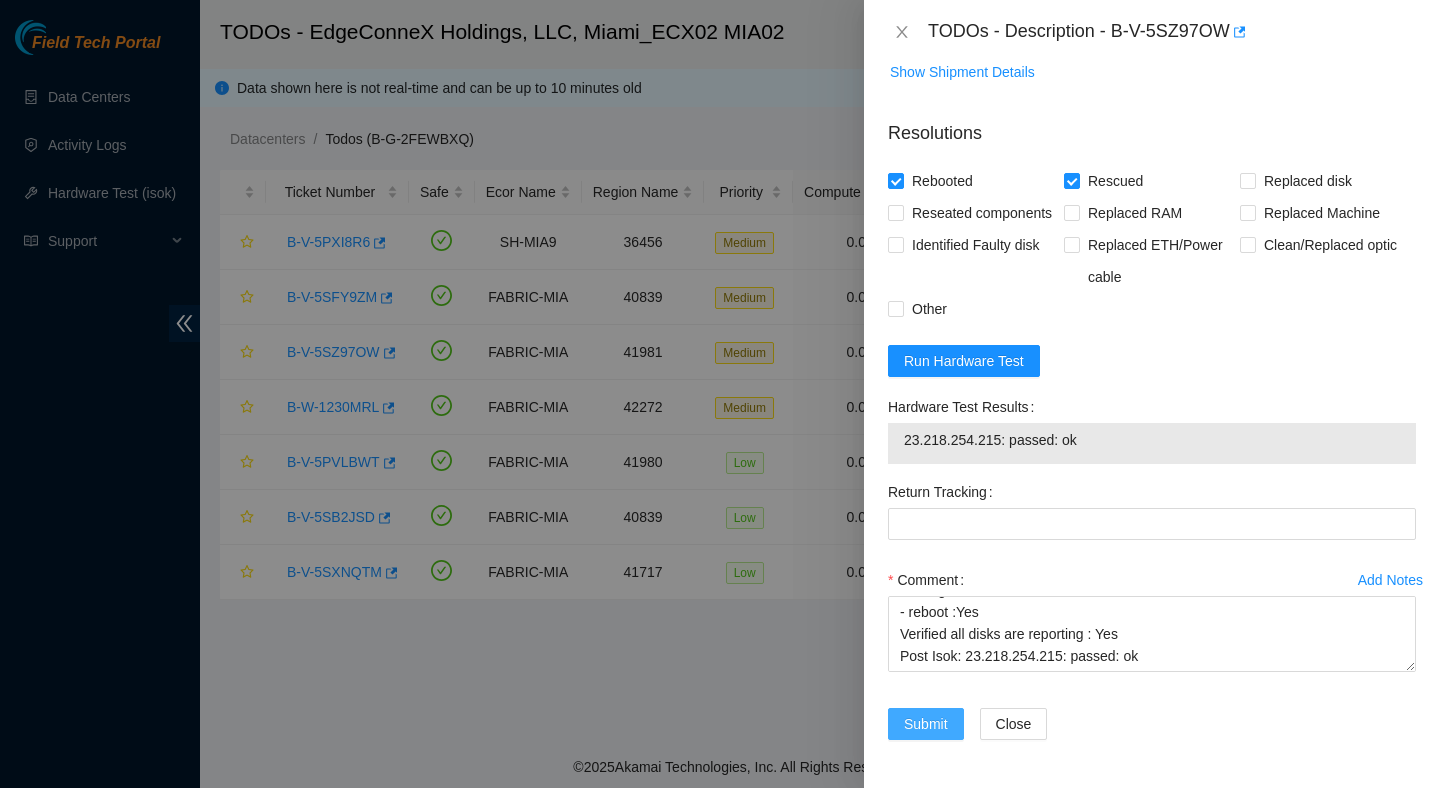 click on "Submit" at bounding box center (926, 724) 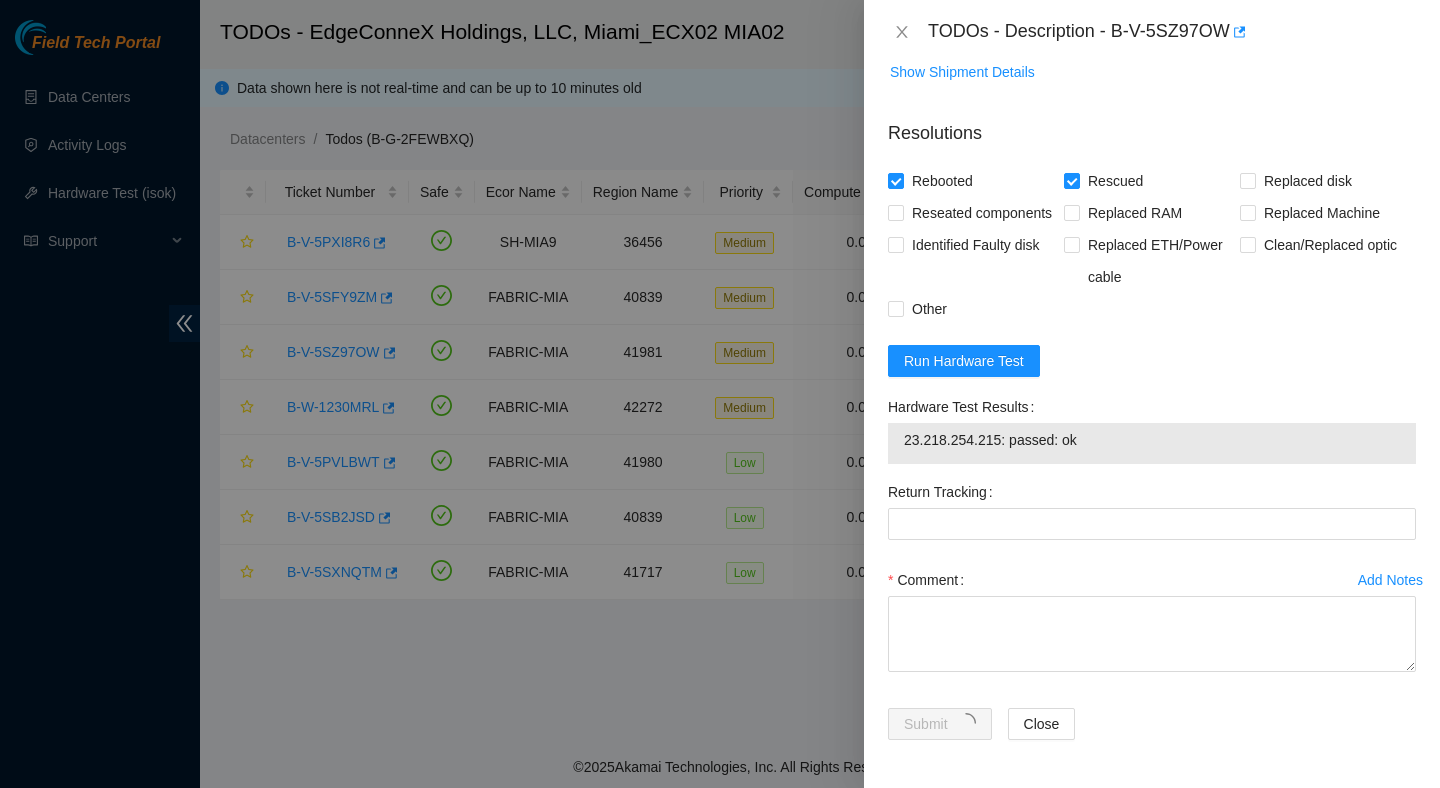 scroll, scrollTop: 0, scrollLeft: 0, axis: both 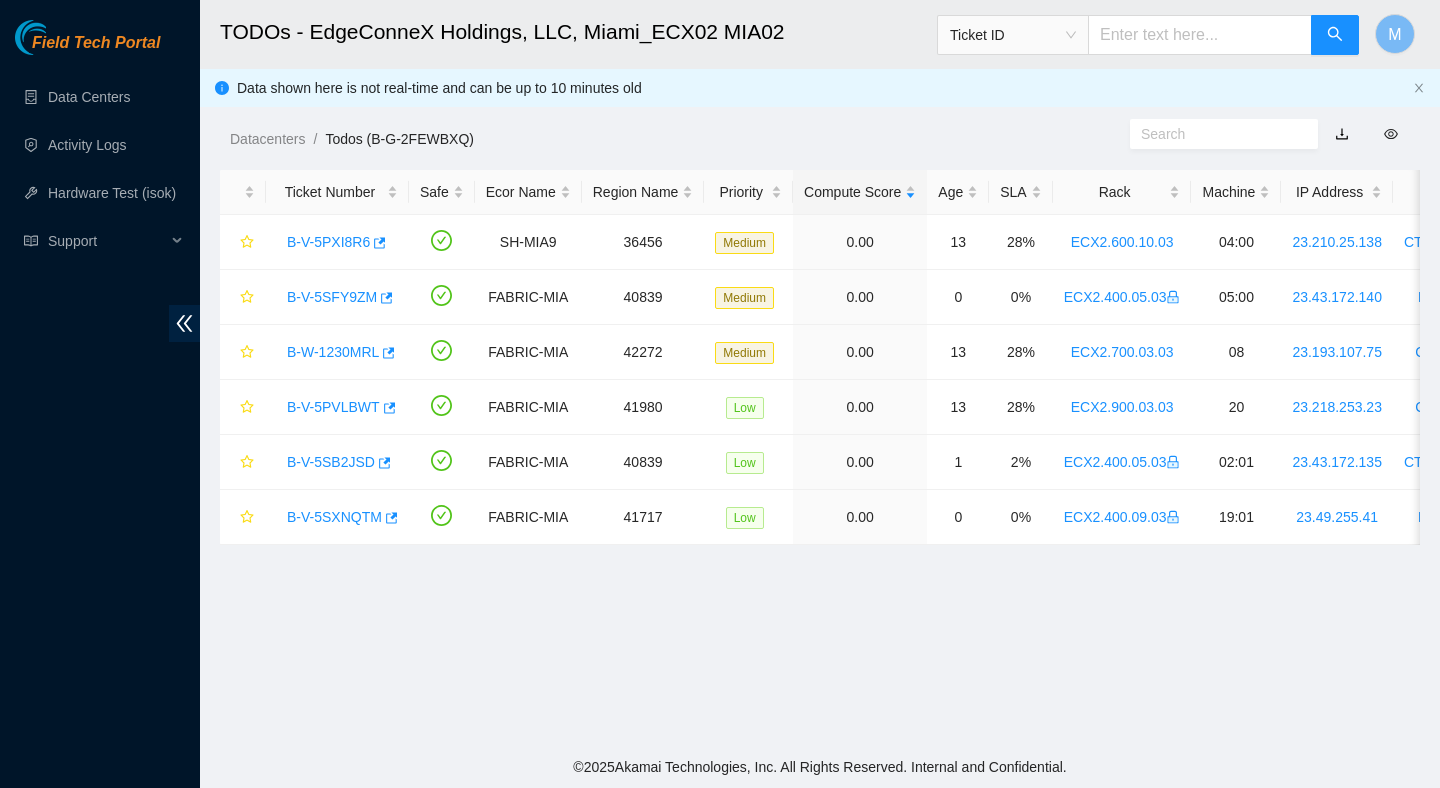 click on "TODOs - EdgeConneX Holdings, LLC, Miami_ECX02 MIA02    Ticket ID M Data shown here is not real-time and can be up to 10 minutes old Datacenters / Todos (B-G-2FEWBXQ) / Ticket Number Safe Ecor Name Region Name Priority Compute Score Age SLA Rack Machine IP Address Serial Number Server Type                               B-V-5PXI8R6 SH-MIA9 36456 Medium 0.00 13 28%  ECX2.600.10.03    04:00 23.210.25.138 CT-4190808-00103-N0 Ciara 1x6-X8 SSD-E Server {Rev H}   B-V-5SFY9ZM FABRIC-MIA 40839 Medium 0.00 0 0% ECX2.400.05.03  05:00 23.43.172.140 MX-2028-0225-N0 Jabil 1x6-X8 SSD-E Server {Micron}   B-W-1230MRL FABRIC-MIA 42272 Medium 0.00 13 28%  ECX2.700.03.03    08 23.193.107.75 CT-4190716-00124 Ciara 1.5x18-X7 LCS 64G Server {Rev F}   B-V-5PVLBWT FABRIC-MIA 41980 Low 0.00 13 28%  ECX2.900.03.03    20 23.218.253.23 CT-4201229-00568 Ciara 1x7-X7p NVME-J 96G 100GE Server {Rev C1}{Sanyo}   B-V-5SB2JSD FABRIC-MIA 40839 Low 0.00 1 2% ECX2.400.05.03  02:01 23.43.172.135 CT-4180604-00021-N1   B-V-5SXNQTM 0" at bounding box center (820, 373) 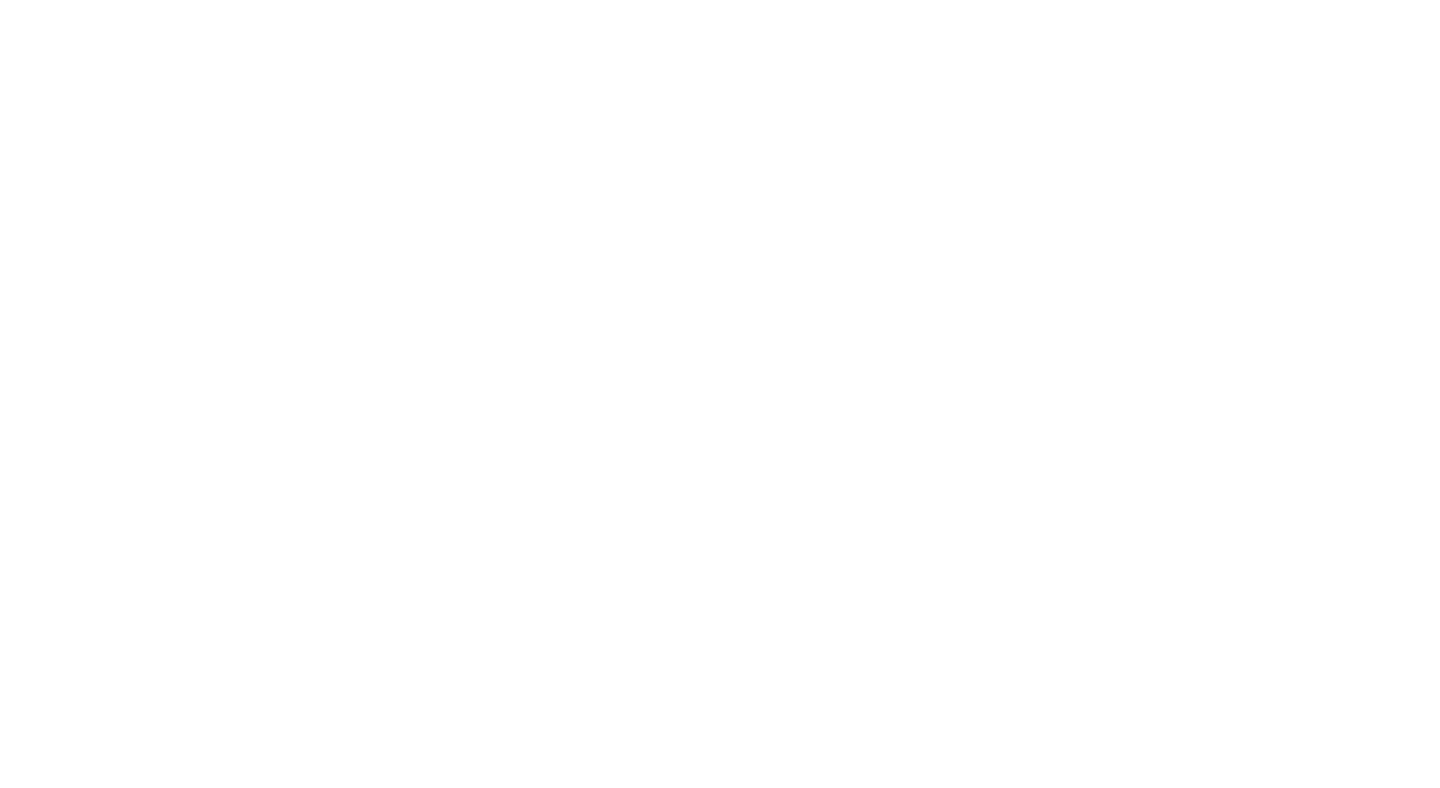 scroll, scrollTop: 0, scrollLeft: 0, axis: both 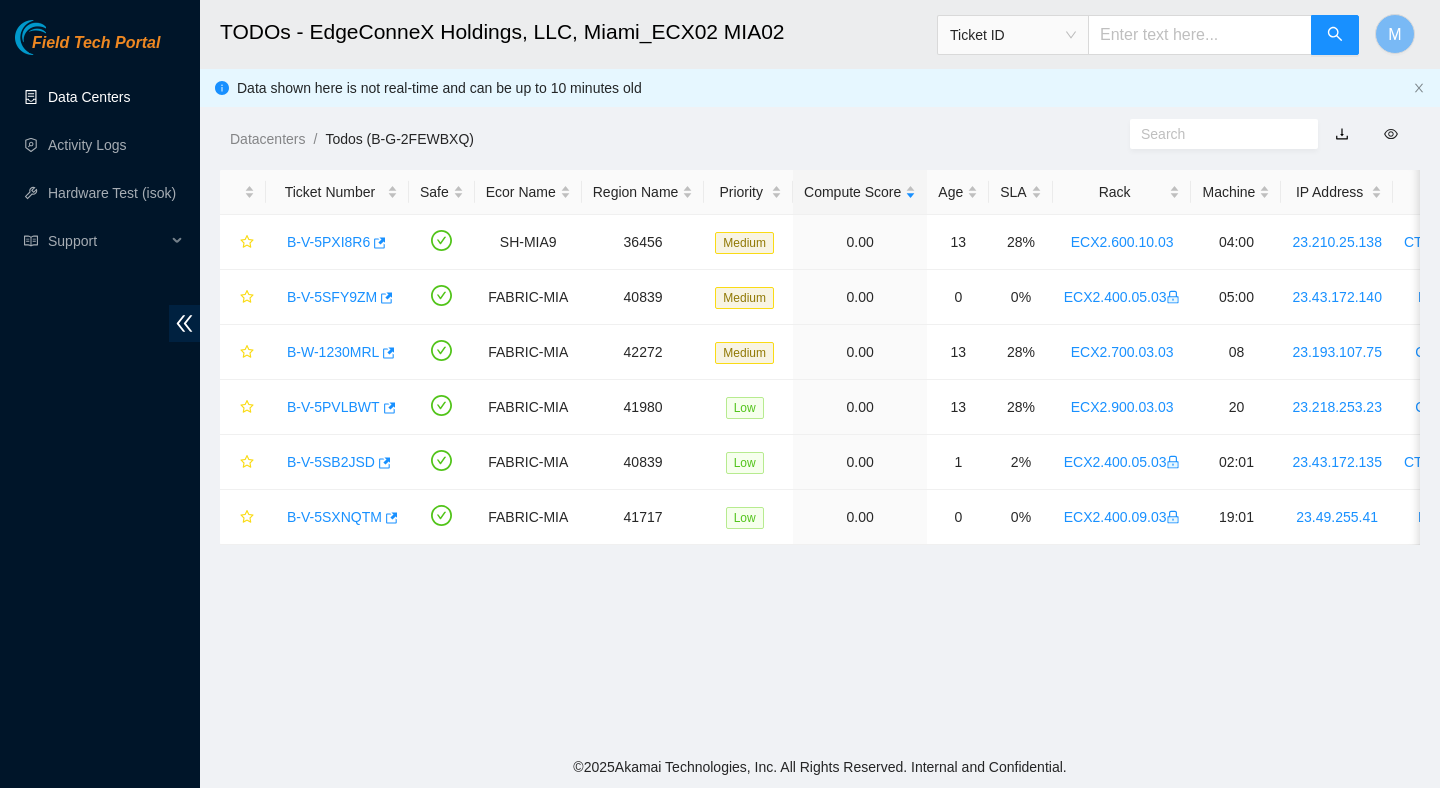 click on "Data Centers" at bounding box center [89, 97] 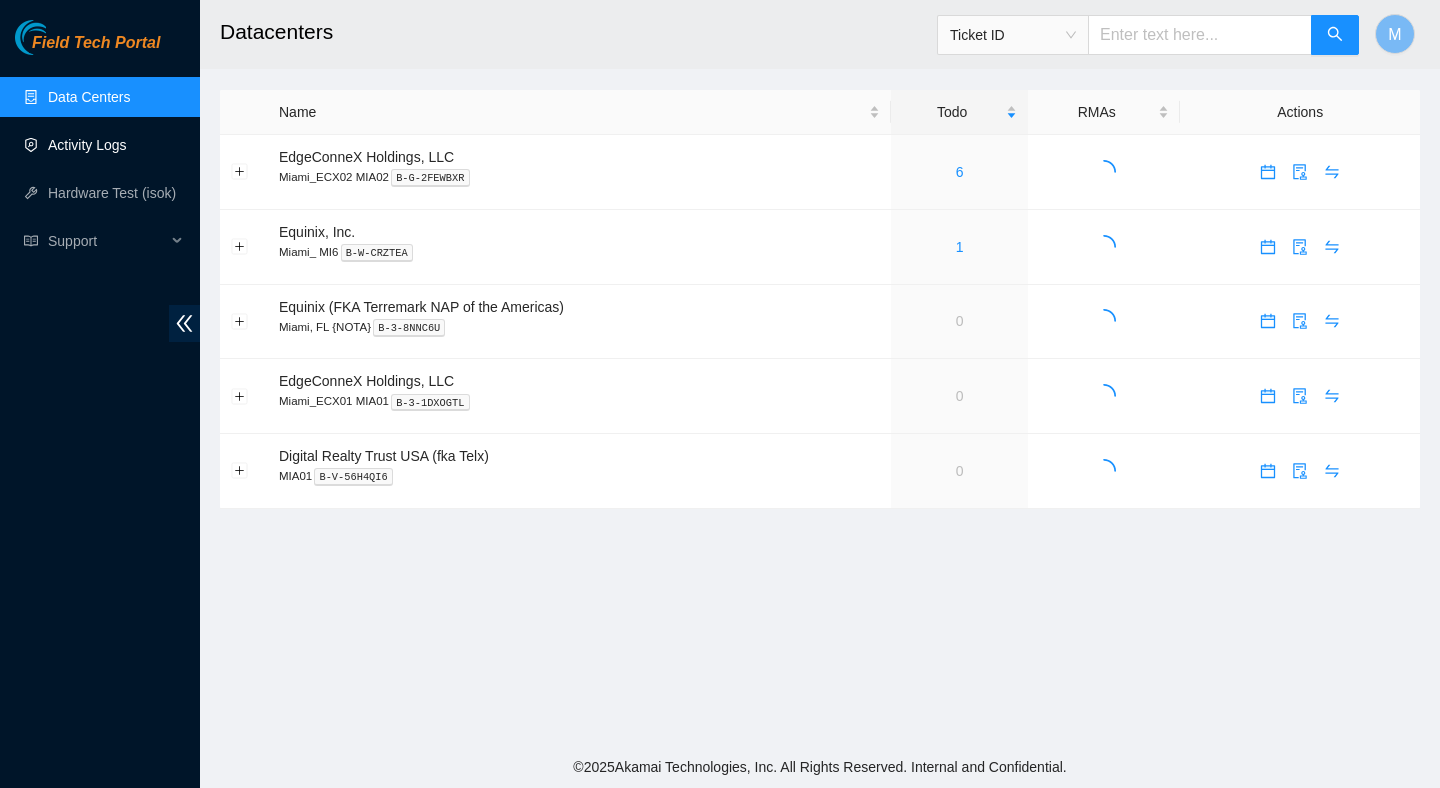 click on "Activity Logs" at bounding box center [87, 145] 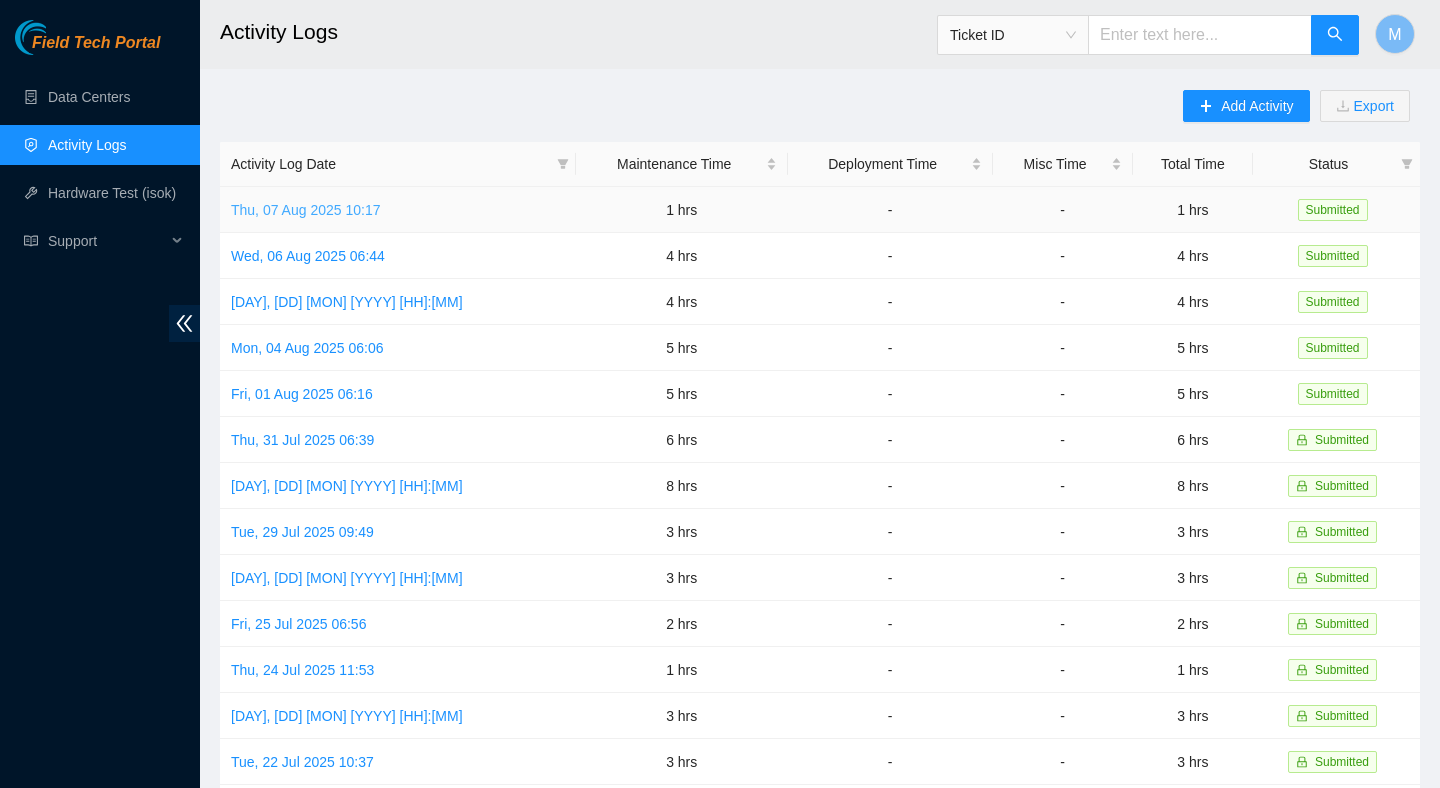 click on "Thu, 07 Aug 2025 10:17" at bounding box center [305, 210] 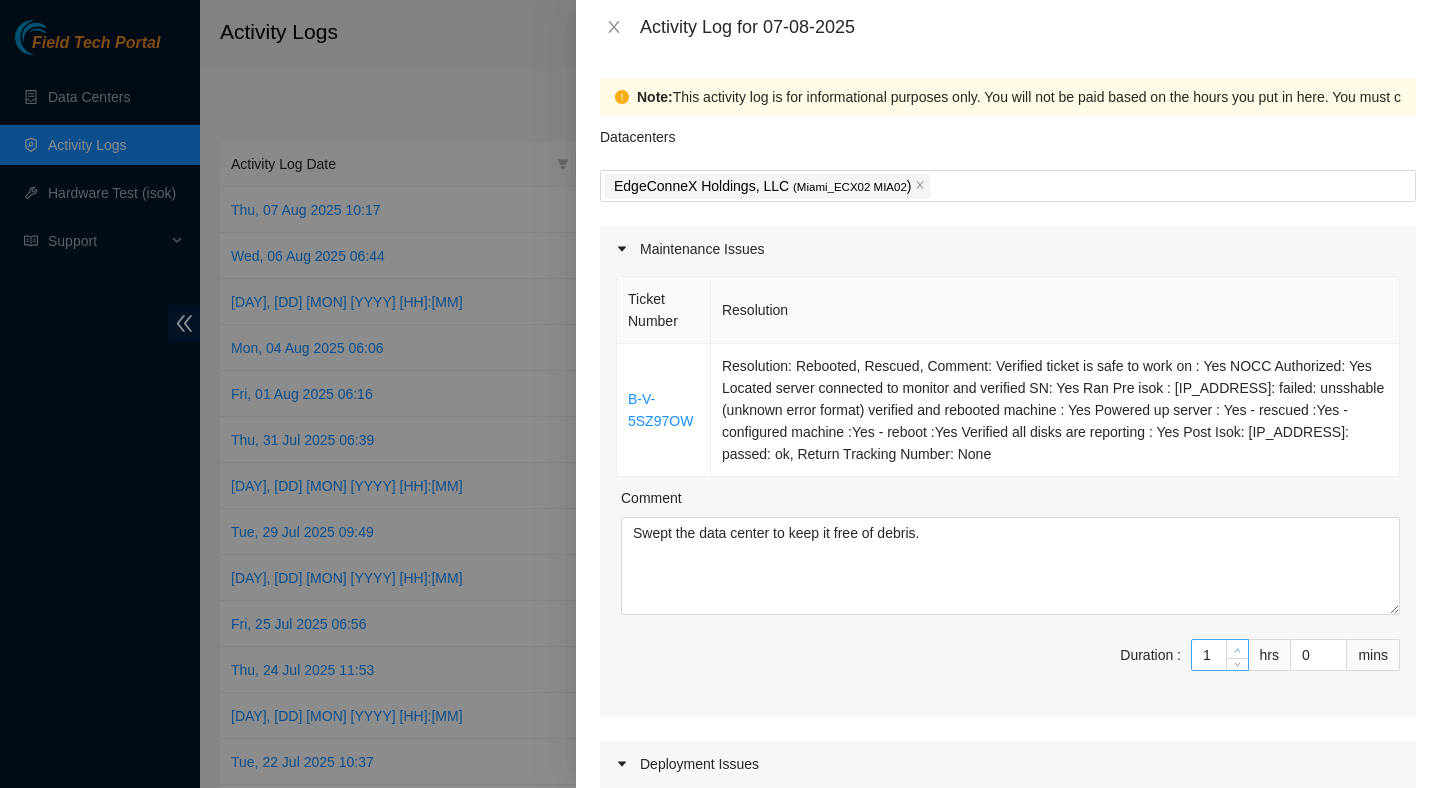 type on "2" 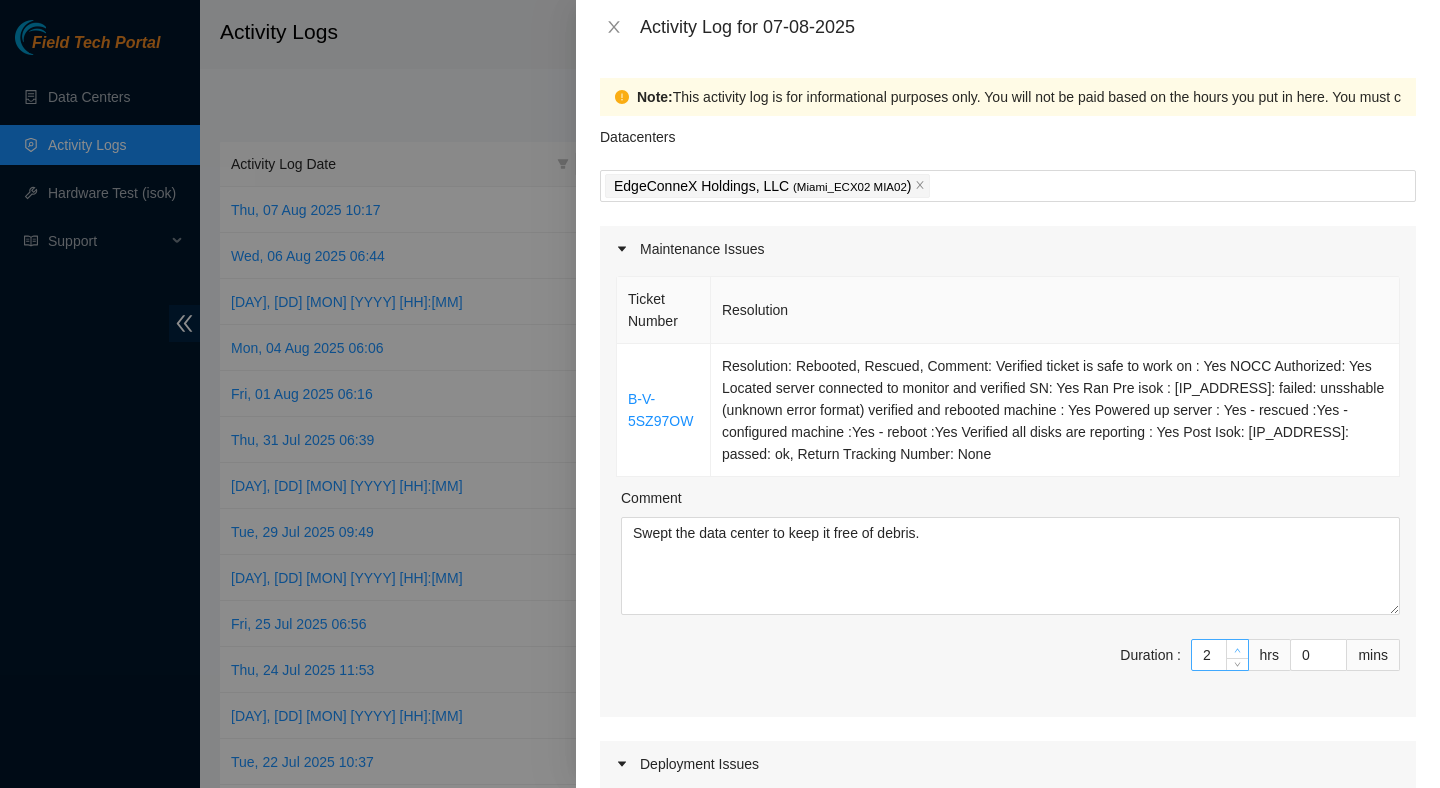 click 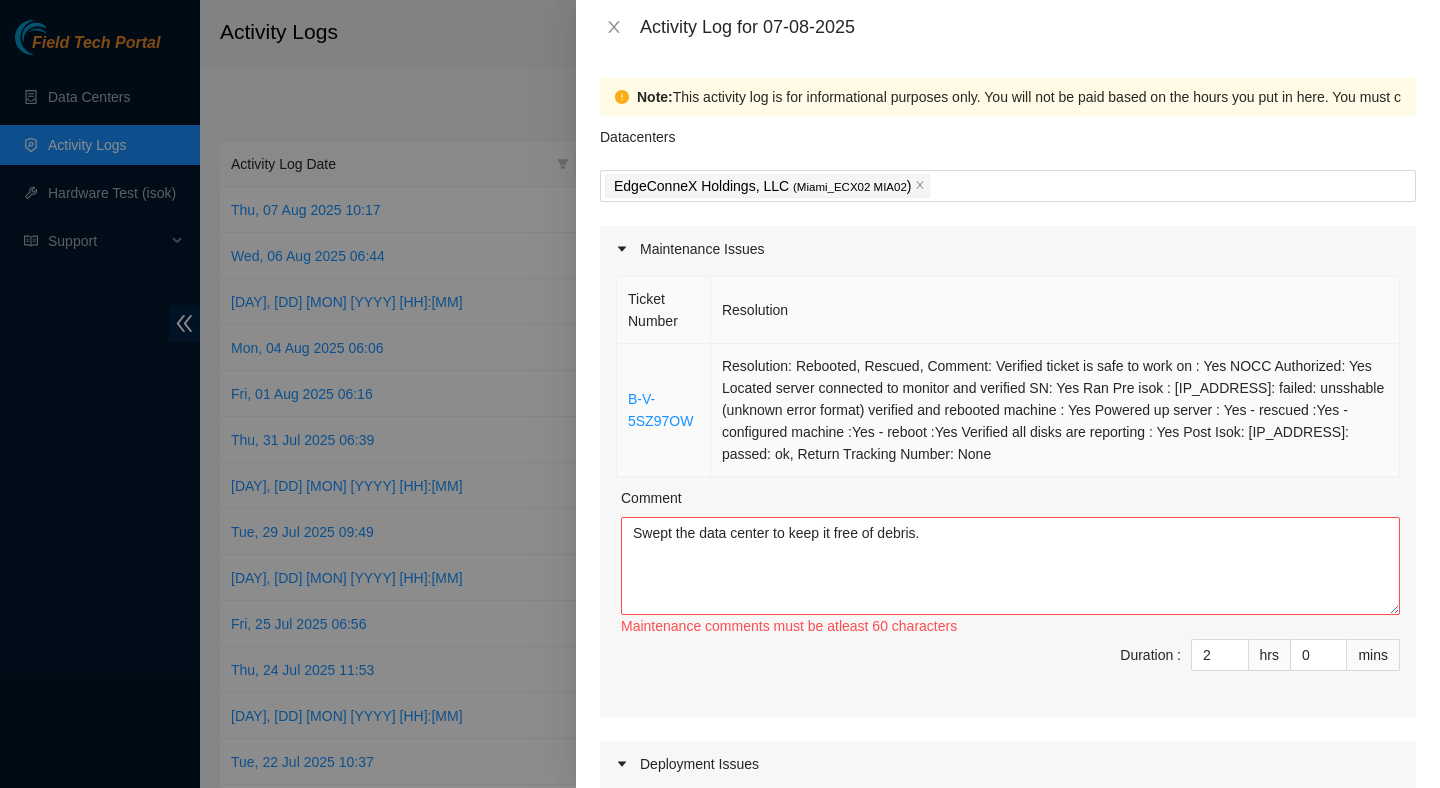 click on "Resolution: Rebooted, Rescued, Comment:
Verified ticket is safe to work on : Yes
NOCC Authorized: Yes
Located server connected to monitor and verified SN: Yes
Ran Pre isok : 23.218.254.215: failed: unsshable (unknown error format)
verified and rebooted machine : Yes
Powered up server : Yes
- rescued :Yes
- configured machine :Yes
- reboot :Yes
Verified all disks are reporting : Yes
Post Isok: 23.218.254.215: passed: ok, Return Tracking Number: None" at bounding box center [1055, 410] 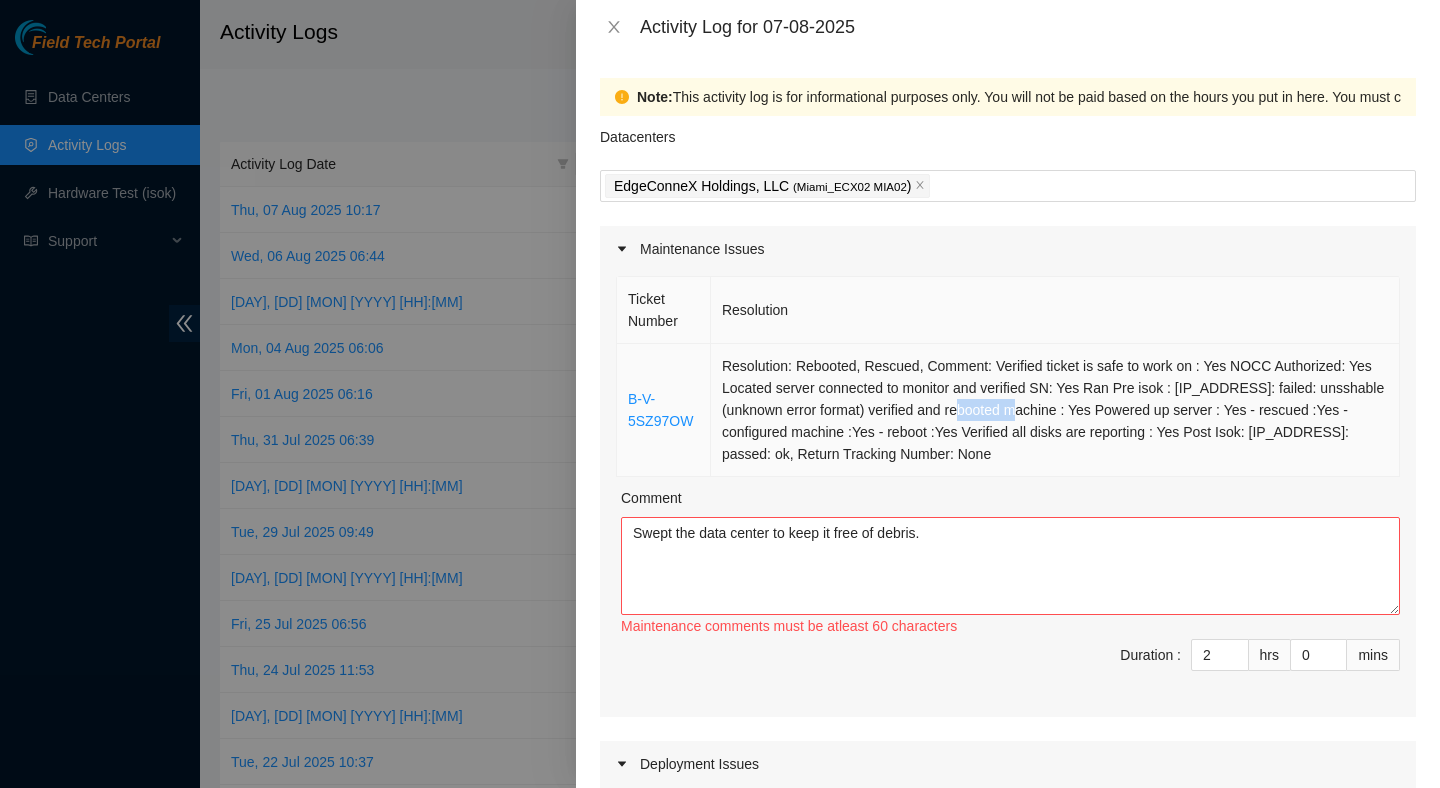 click on "Resolution: Rebooted, Rescued, Comment:
Verified ticket is safe to work on : Yes
NOCC Authorized: Yes
Located server connected to monitor and verified SN: Yes
Ran Pre isok : 23.218.254.215: failed: unsshable (unknown error format)
verified and rebooted machine : Yes
Powered up server : Yes
- rescued :Yes
- configured machine :Yes
- reboot :Yes
Verified all disks are reporting : Yes
Post Isok: 23.218.254.215: passed: ok, Return Tracking Number: None" at bounding box center (1055, 410) 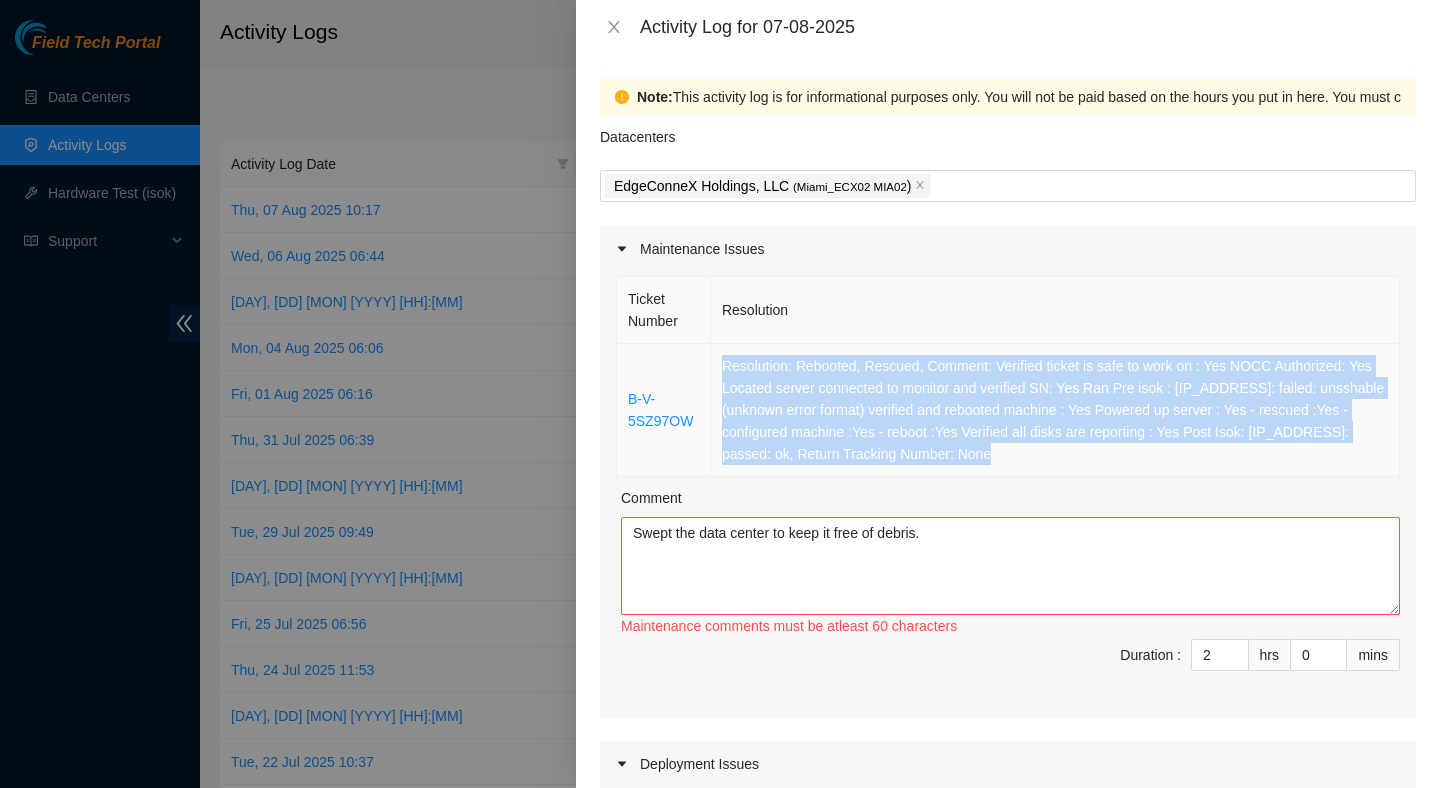 click on "Resolution: Rebooted, Rescued, Comment:
Verified ticket is safe to work on : Yes
NOCC Authorized: Yes
Located server connected to monitor and verified SN: Yes
Ran Pre isok : 23.218.254.215: failed: unsshable (unknown error format)
verified and rebooted machine : Yes
Powered up server : Yes
- rescued :Yes
- configured machine :Yes
- reboot :Yes
Verified all disks are reporting : Yes
Post Isok: 23.218.254.215: passed: ok, Return Tracking Number: None" at bounding box center [1055, 410] 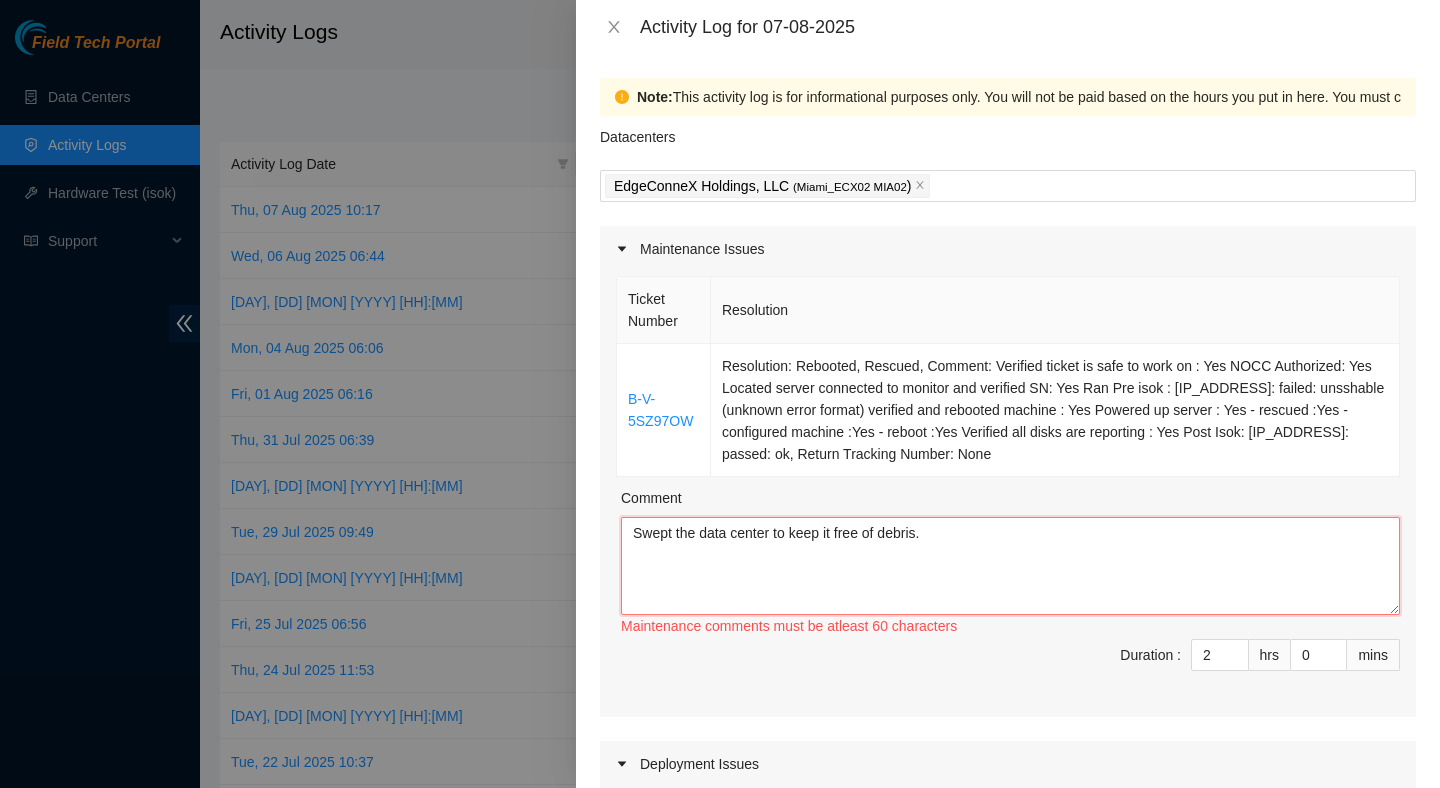 click on "Swept the data center to keep it free of debris." at bounding box center (1010, 566) 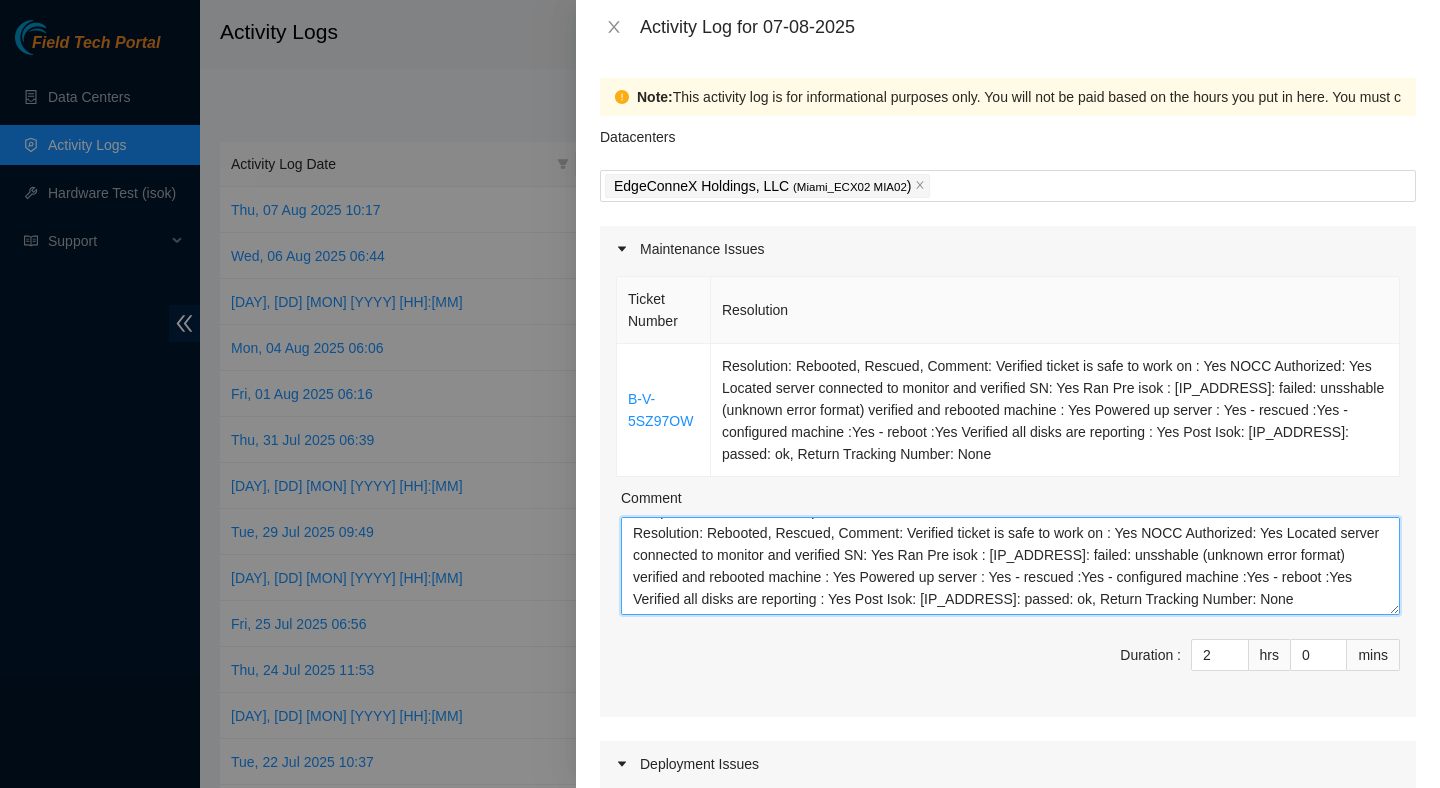 scroll, scrollTop: 66, scrollLeft: 0, axis: vertical 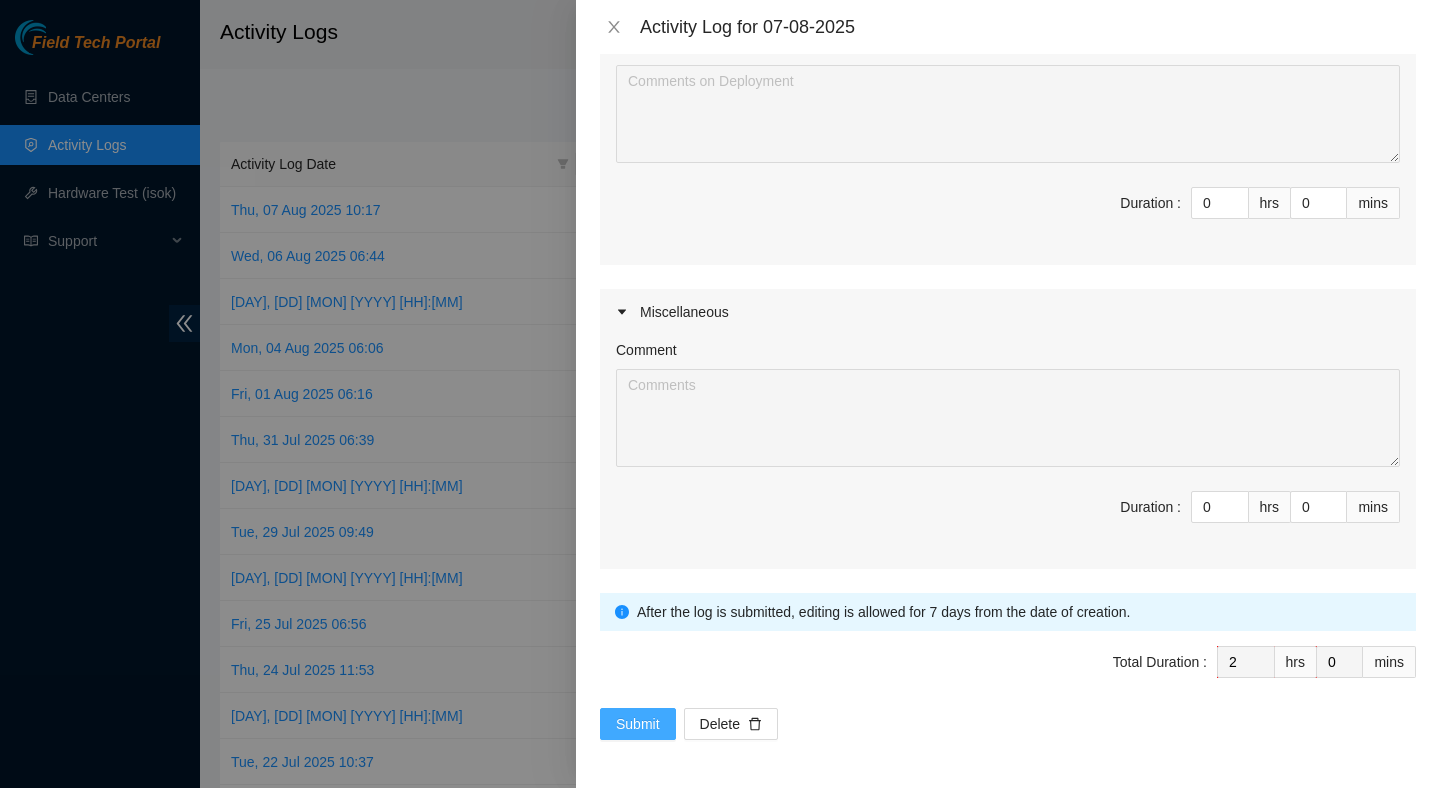 type on "Swept the data center to keep it free of debris.
Resolution: Rebooted, Rescued, Comment: Verified ticket is safe to work on : Yes NOCC Authorized: Yes Located server connected to monitor and verified SN: Yes Ran Pre isok : 23.218.254.215: failed: unsshable (unknown error format) verified and rebooted machine : Yes Powered up server : Yes - rescued :Yes - configured machine :Yes - reboot :Yes Verified all disks are reporting : Yes Post Isok: 23.218.254.215: passed: ok, Return Tracking Number: None" 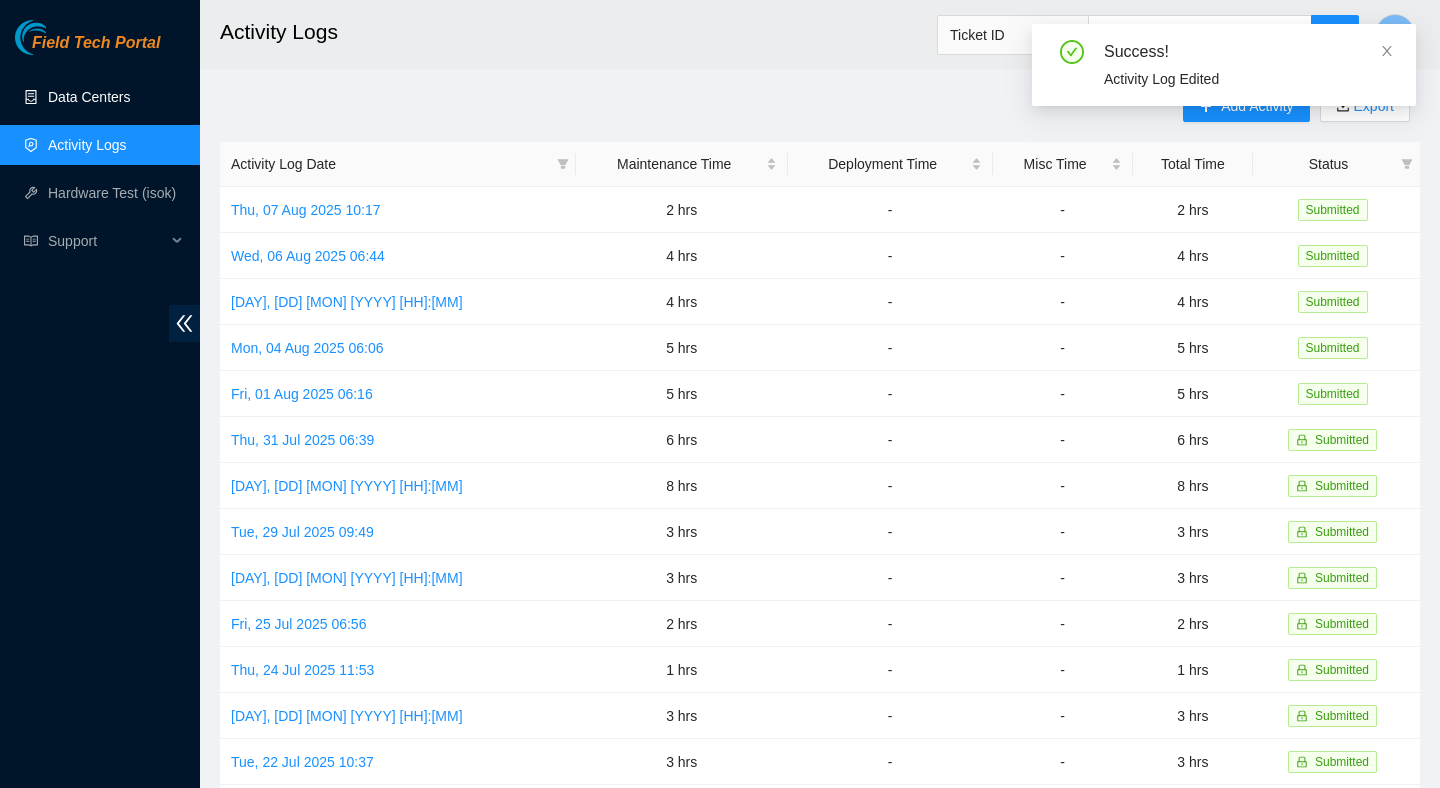 click on "Data Centers" at bounding box center [89, 97] 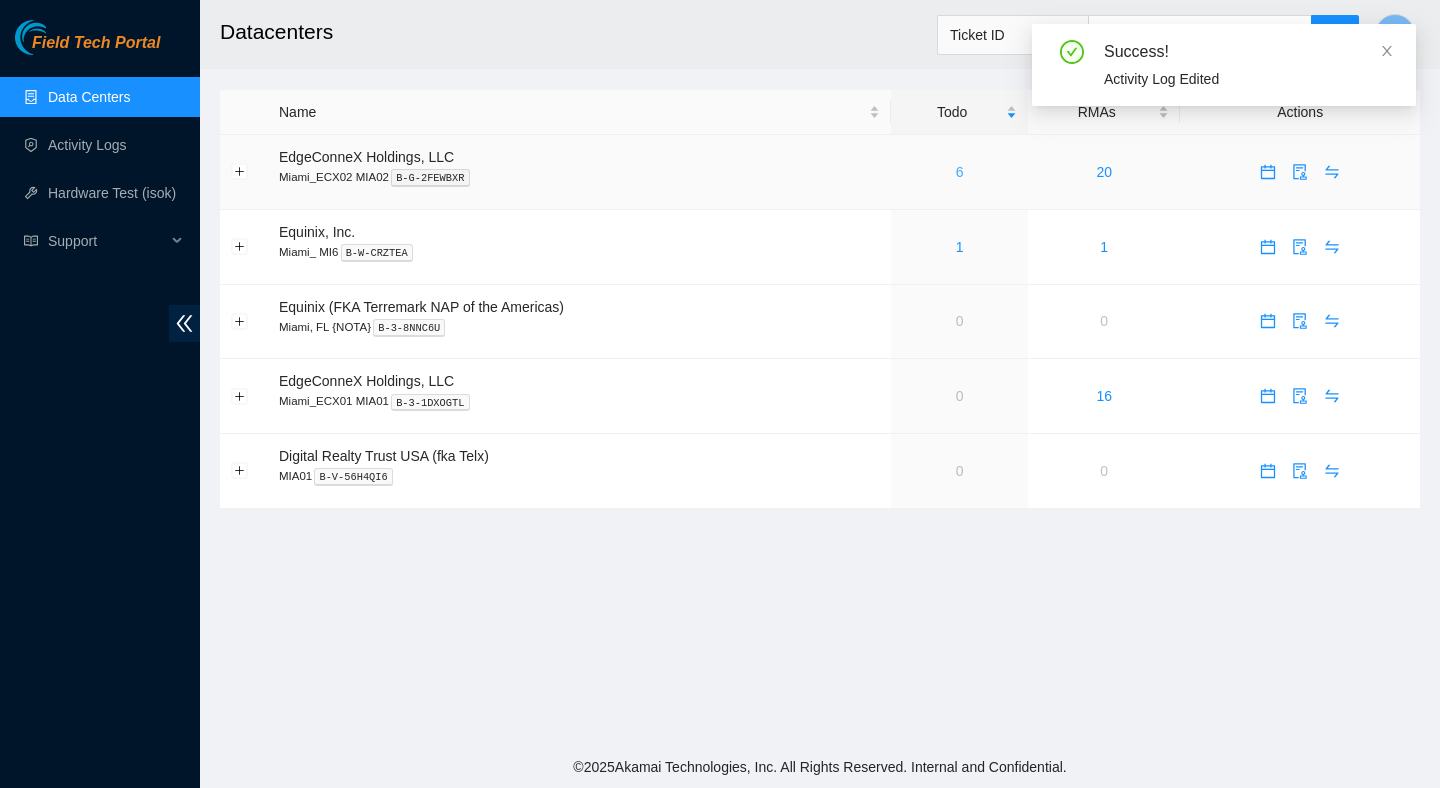 click on "6" at bounding box center (960, 172) 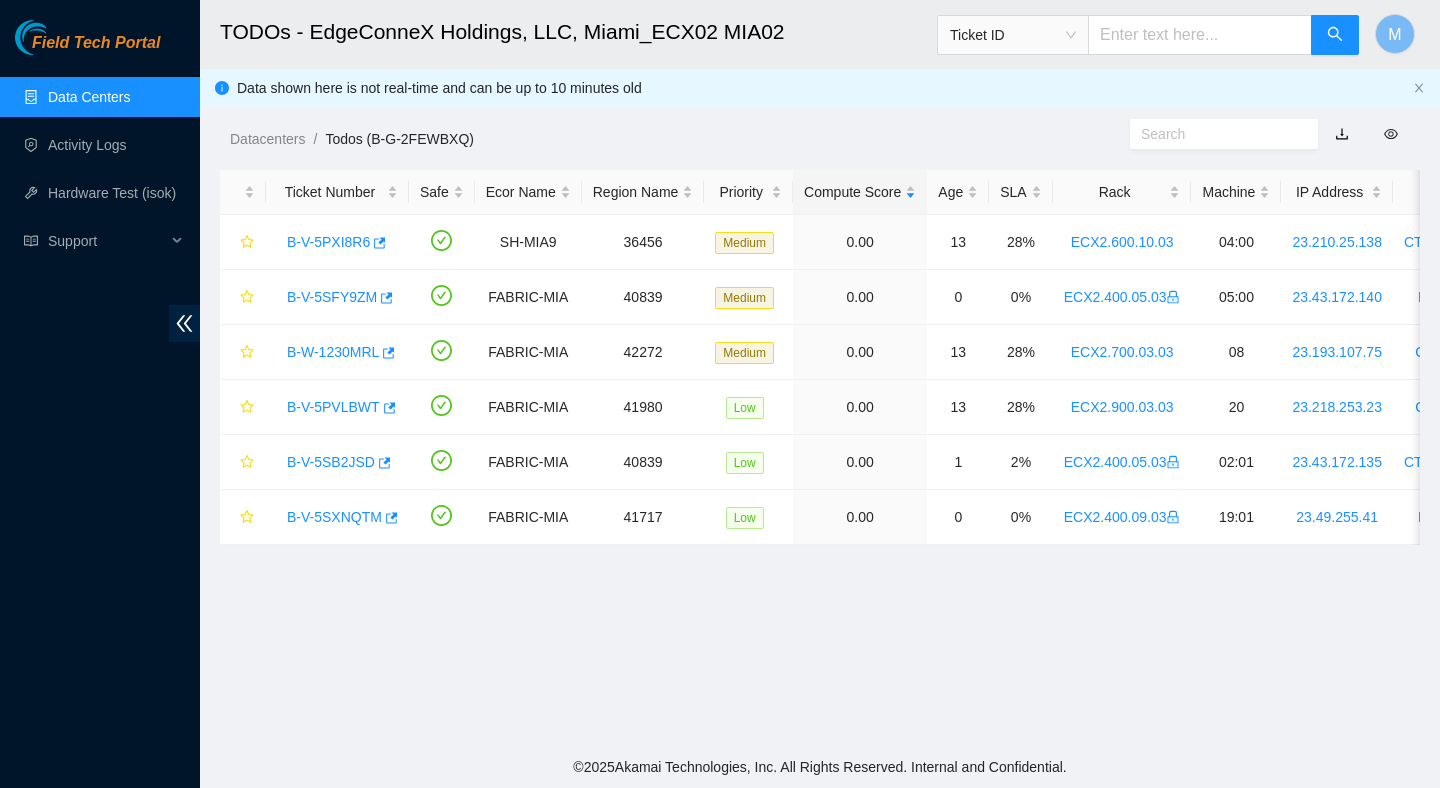 click on "Datacenters / Todos (B-G-2FEWBXQ) /" at bounding box center [665, 94] 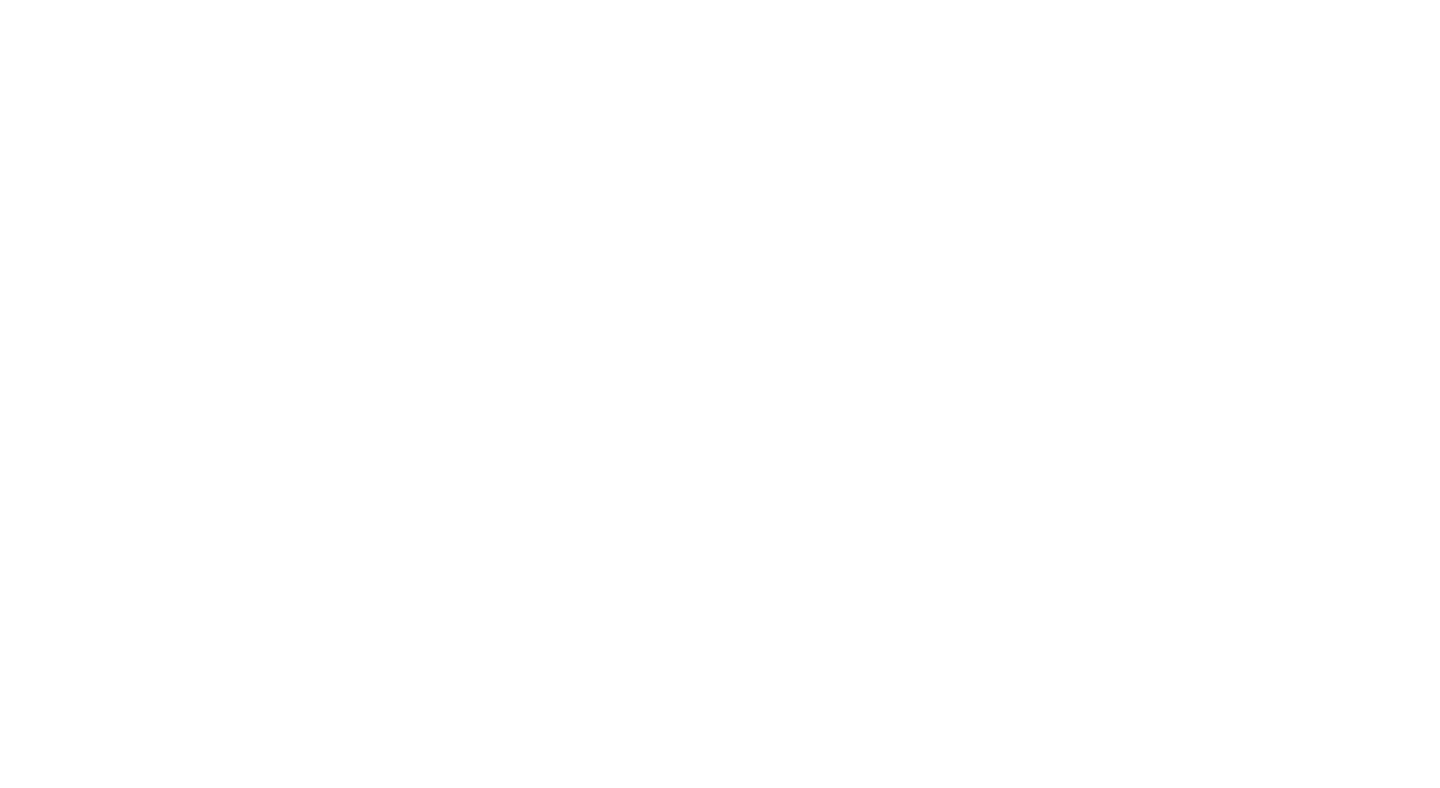 scroll, scrollTop: 0, scrollLeft: 0, axis: both 